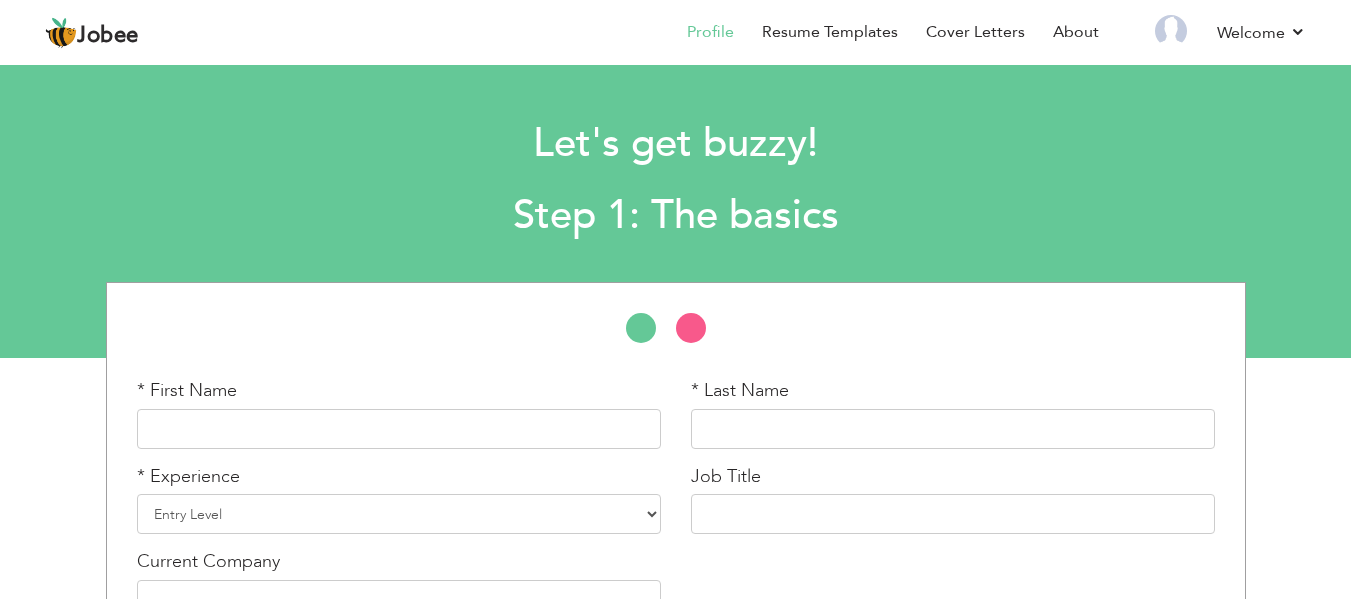 scroll, scrollTop: 0, scrollLeft: 0, axis: both 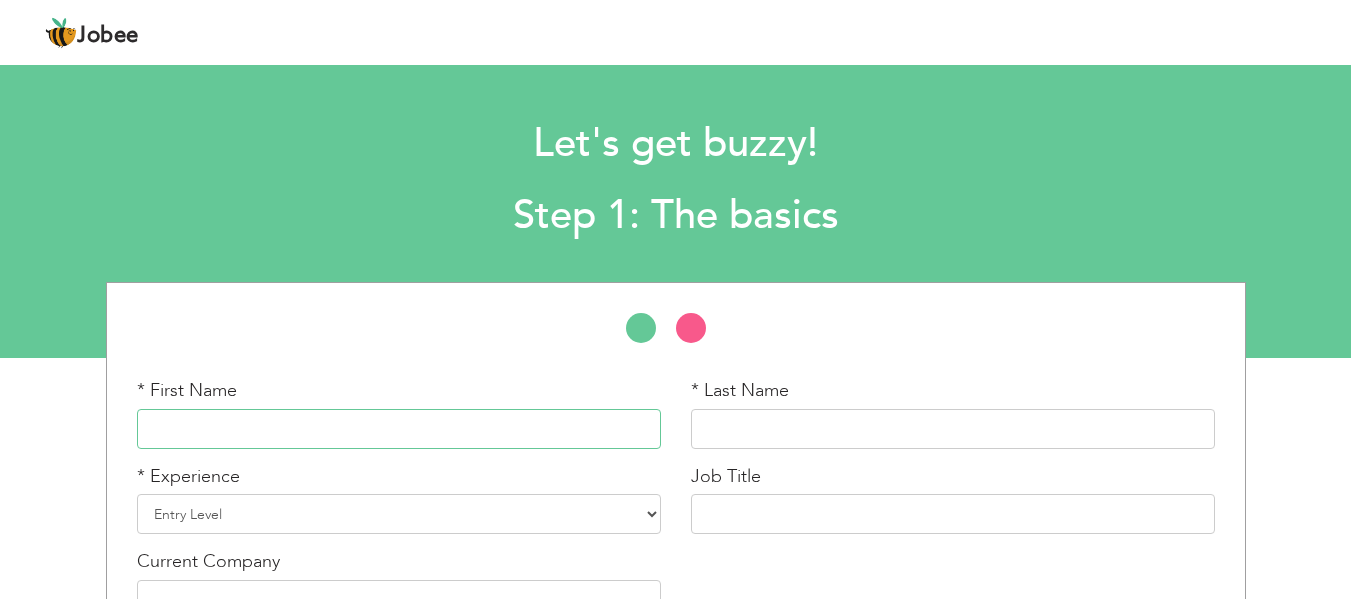 click at bounding box center (399, 429) 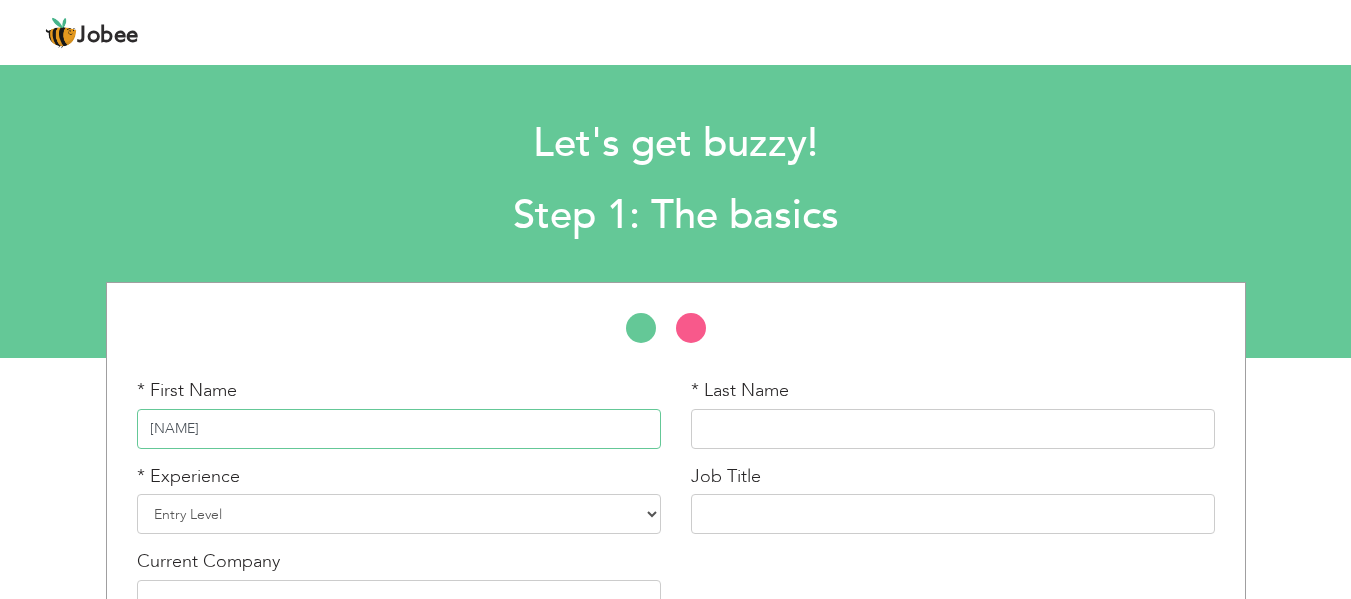 type on "Mafia" 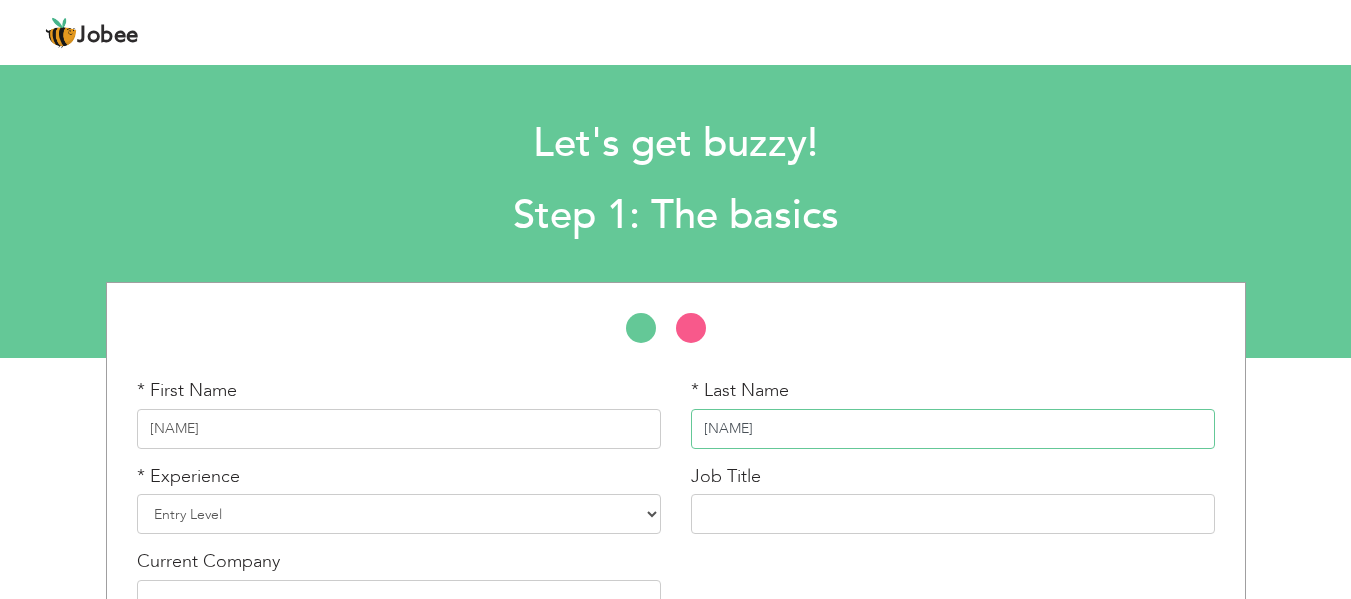 type on "Munir" 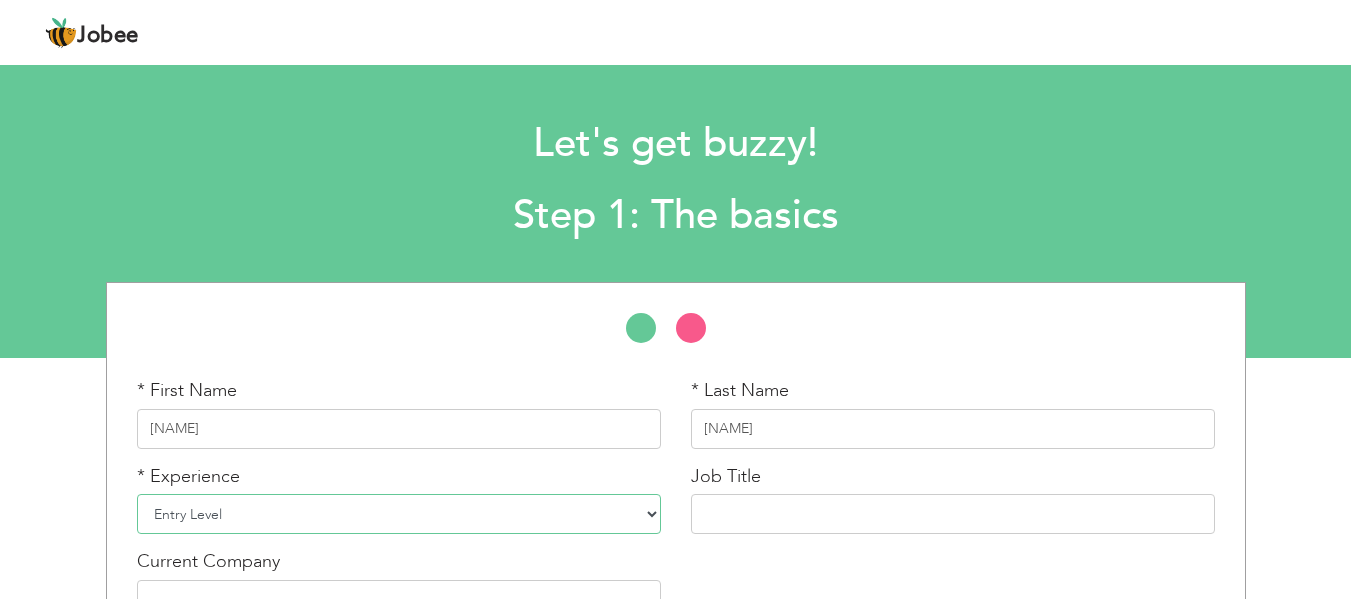 drag, startPoint x: 642, startPoint y: 518, endPoint x: 642, endPoint y: 579, distance: 61 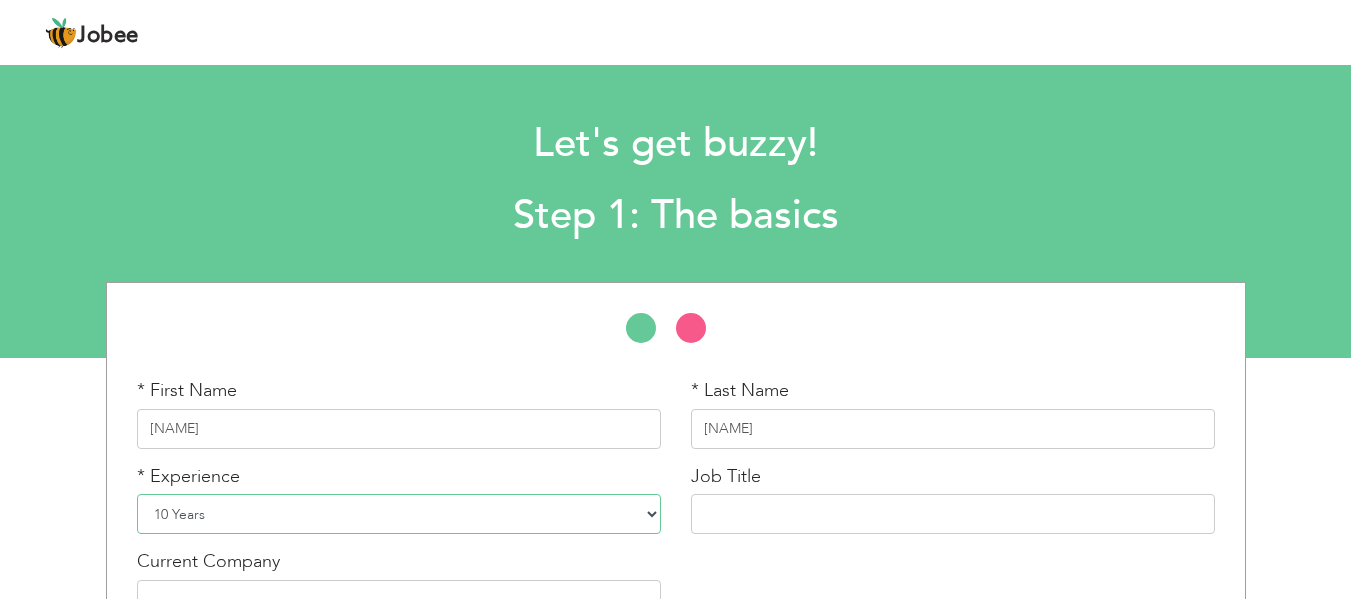 click on "Entry Level
Less than 1 Year
1 Year
2 Years
3 Years
4 Years
5 Years
6 Years
7 Years
8 Years
9 Years
10 Years
11 Years
12 Years
13 Years
14 Years
15 Years
16 Years
17 Years
18 Years
19 Years
20 Years
21 Years
22 Years
23 Years
24 Years
25 Years
26 Years
27 Years
28 Years
29 Years
30 Years
31 Years
32 Years
33 Years
34 Years
35 Years
More than 35 Years" at bounding box center [399, 514] 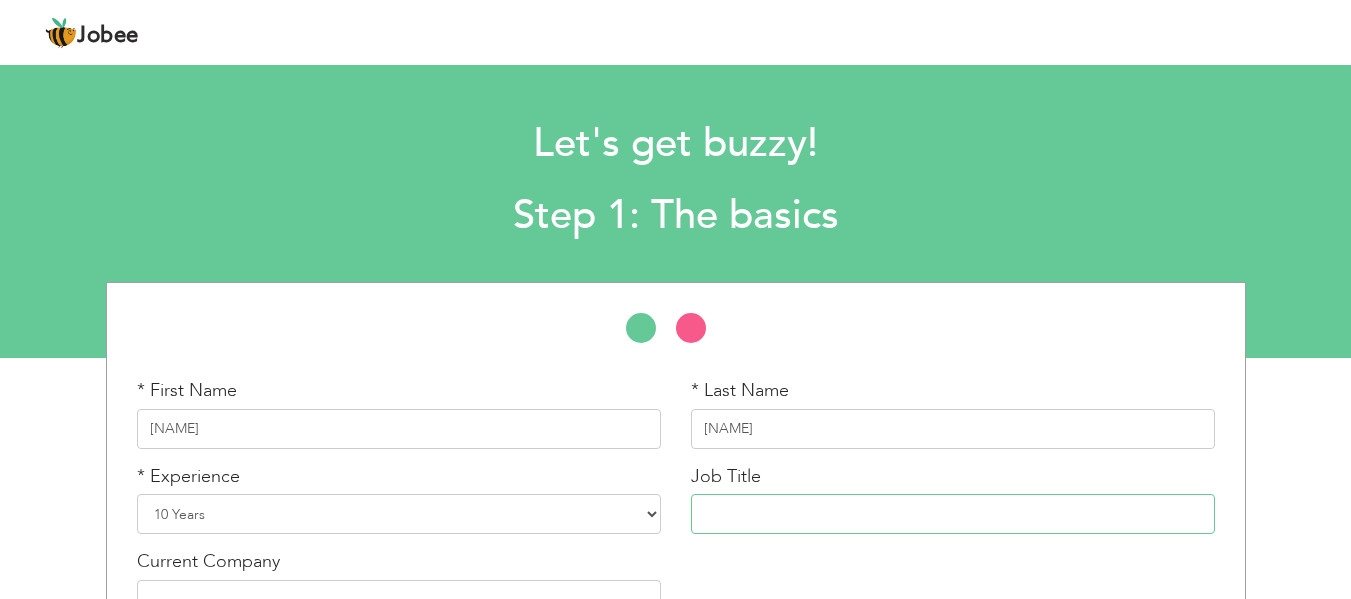 click at bounding box center (953, 514) 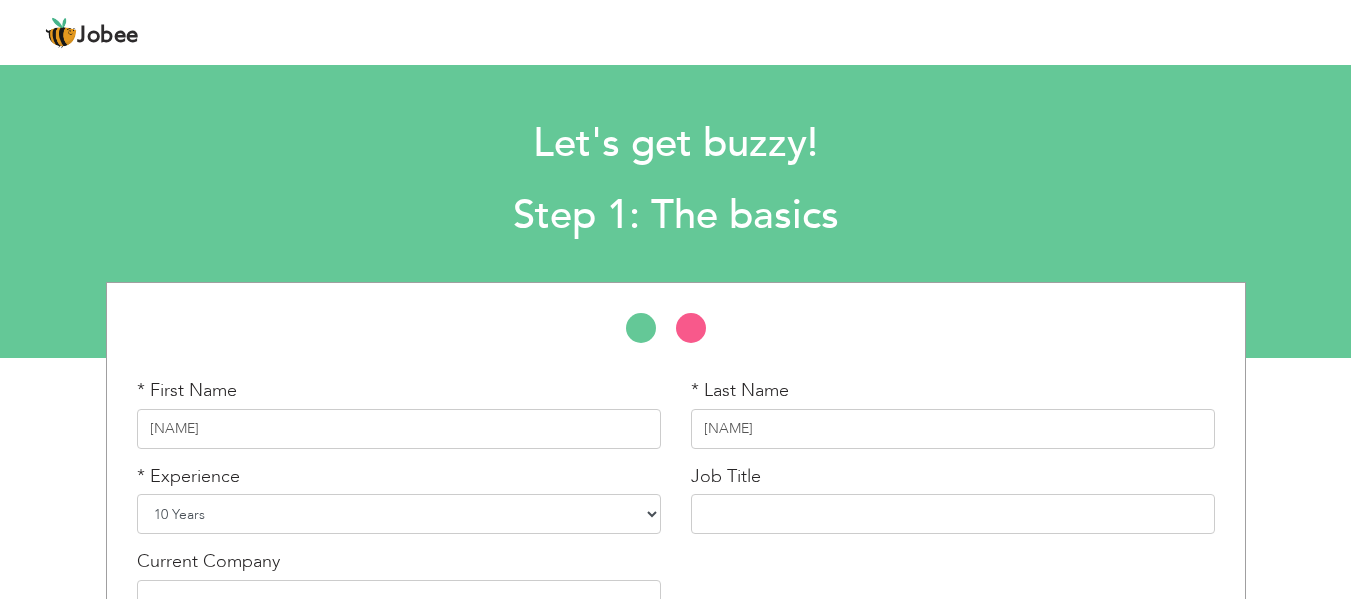 click on "Entry Level
Less than 1 Year
1 Year
2 Years
3 Years
4 Years
5 Years
6 Years
7 Years
8 Years
9 Years
10 Years
11 Years
12 Years
13 Years
14 Years
15 Years
16 Years
17 Years
18 Years
19 Years
20 Years
21 Years
22 Years
23 Years
24 Years
25 Years
26 Years
27 Years
28 Years
29 Years
30 Years
31 Years
32 Years
33 Years
34 Years
35 Years
More than 35 Years" at bounding box center (399, 514) 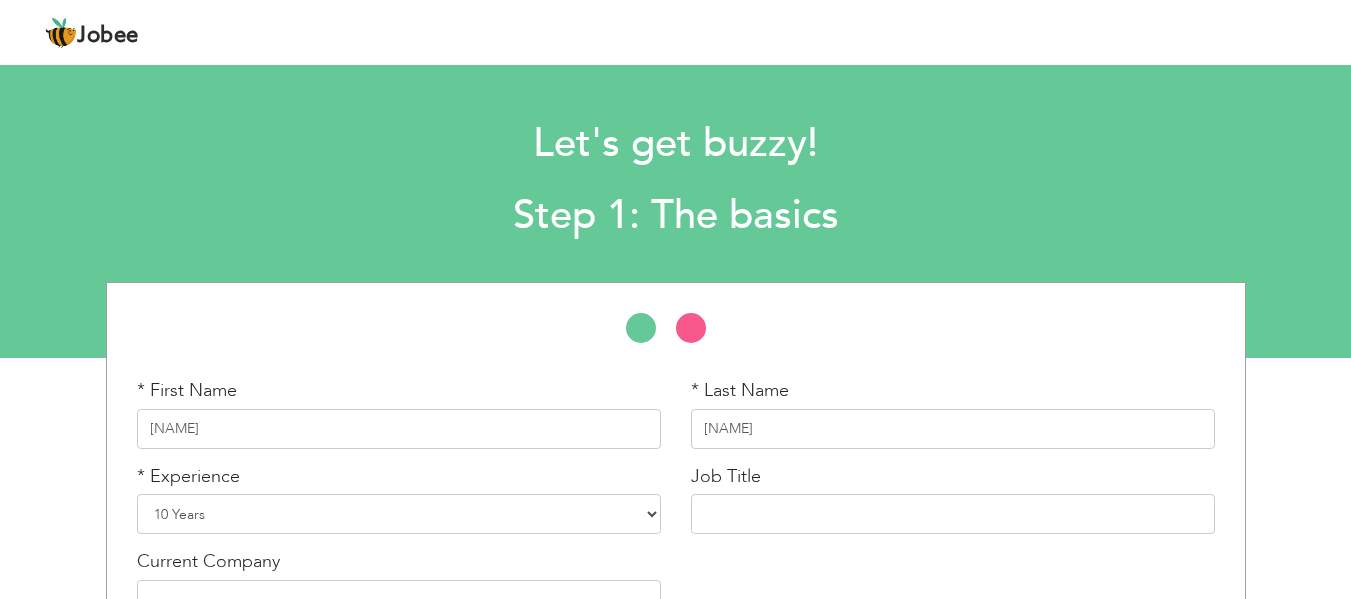 select on "15" 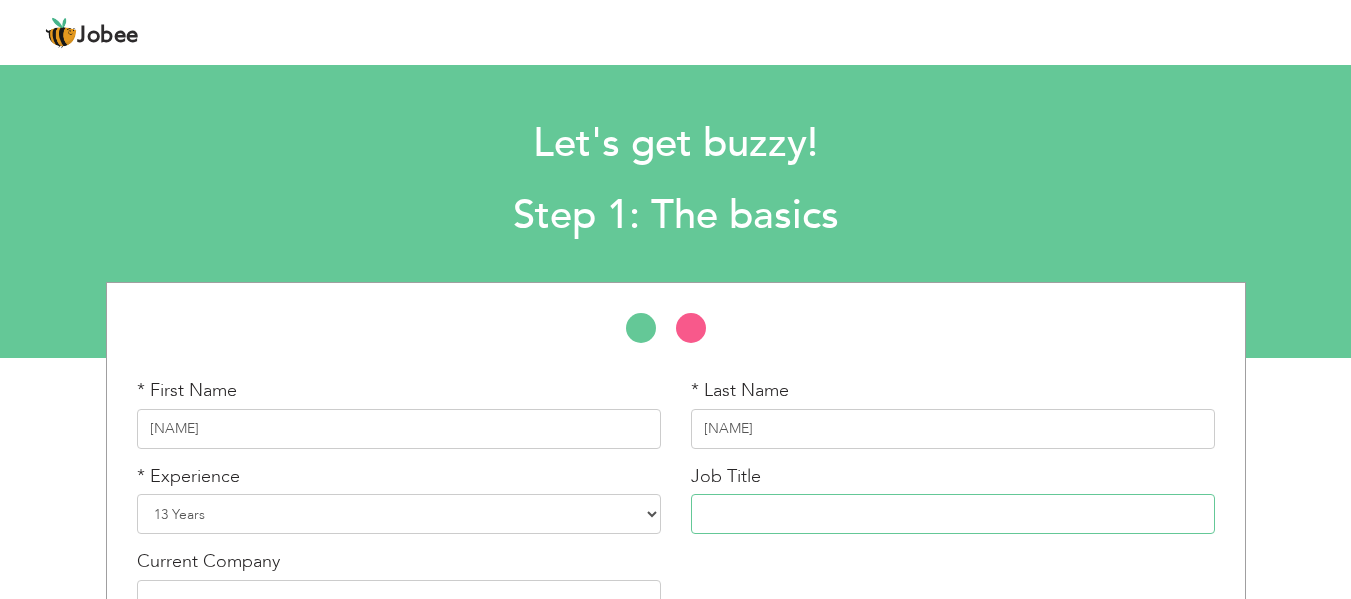click at bounding box center [953, 514] 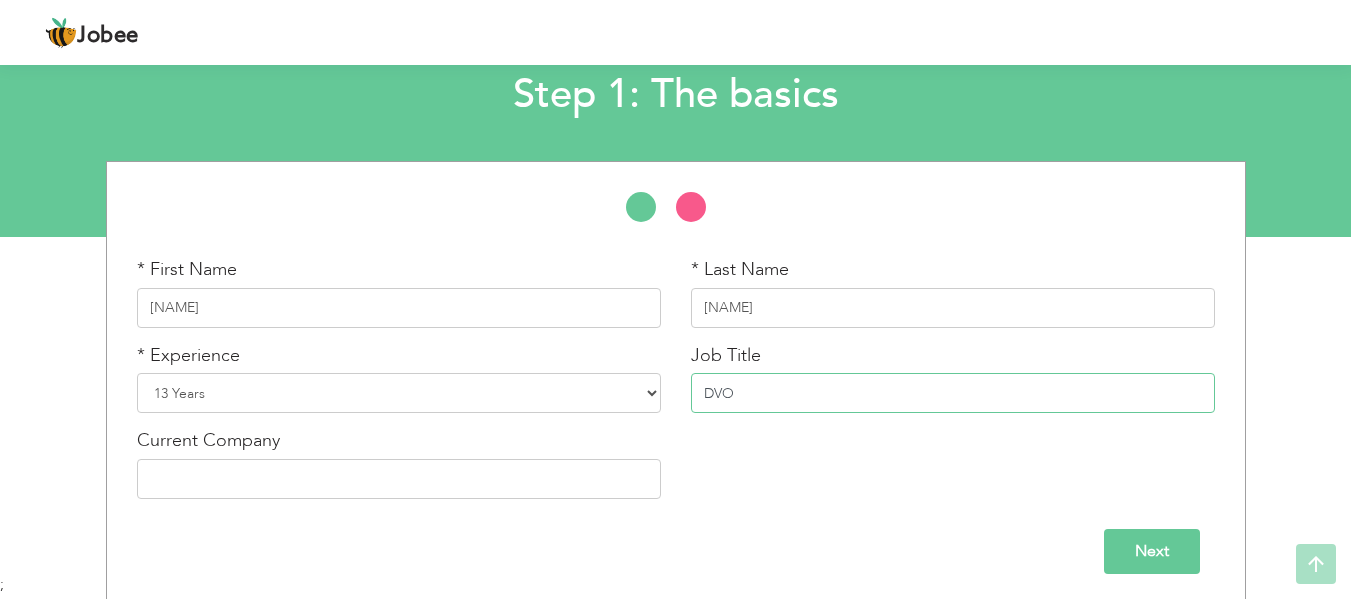 scroll, scrollTop: 127, scrollLeft: 0, axis: vertical 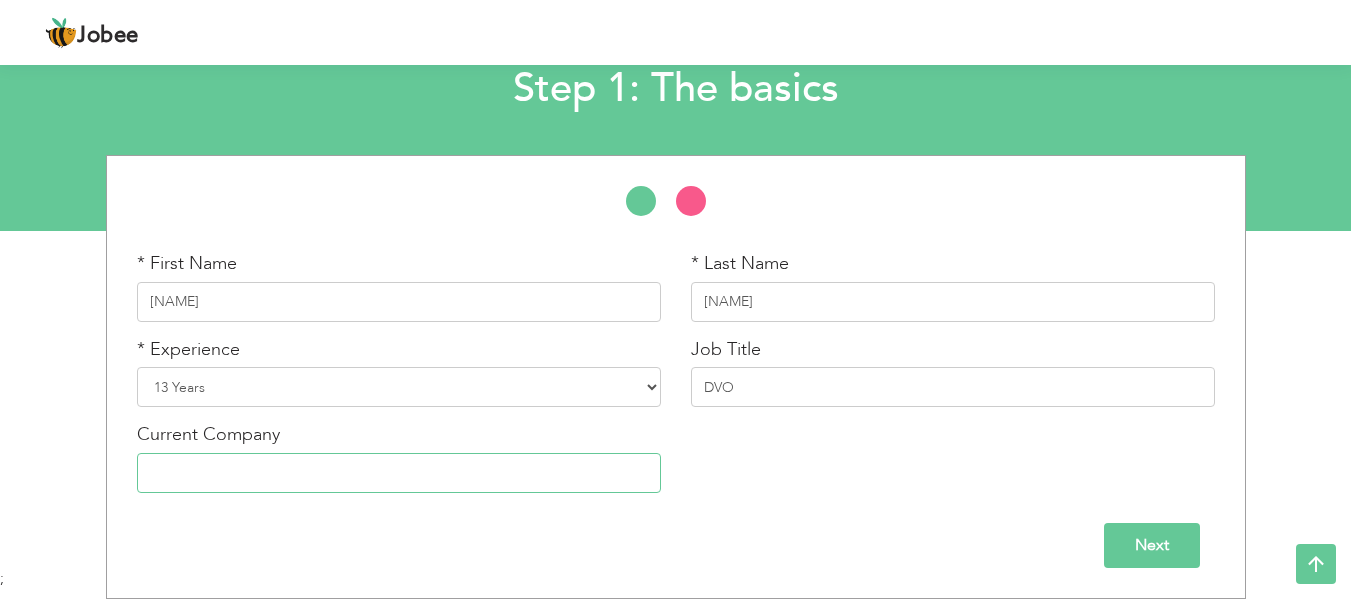 click at bounding box center (399, 473) 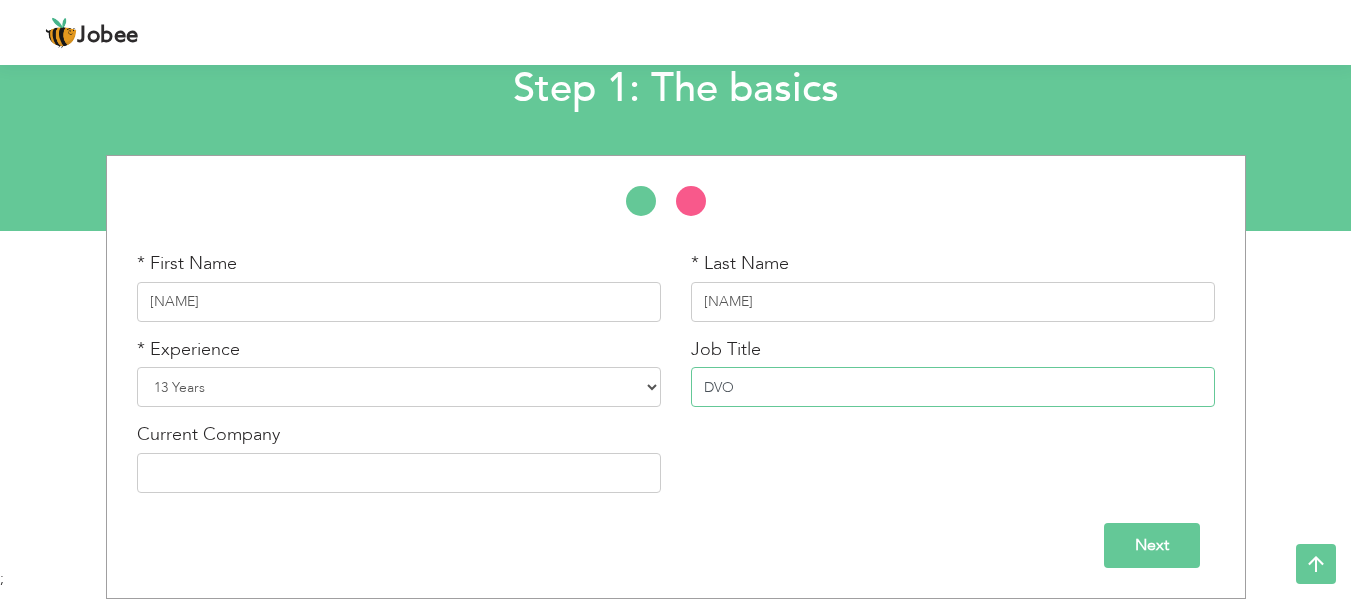 click on "DVO" at bounding box center (953, 387) 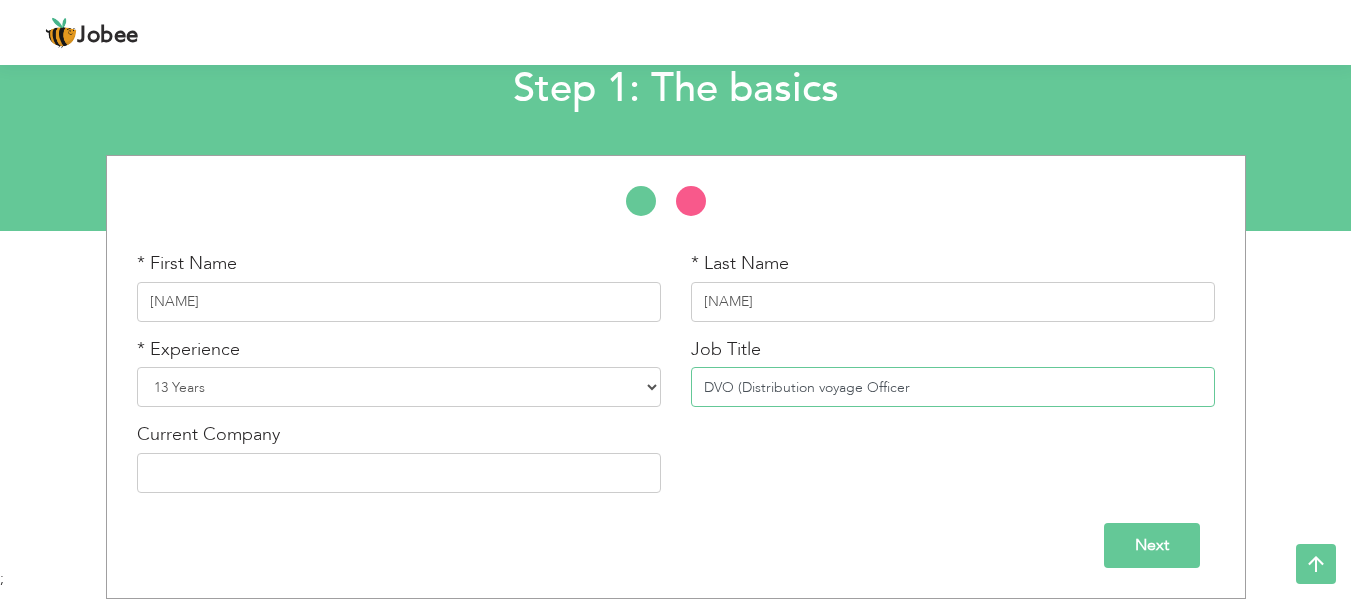click on "DVO (Distribution voyage Officer" at bounding box center (953, 387) 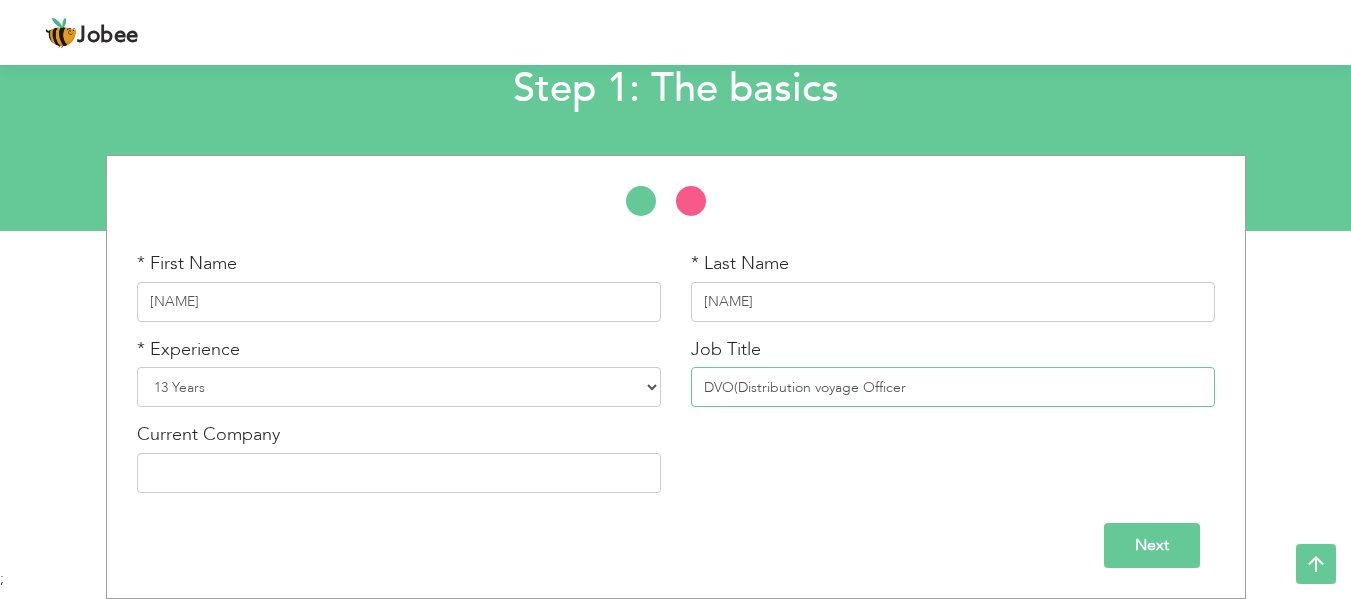 click on "DVO(Distribution voyage Officer" at bounding box center [953, 387] 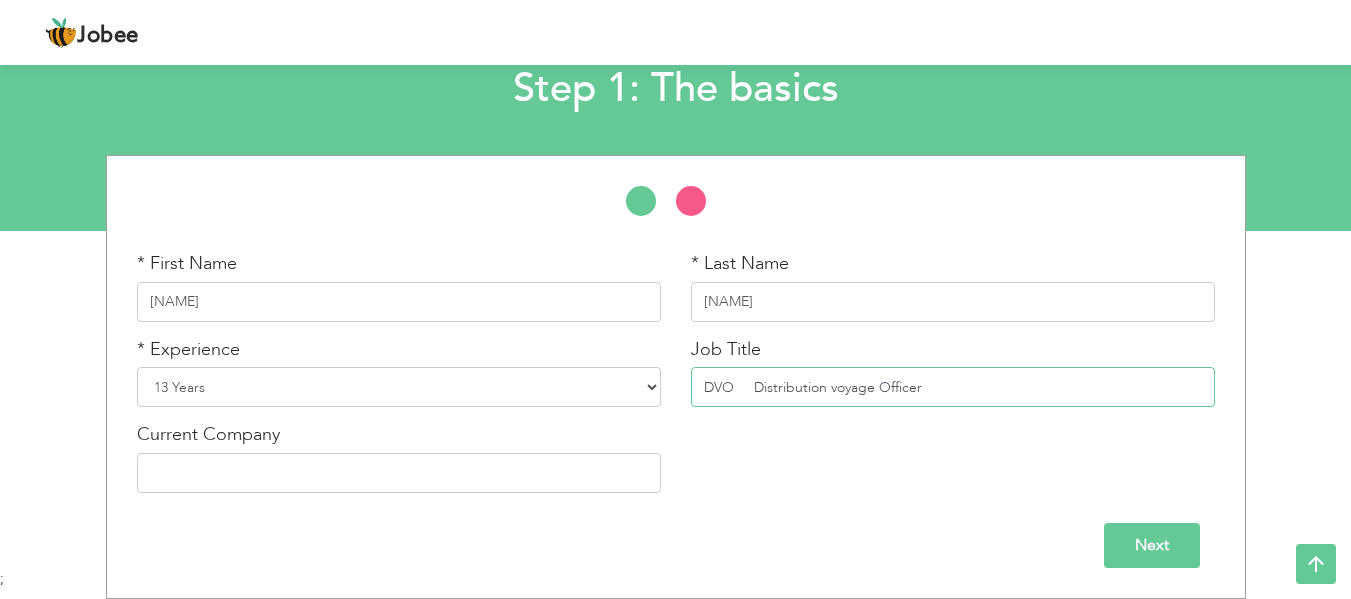 type on "[TITLE]     [TITLE] [TITLE] [TITLE]" 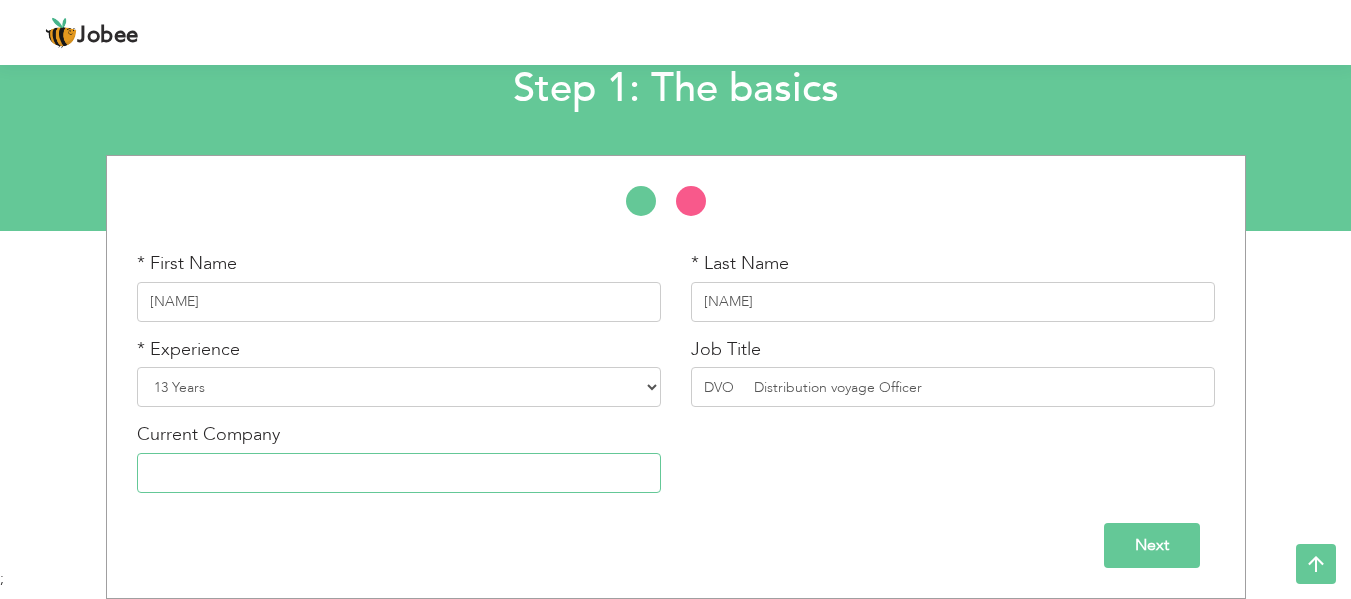 click at bounding box center [399, 473] 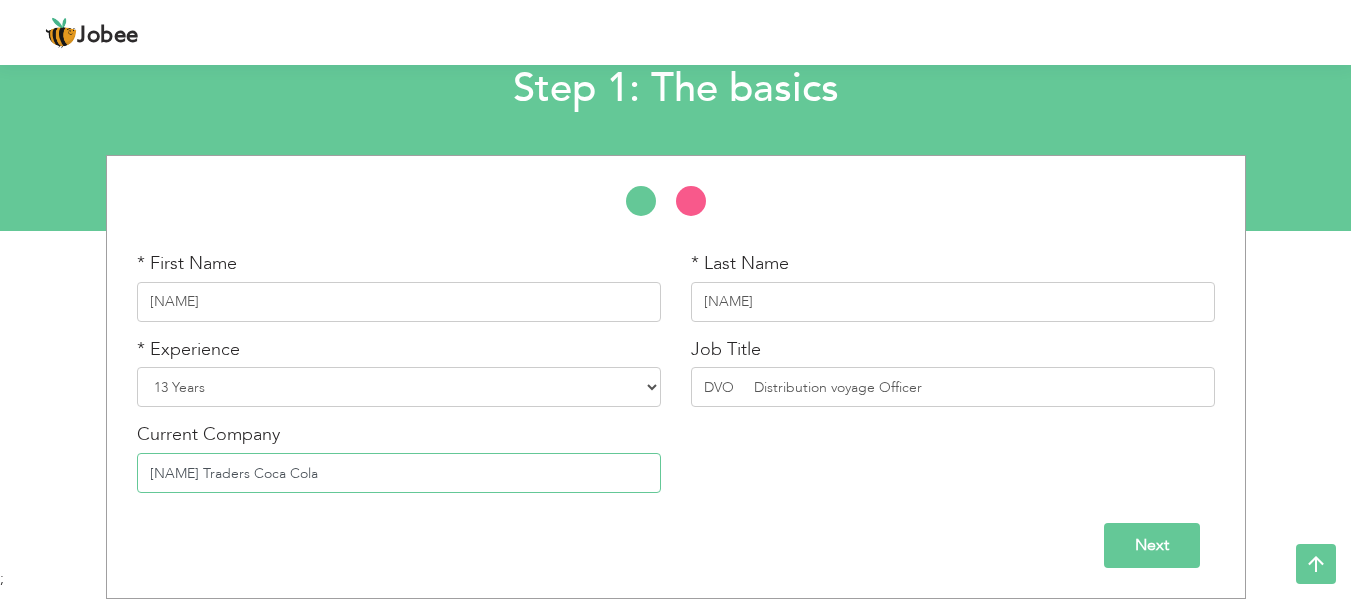 click on "Waqas Traders Coca Cola" at bounding box center [399, 473] 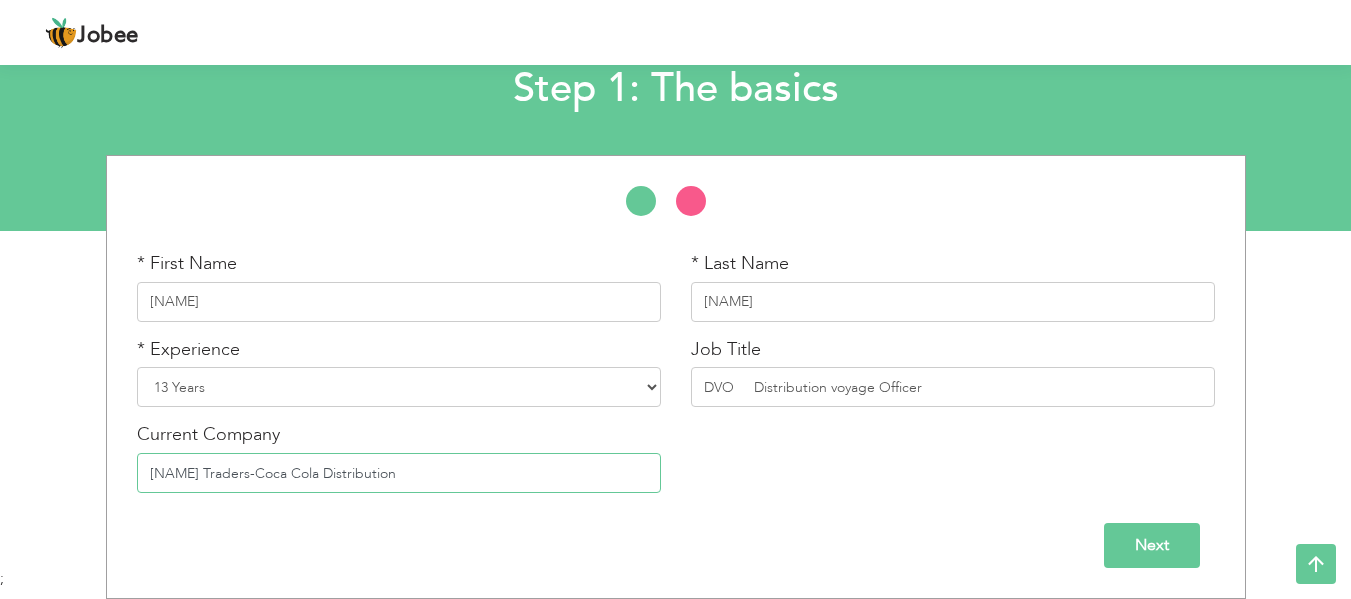 type on "Waqas Traders-Coca Cola Distribution" 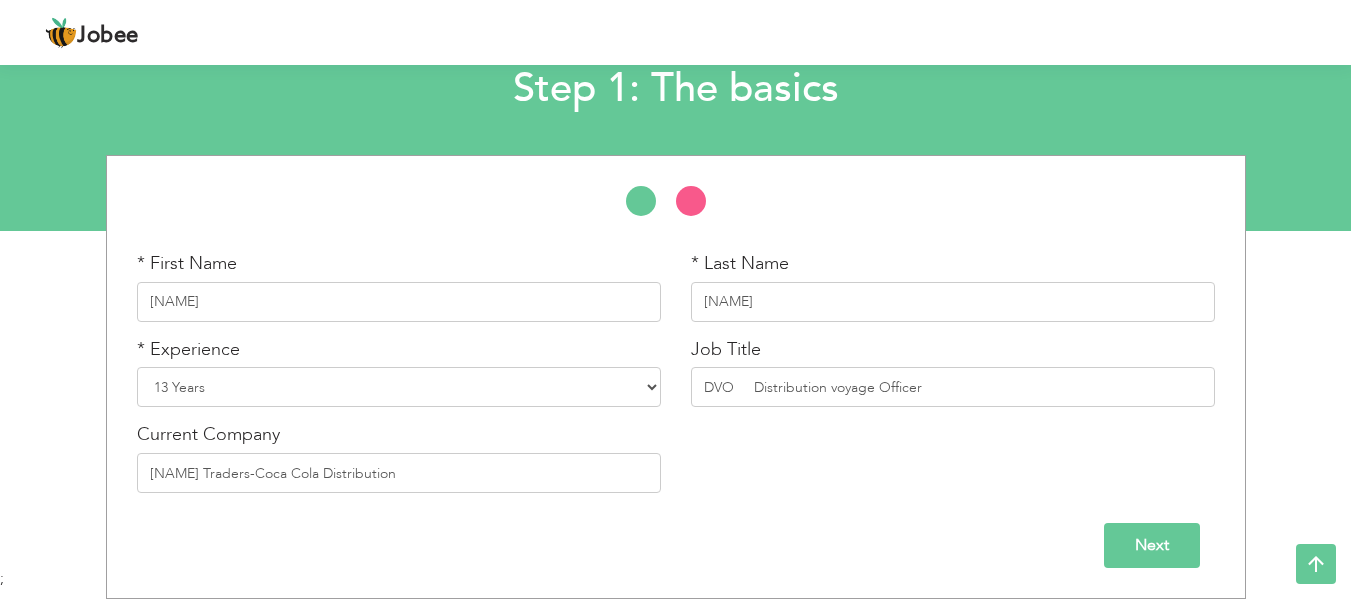 click on "Next" at bounding box center (1152, 545) 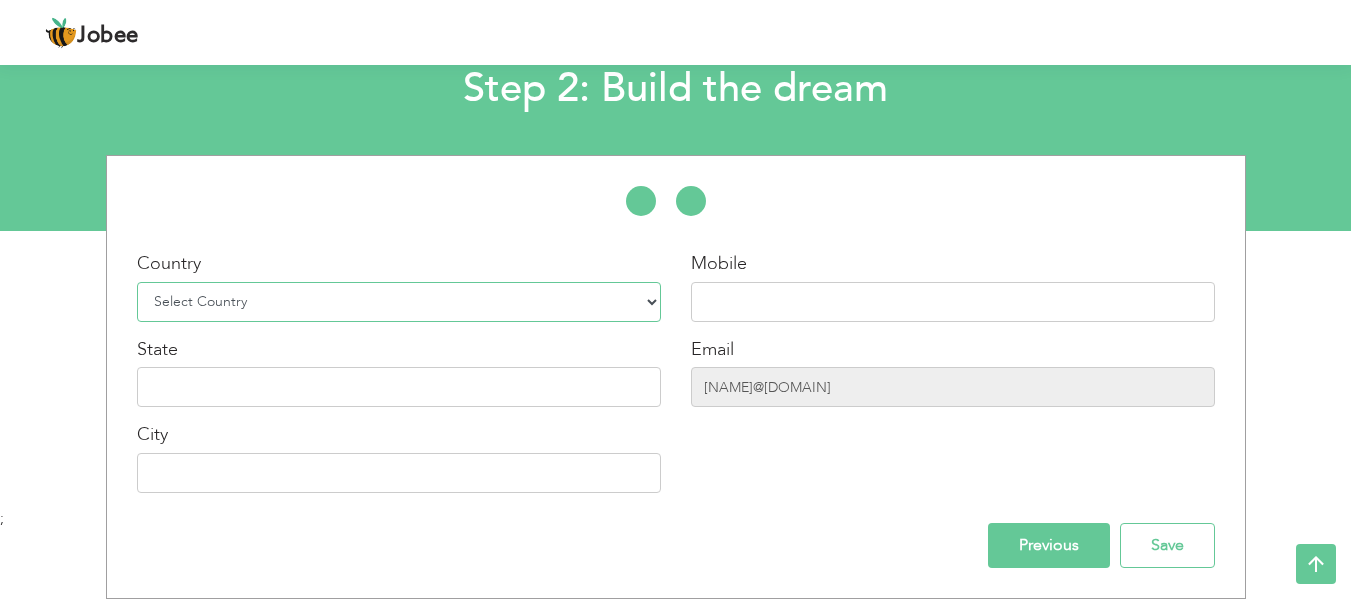 click on "Select Country
Afghanistan
Albania
Algeria
American Samoa
Andorra
Angola
Anguilla
Antarctica
Antigua and Barbuda
Argentina
Armenia
Aruba
Australia
Austria
Azerbaijan
Bahamas
Bahrain
Bangladesh
Barbados
Belarus
Belgium
Belize
Benin
Bermuda
Bhutan
Bolivia
Bosnia-Herzegovina
Botswana
Bouvet Island
Brazil
British Indian Ocean Territory
Brunei Darussalam
Bulgaria
Burkina Faso
Burundi
Cambodia
Cameroon
Canada
Cape Verde
Cayman Islands
Central African Republic
Chad
Chile
China
Christmas Island
Cocos (Keeling) Islands
Colombia
Comoros
Congo
Congo, Dem. Republic
Cook Islands
Costa Rica
Croatia
Cuba
Cyprus
Czech Rep
Denmark
Djibouti
Dominica
Dominican Republic
Ecuador
Egypt
El Salvador
Equatorial Guinea
Eritrea
Estonia
Ethiopia
European Union
Falkland Islands (Malvinas)
Faroe Islands
Fiji
Finland
France
French Guiana
French Southern Territories
Gabon
Gambia
Georgia" at bounding box center (399, 302) 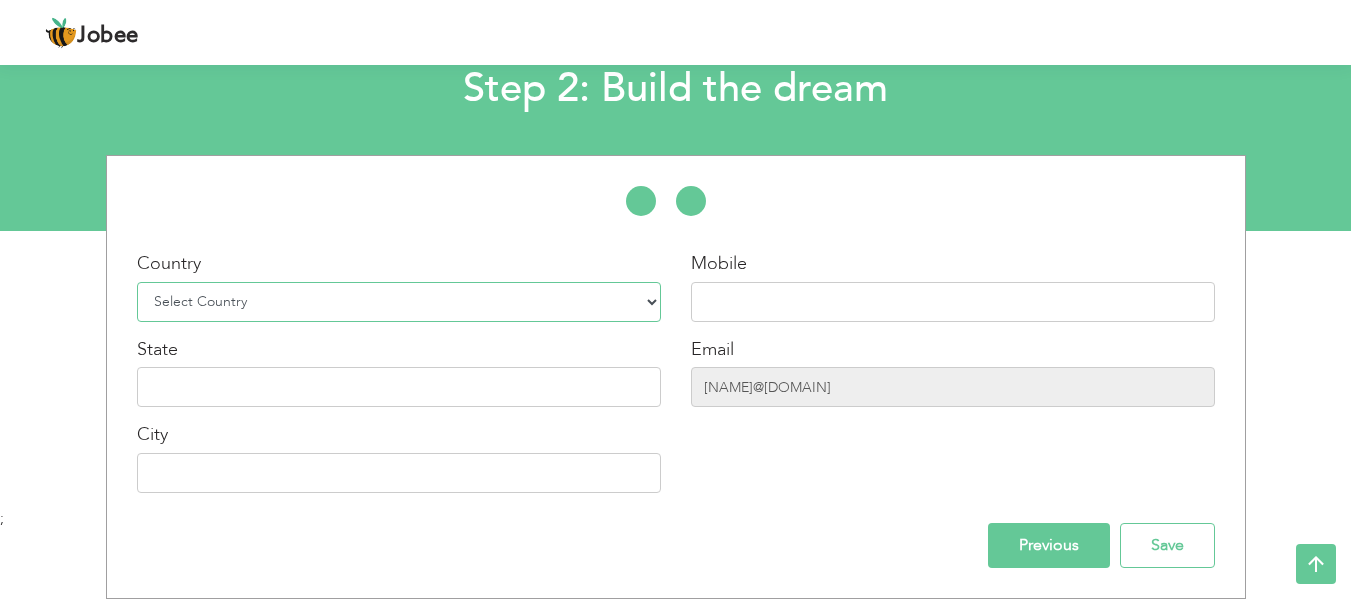 select on "166" 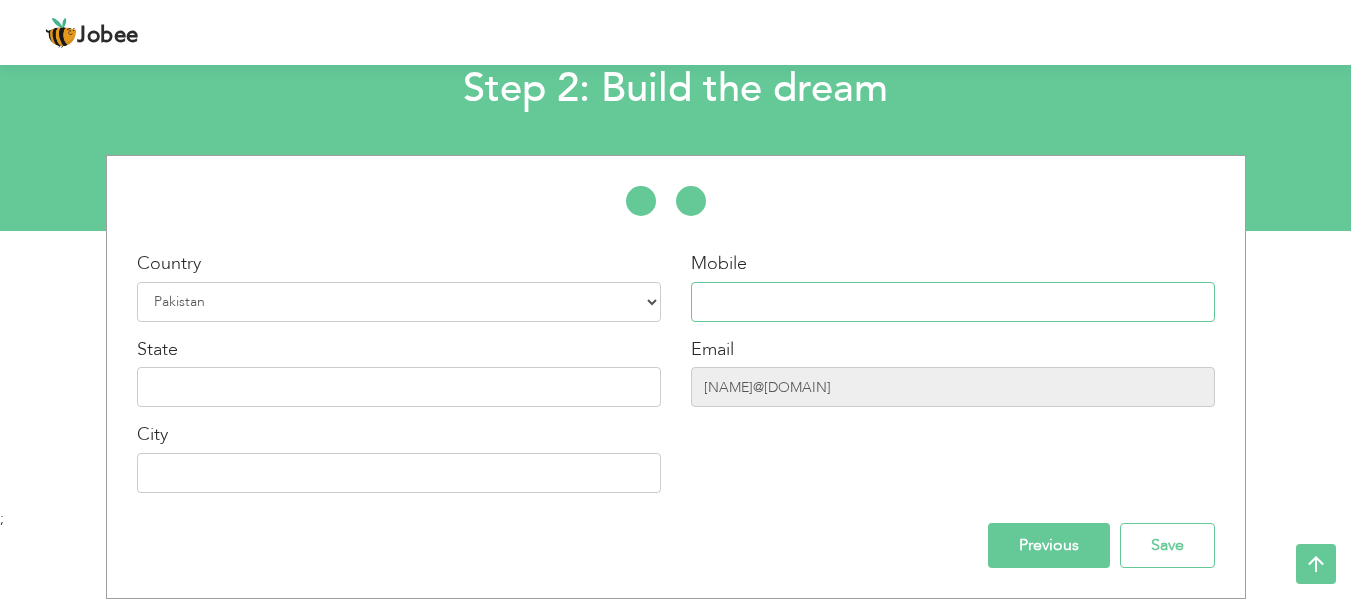 click at bounding box center [953, 302] 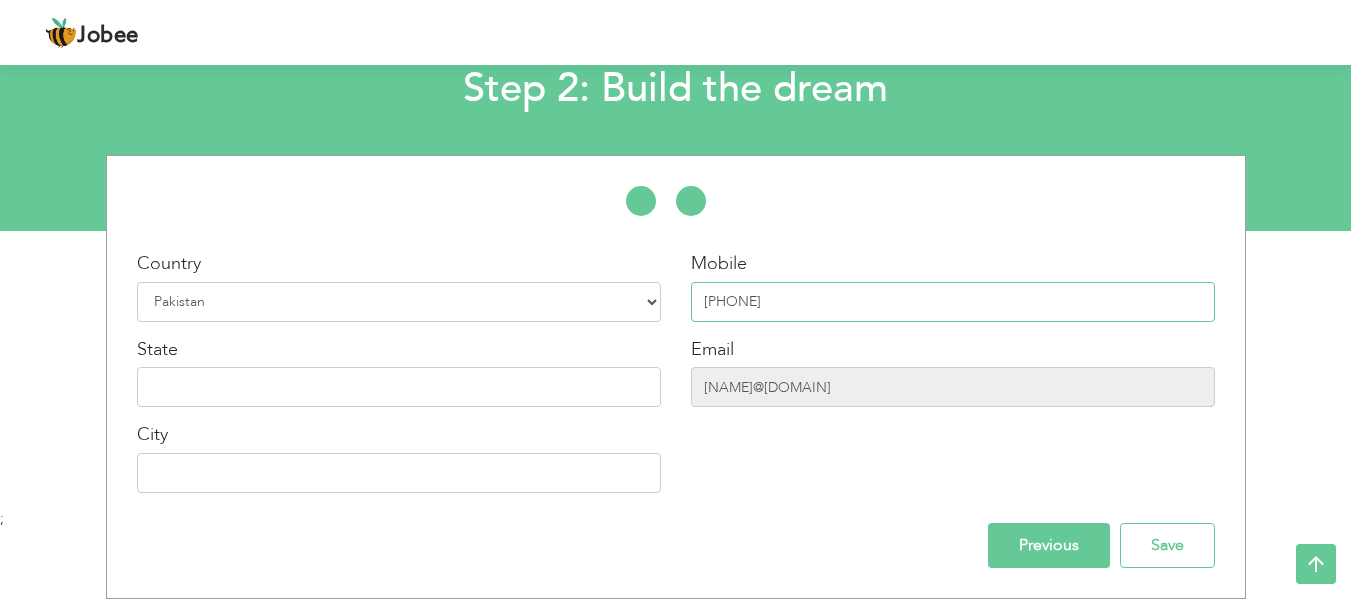 type on "03034374364" 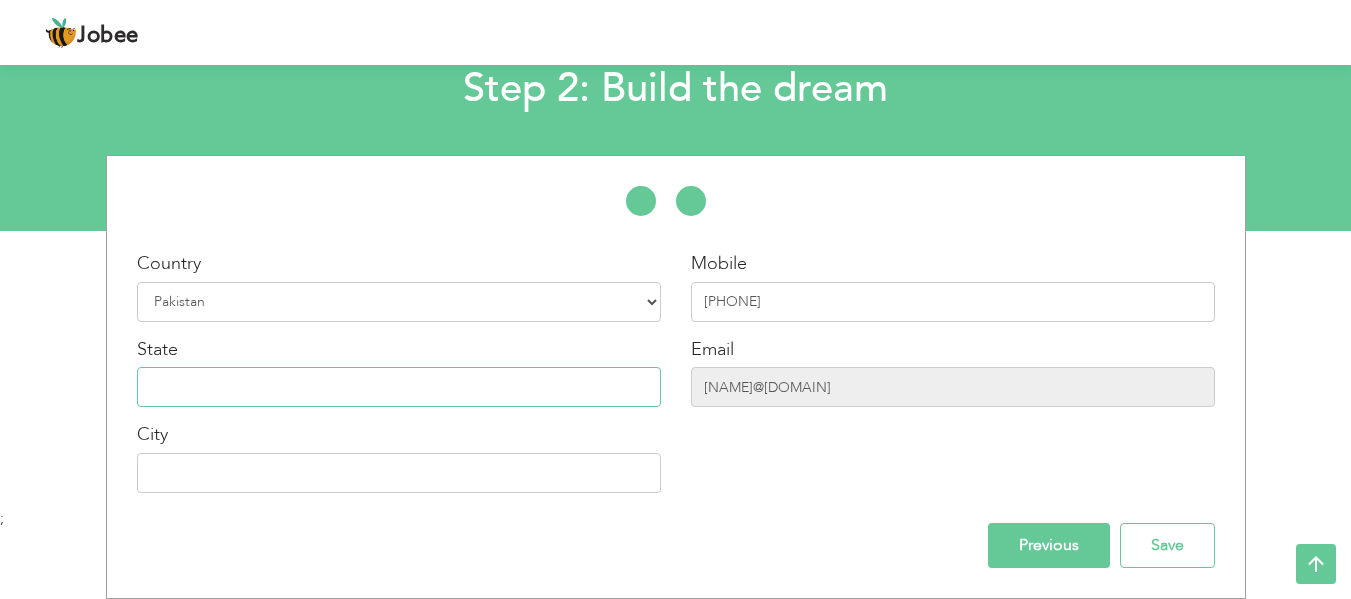 click at bounding box center [399, 387] 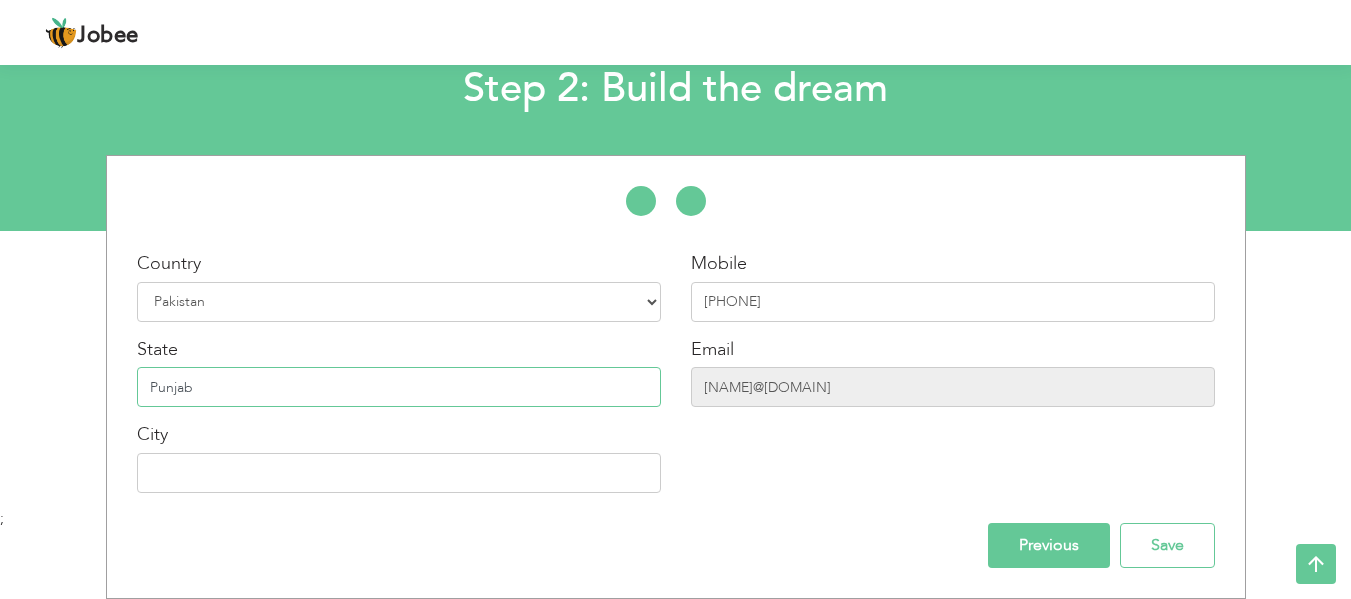 type on "Punjab" 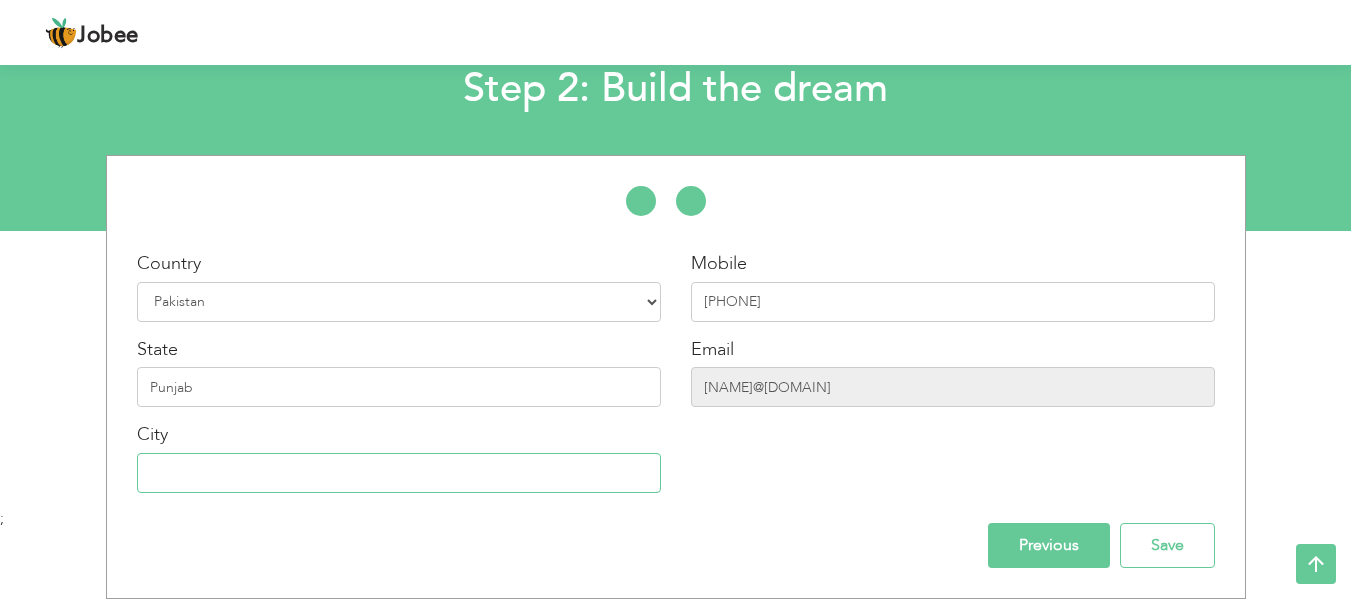 click at bounding box center (399, 473) 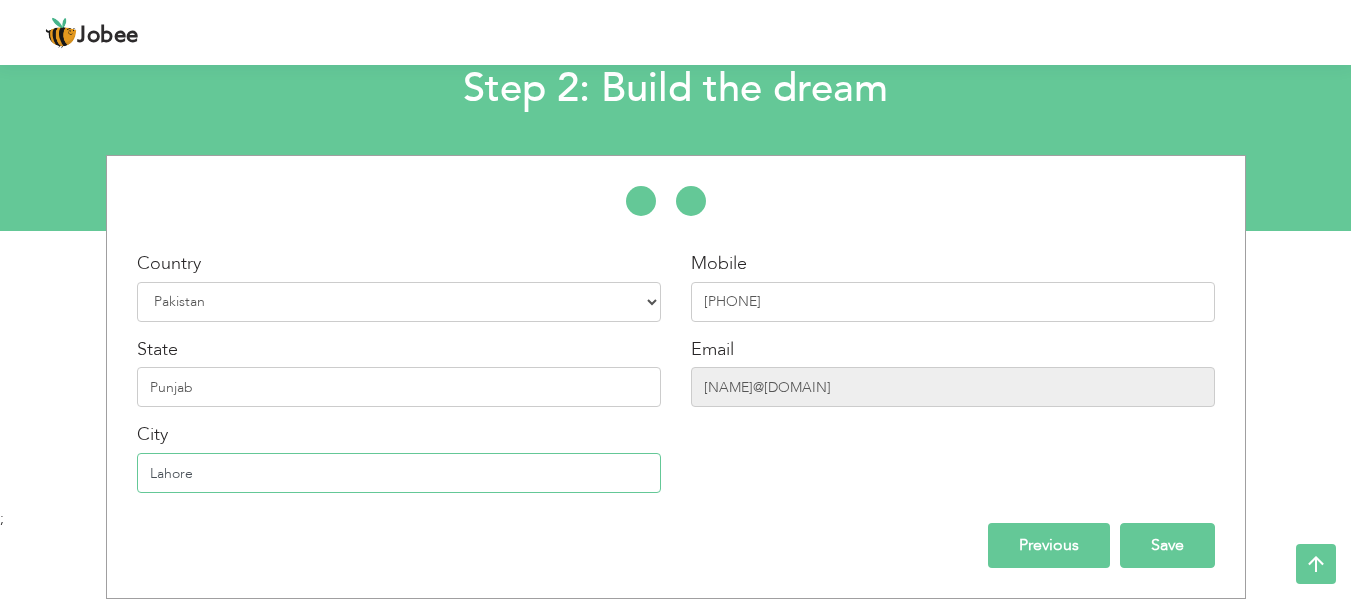 type on "Lahore" 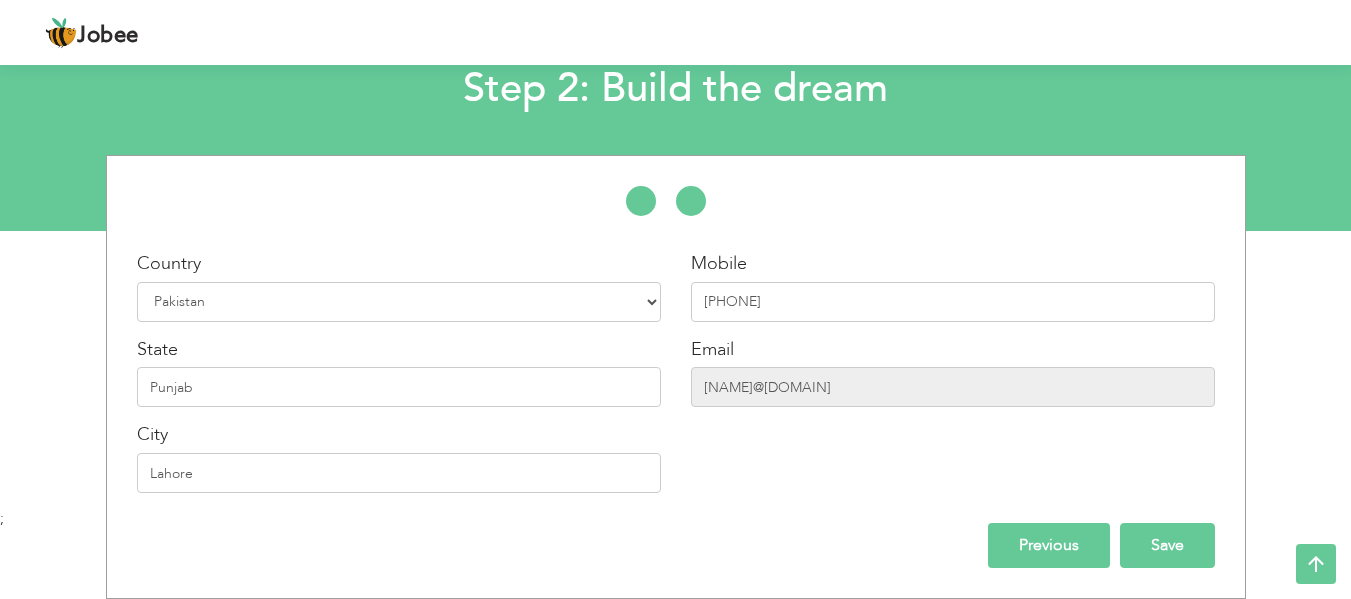 click on "Save" at bounding box center [1167, 545] 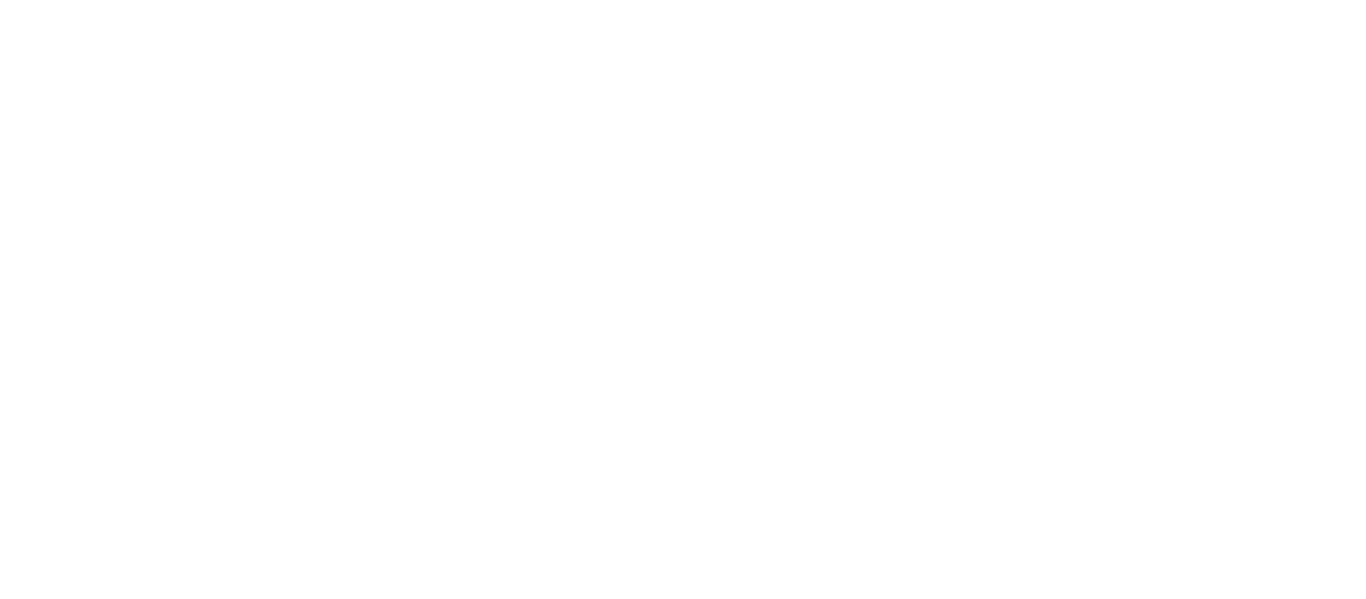 scroll, scrollTop: 0, scrollLeft: 0, axis: both 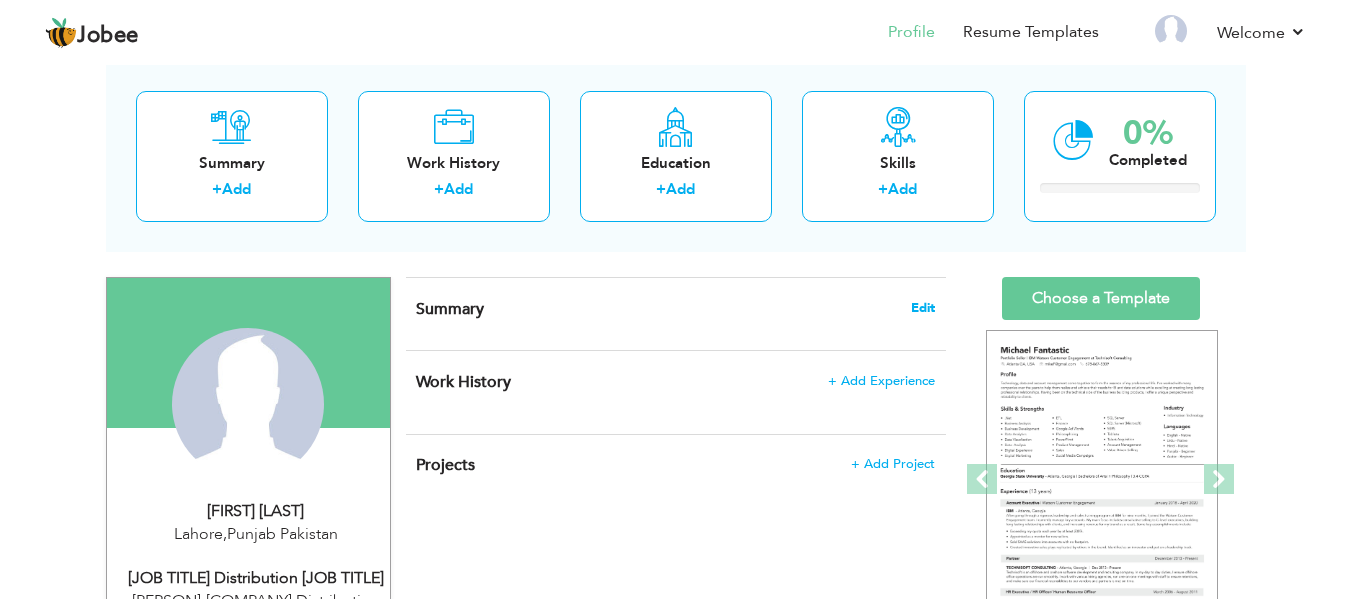 click on "Edit" at bounding box center [923, 308] 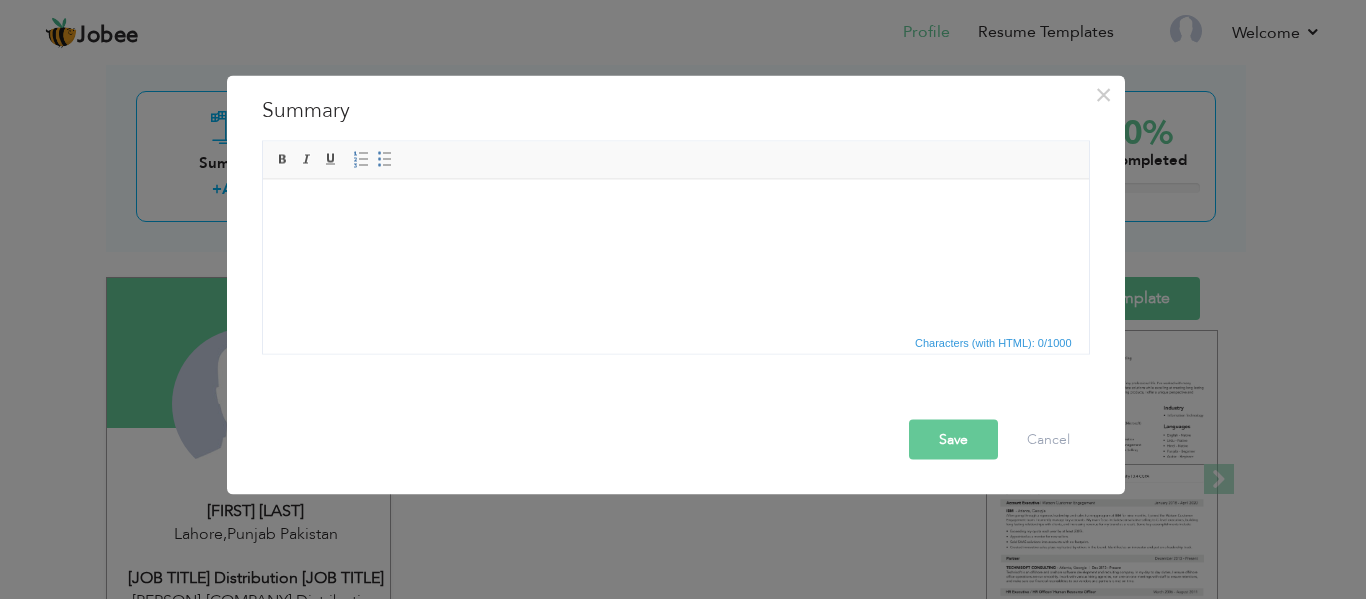 click at bounding box center (675, 209) 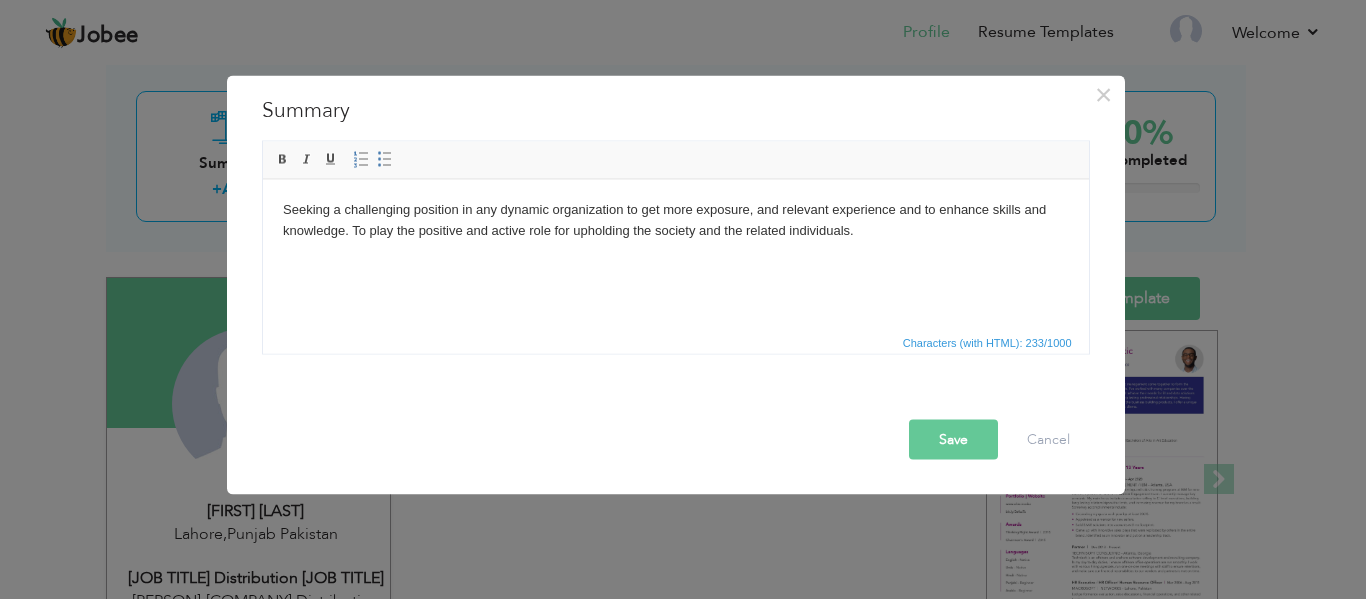 click on "Save" at bounding box center [953, 439] 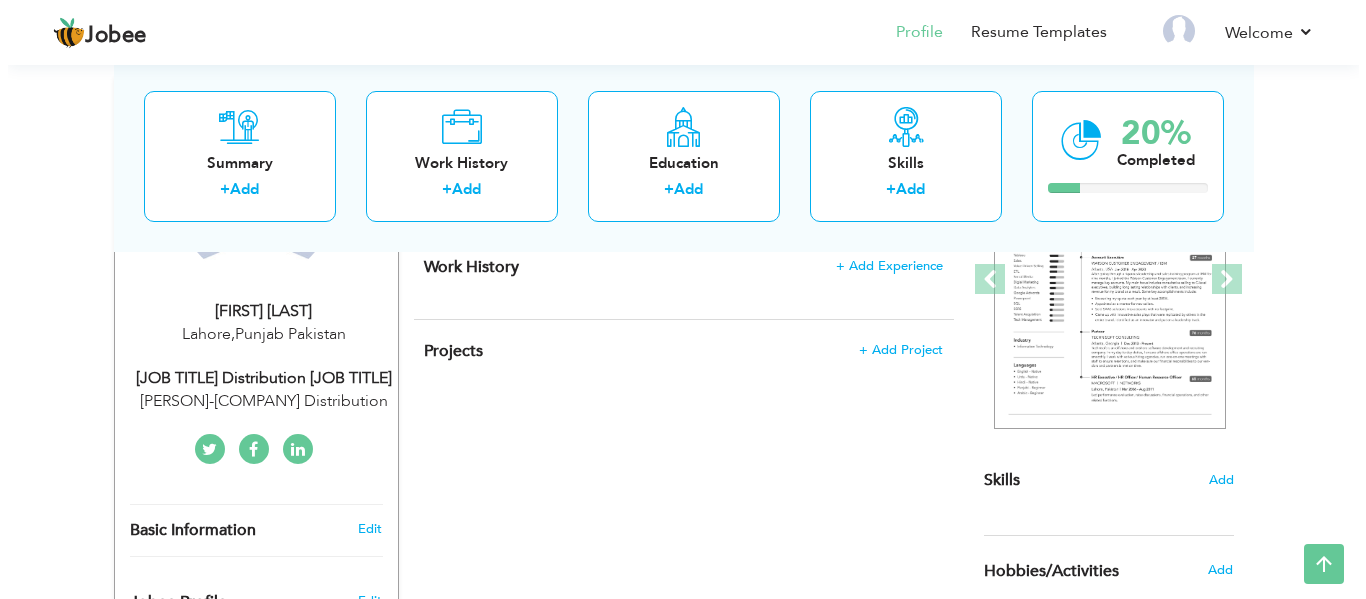 scroll, scrollTop: 400, scrollLeft: 0, axis: vertical 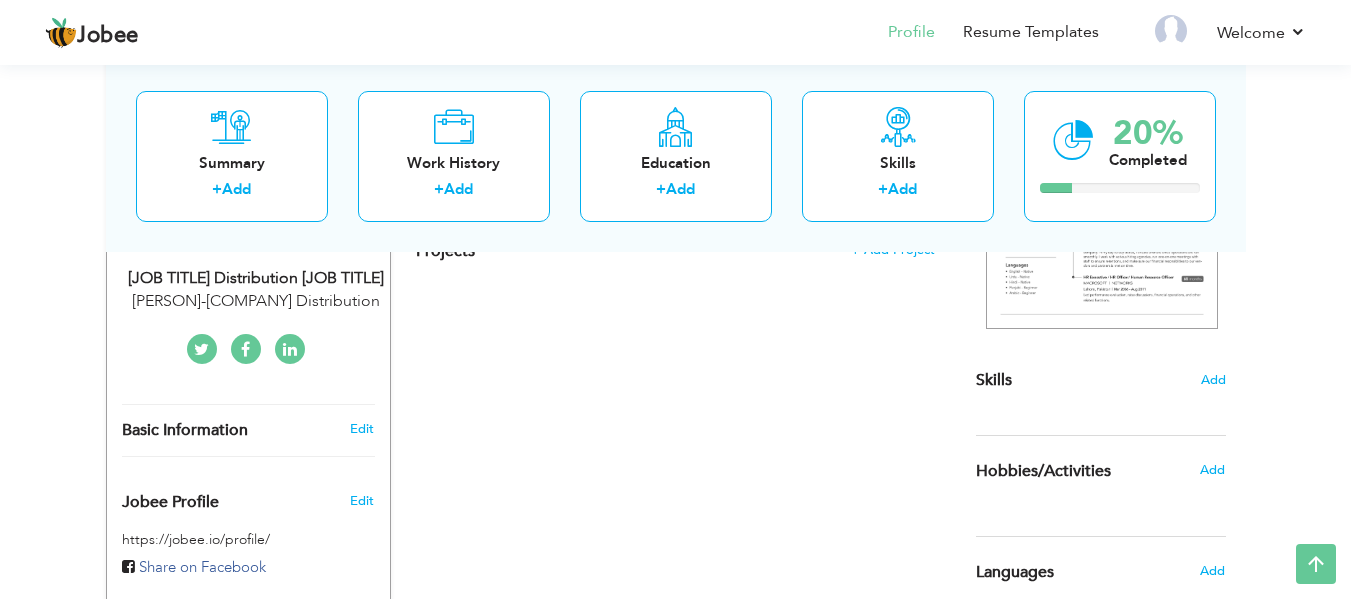 click on "Basic Information" at bounding box center [185, 431] 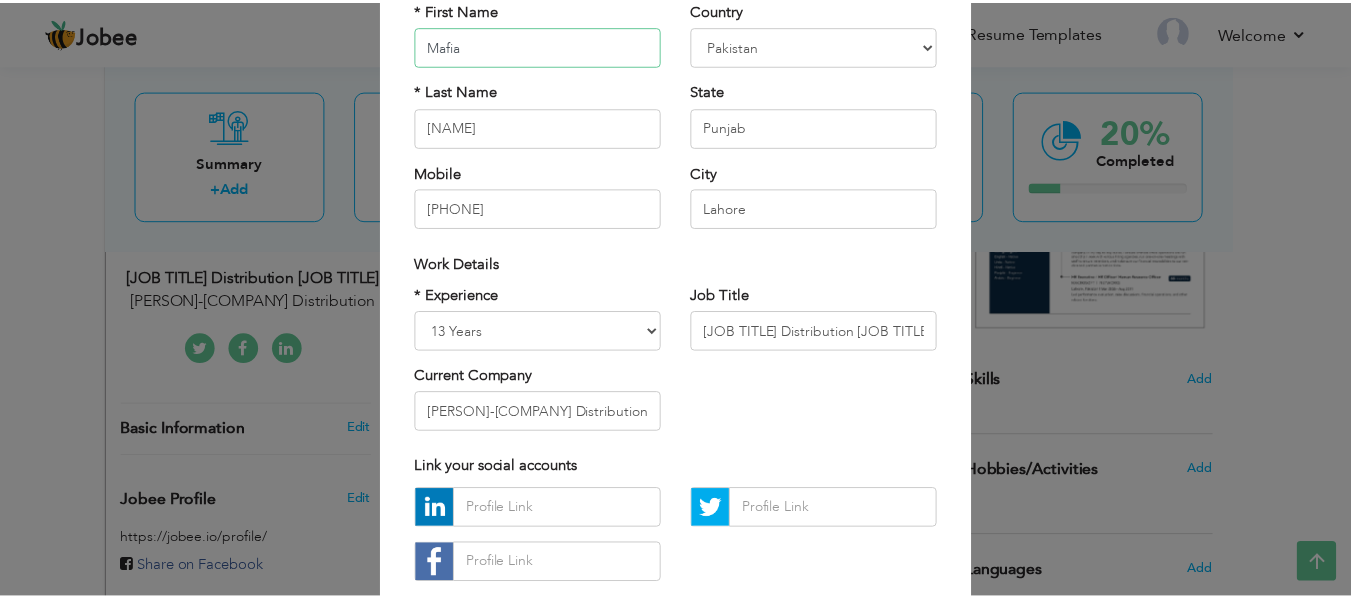 scroll, scrollTop: 0, scrollLeft: 0, axis: both 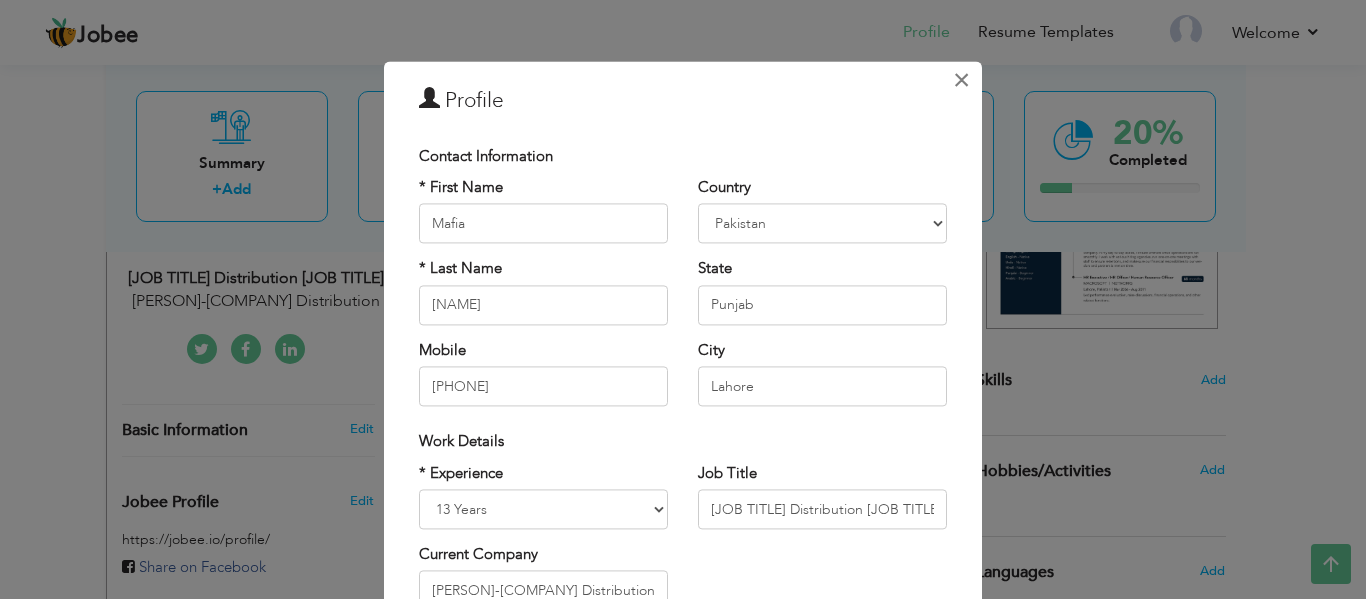 click on "×" at bounding box center [961, 80] 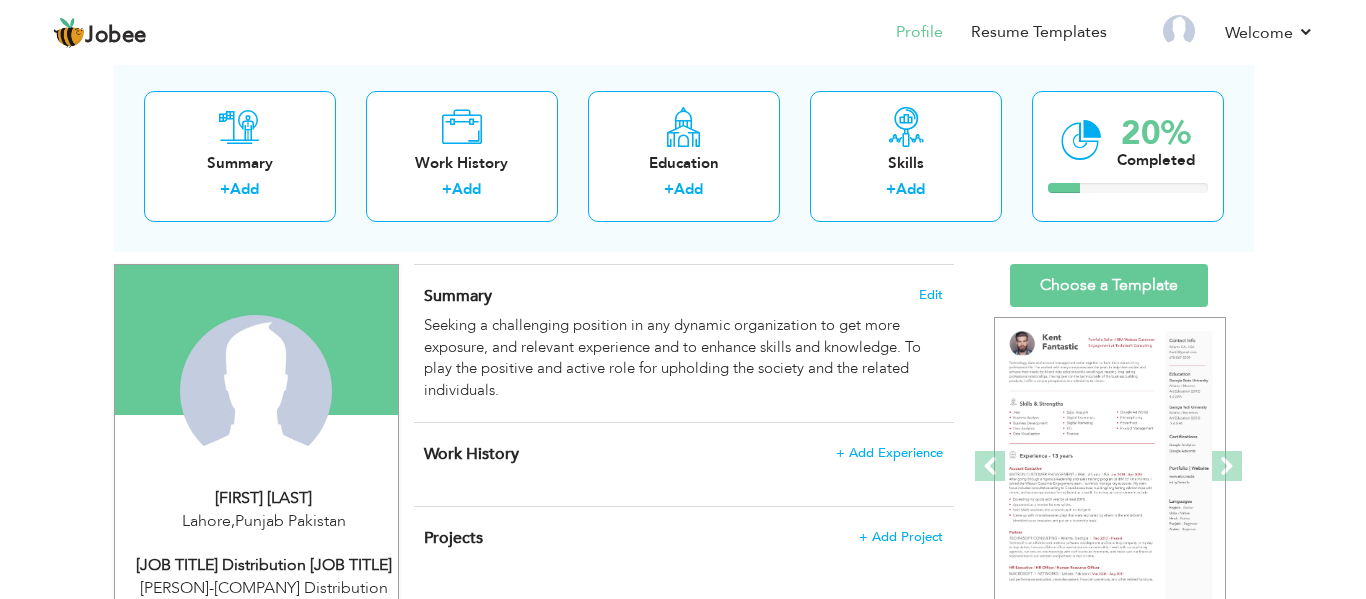 scroll, scrollTop: 200, scrollLeft: 0, axis: vertical 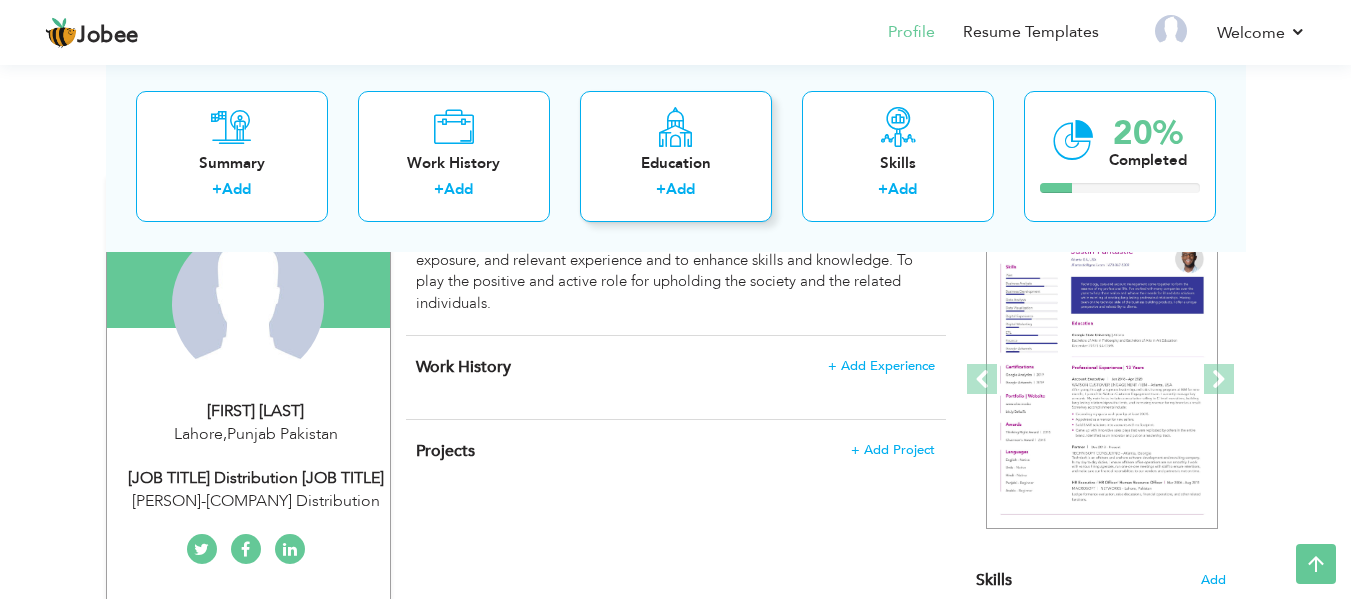 click on "+  Add" at bounding box center (676, 192) 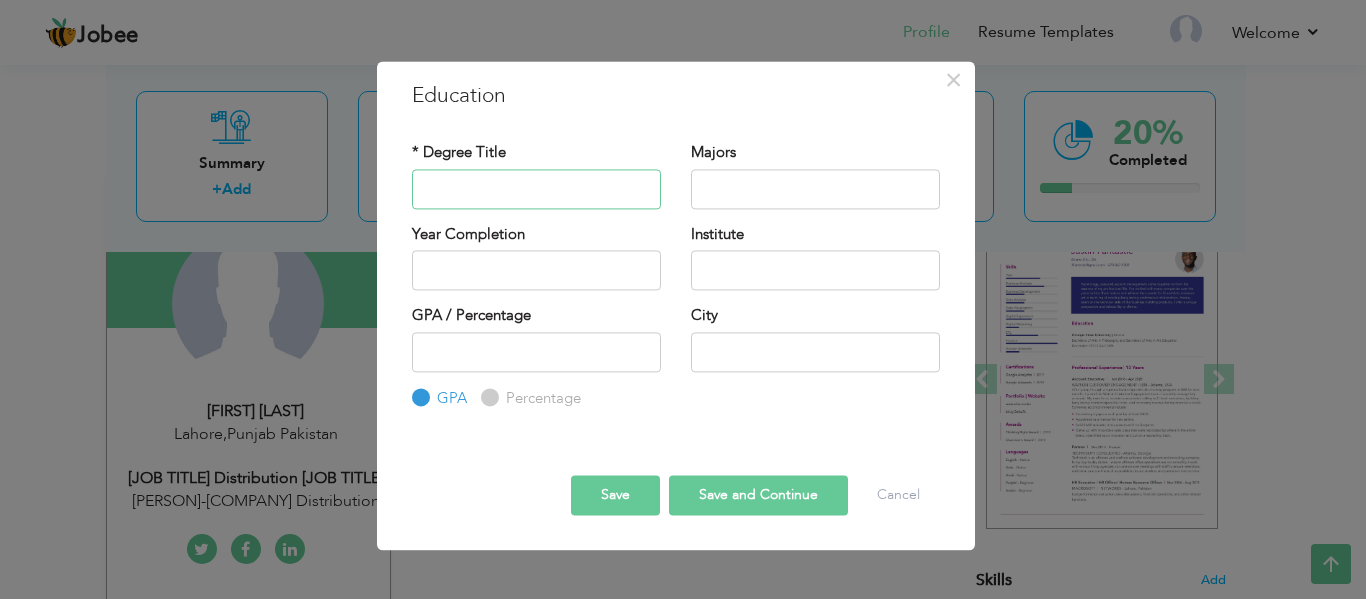 click at bounding box center [536, 189] 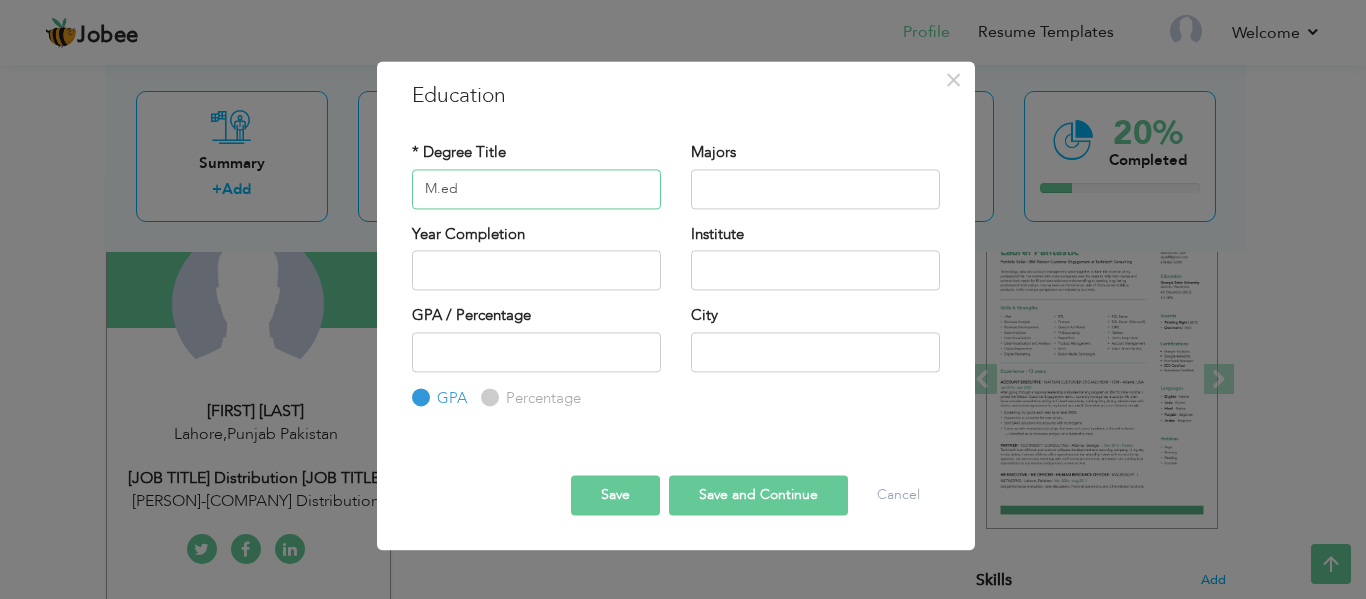 type on "M.ed" 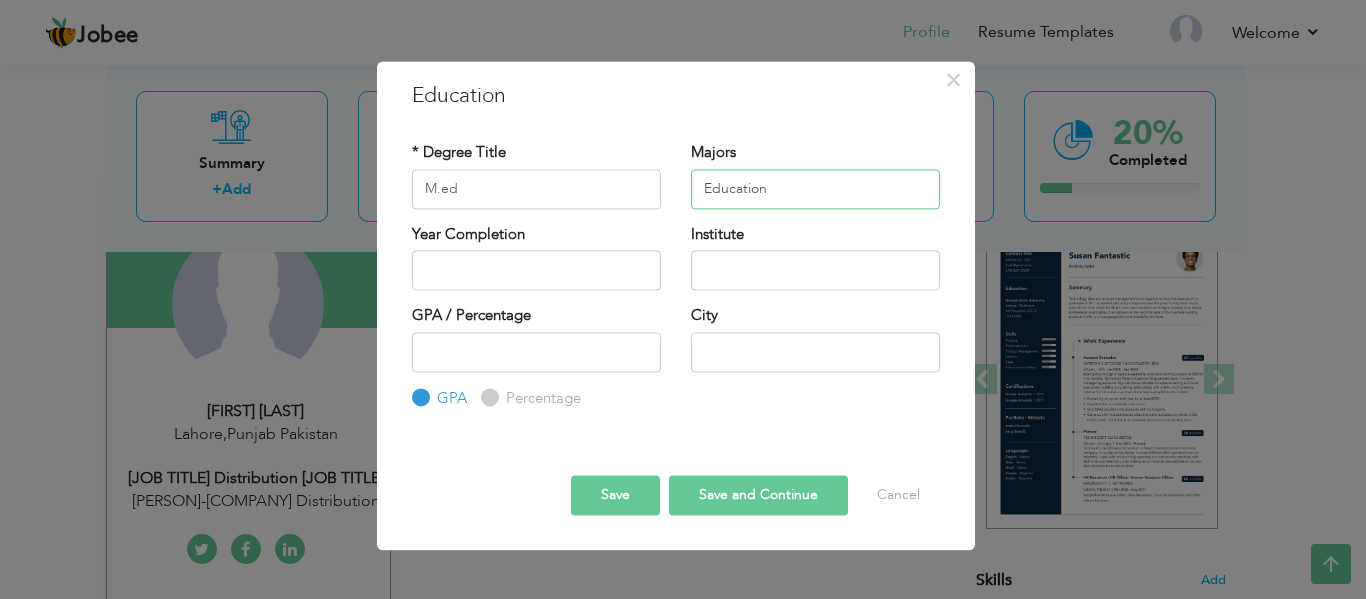 type on "Education" 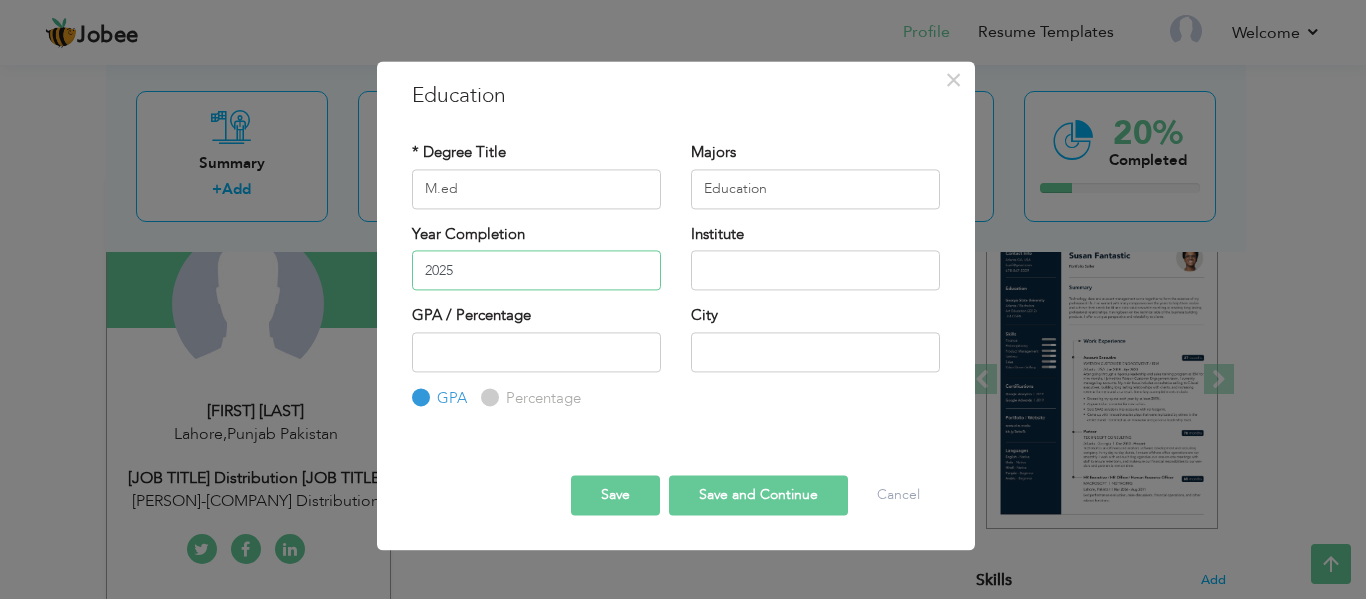 click on "2025" at bounding box center [536, 270] 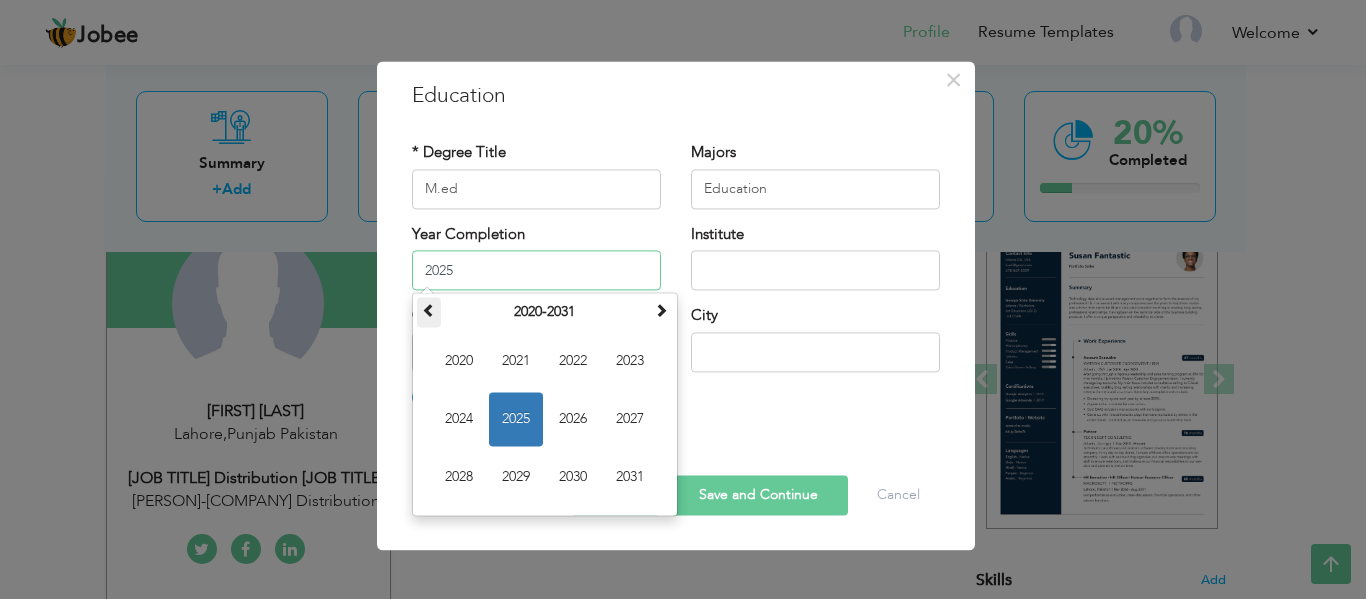 click at bounding box center (429, 310) 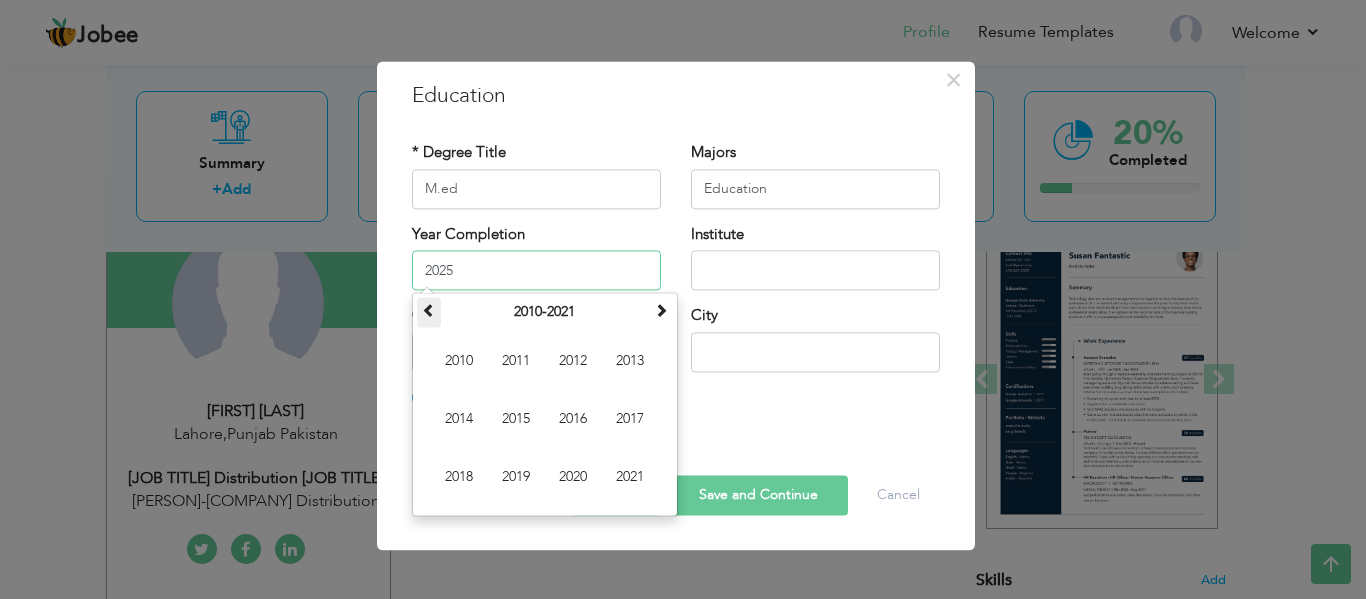 click at bounding box center (429, 310) 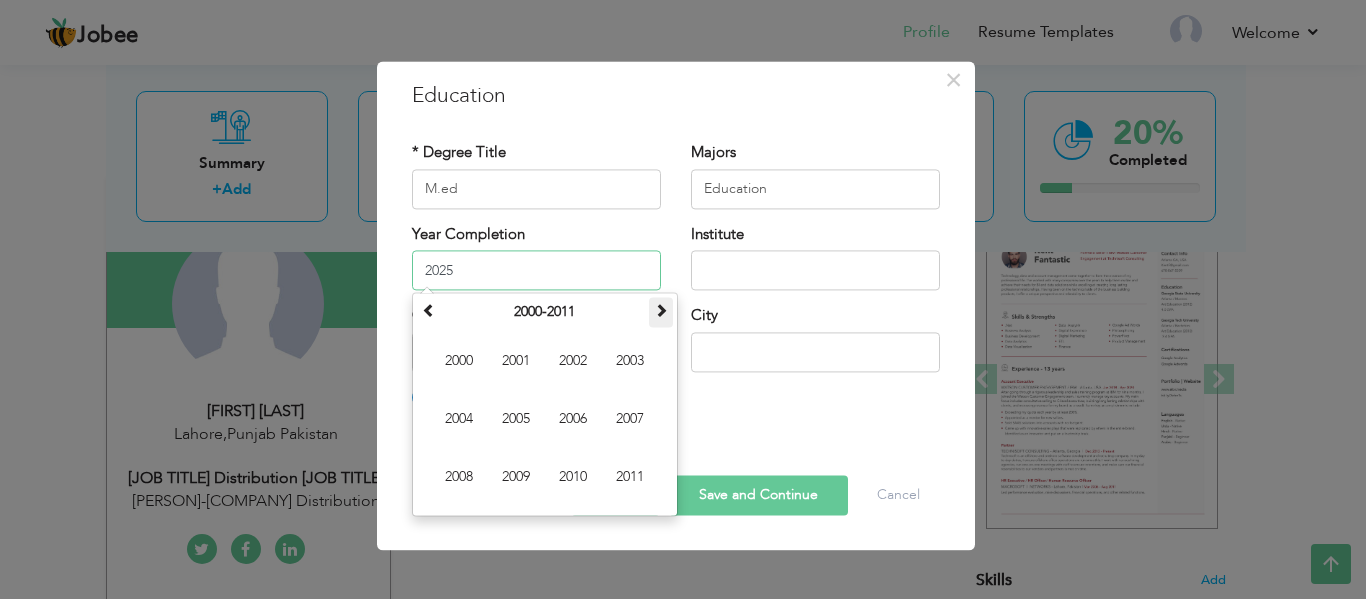 click at bounding box center (661, 310) 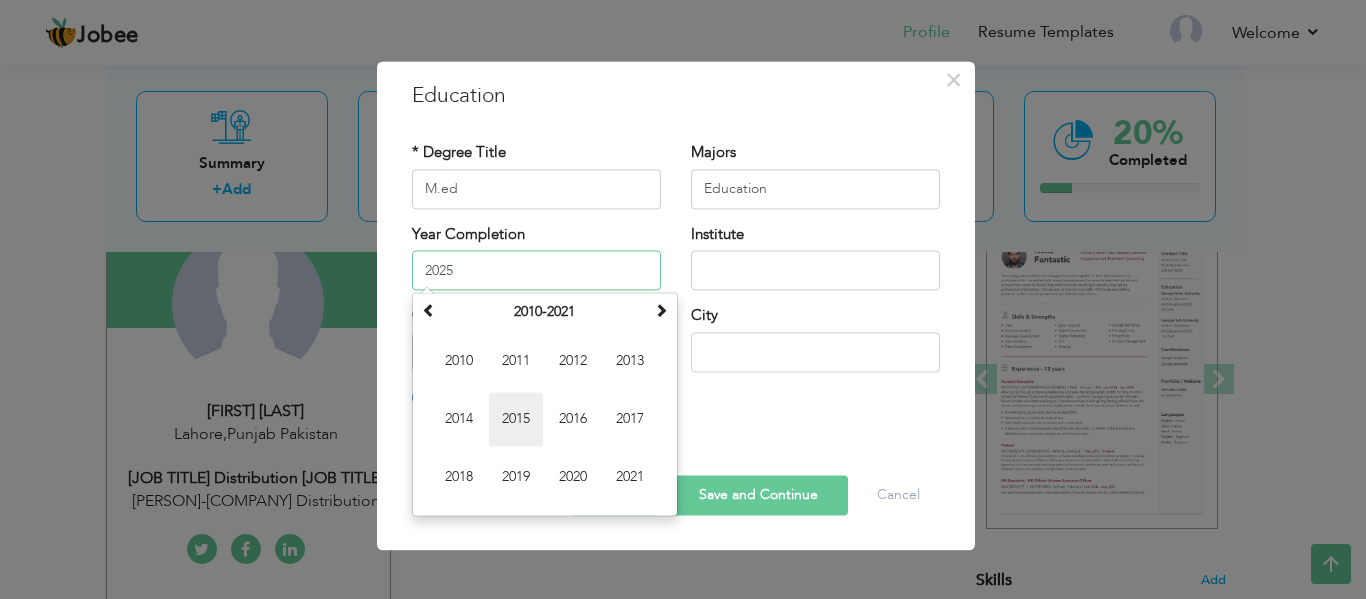 click on "2015" at bounding box center (516, 419) 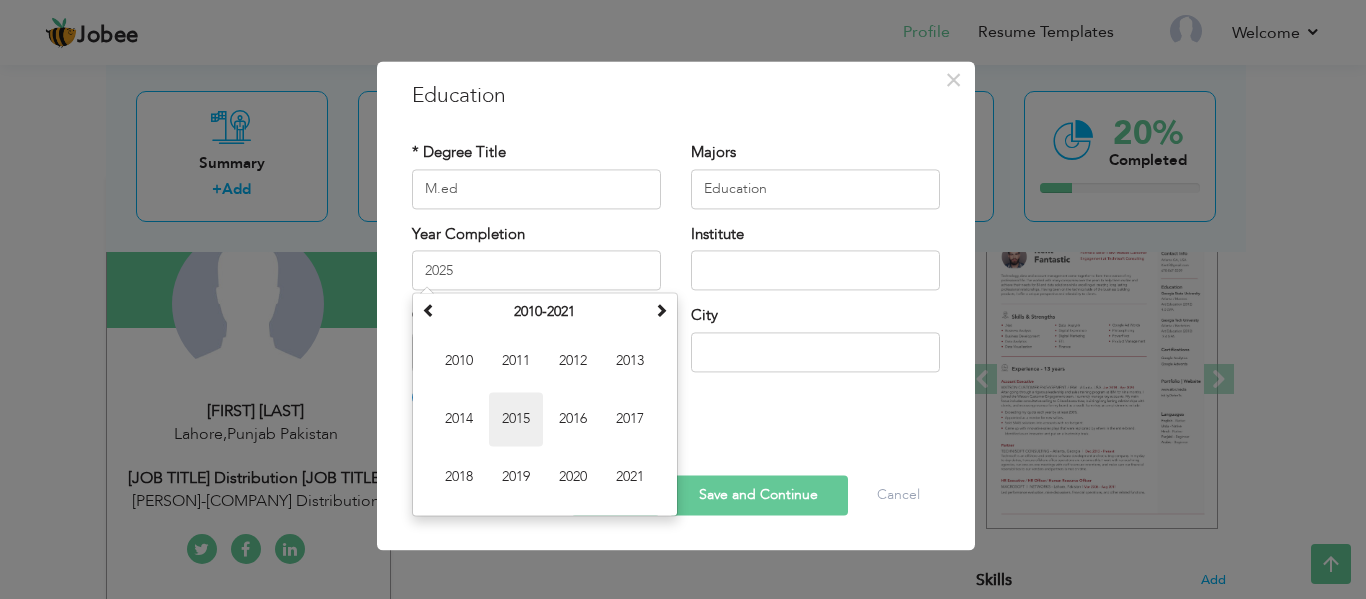 type on "2015" 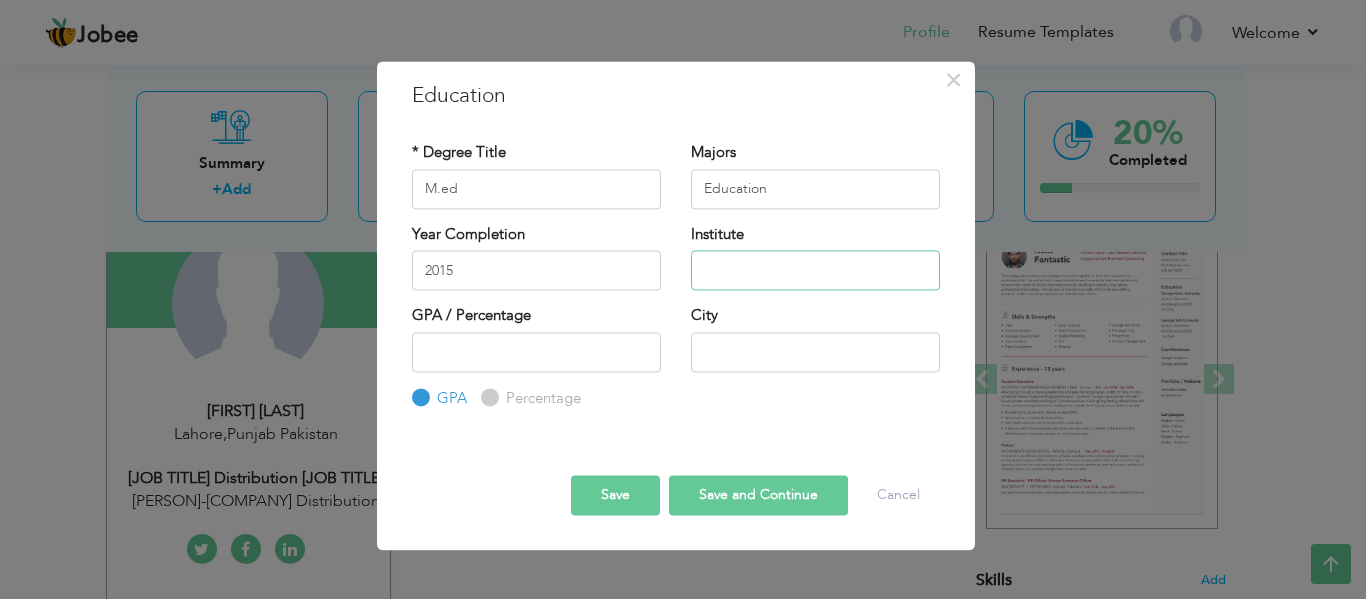 click at bounding box center [815, 270] 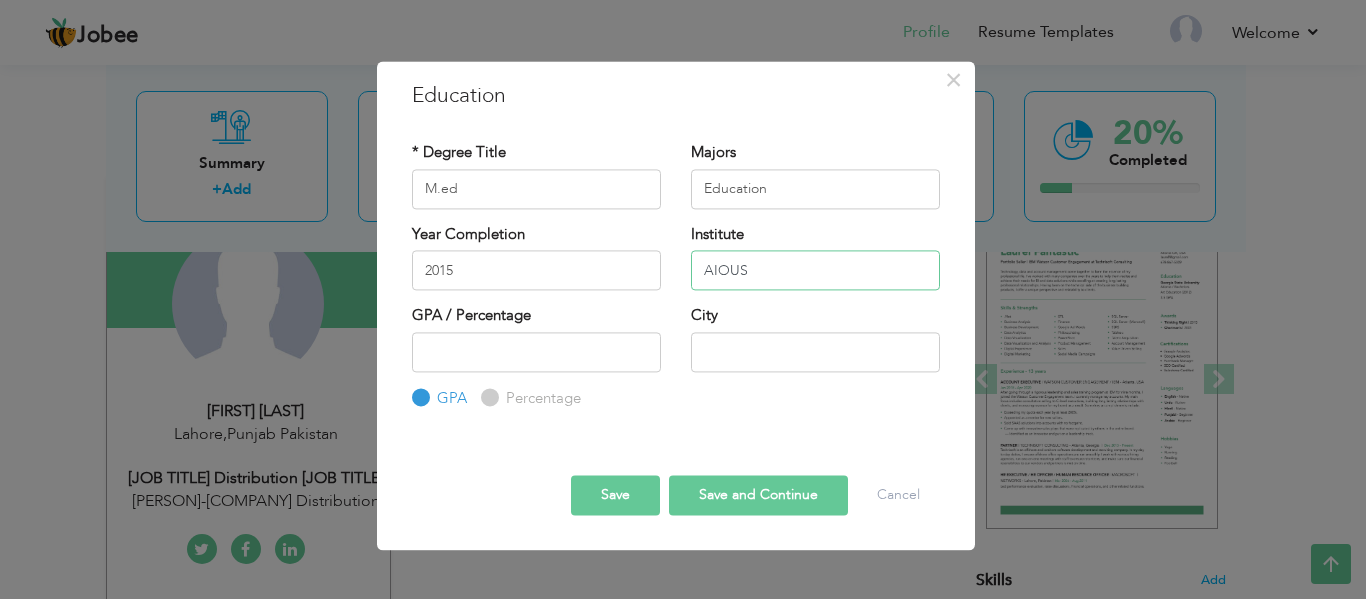 type on "AIOUS" 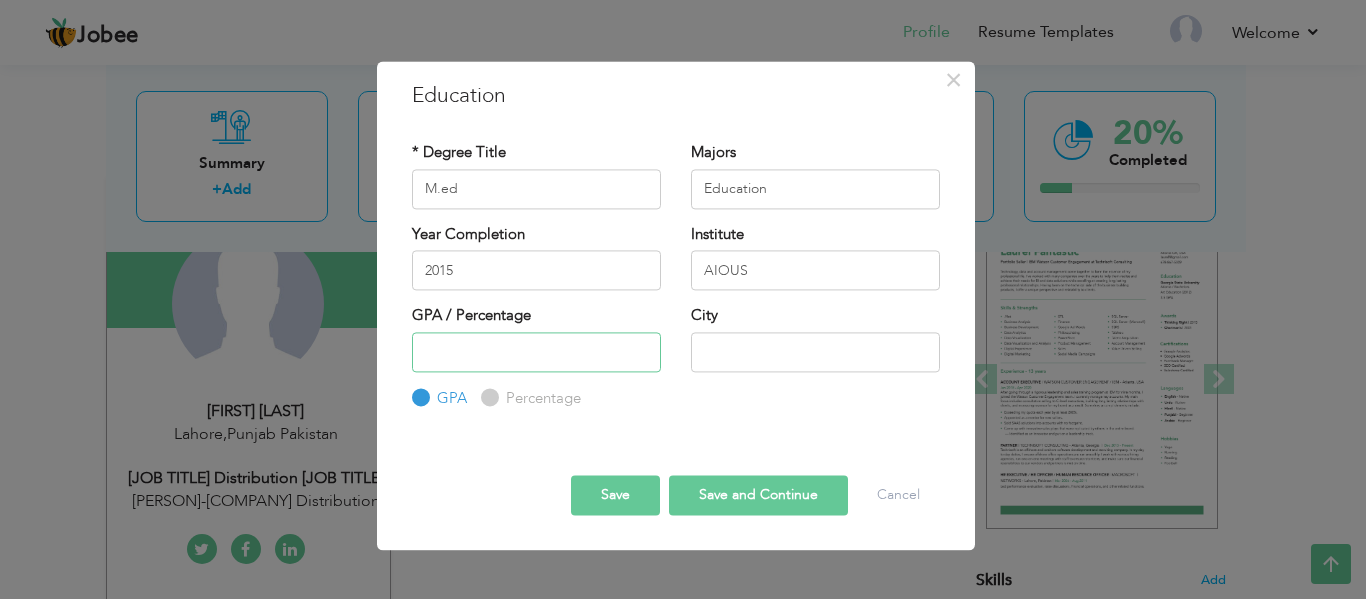 click at bounding box center [536, 352] 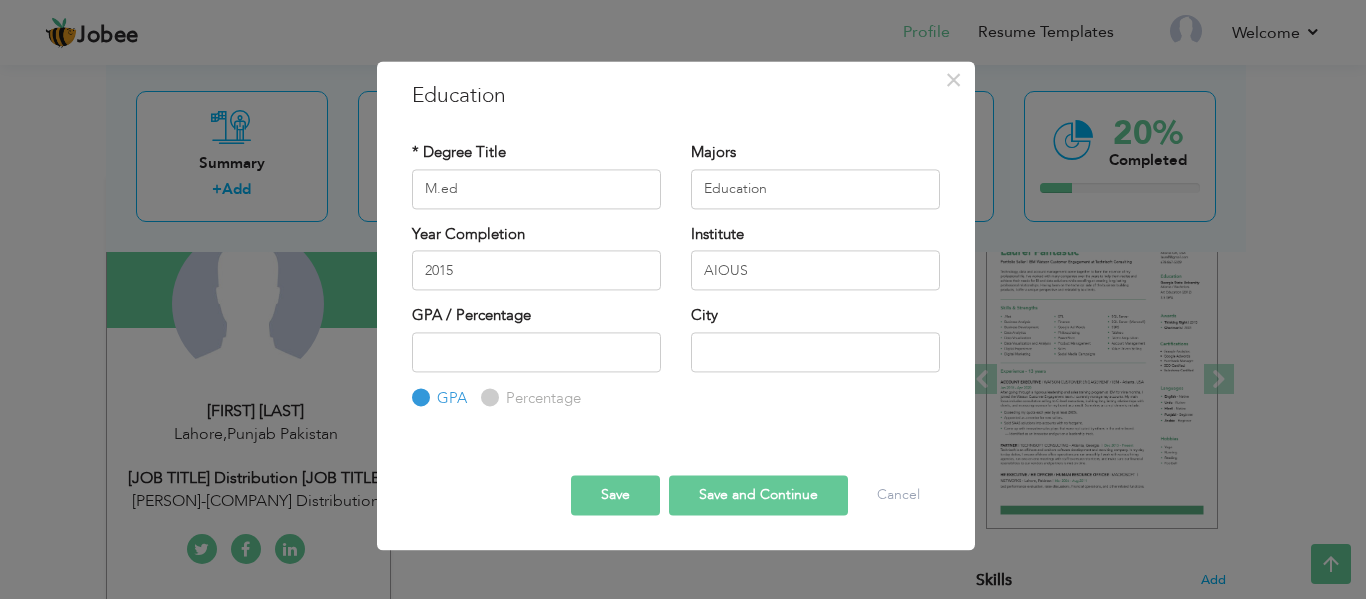 click on "Percentage" at bounding box center (541, 398) 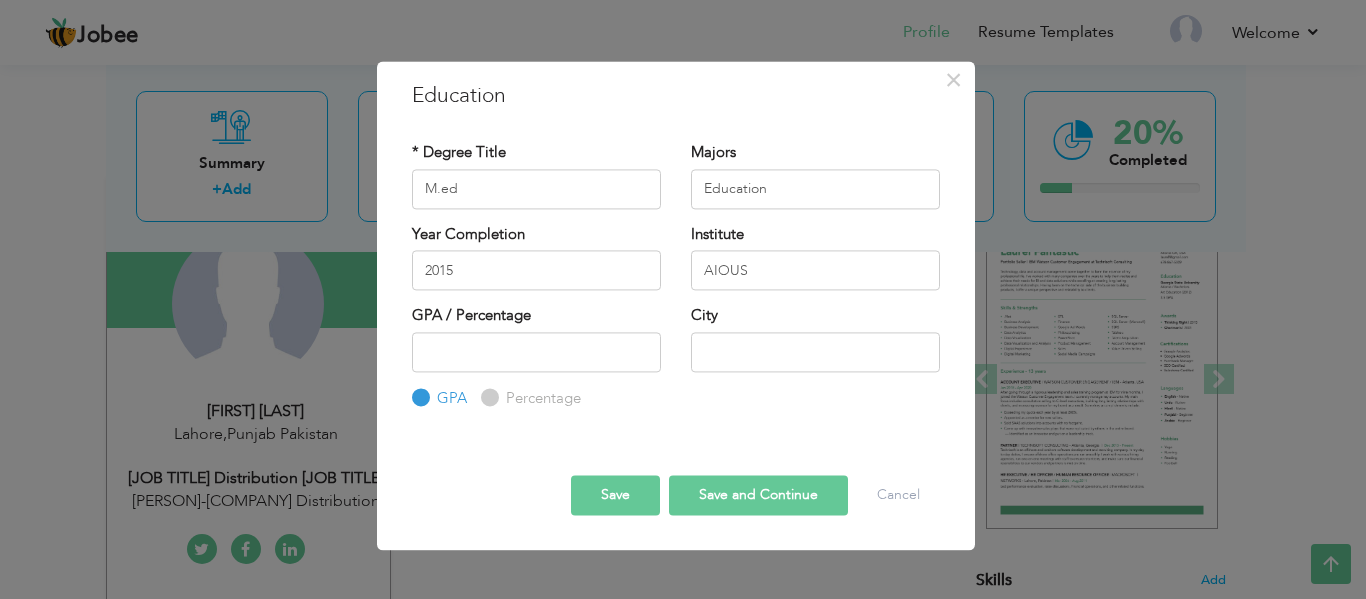 click on "Percentage" at bounding box center (487, 397) 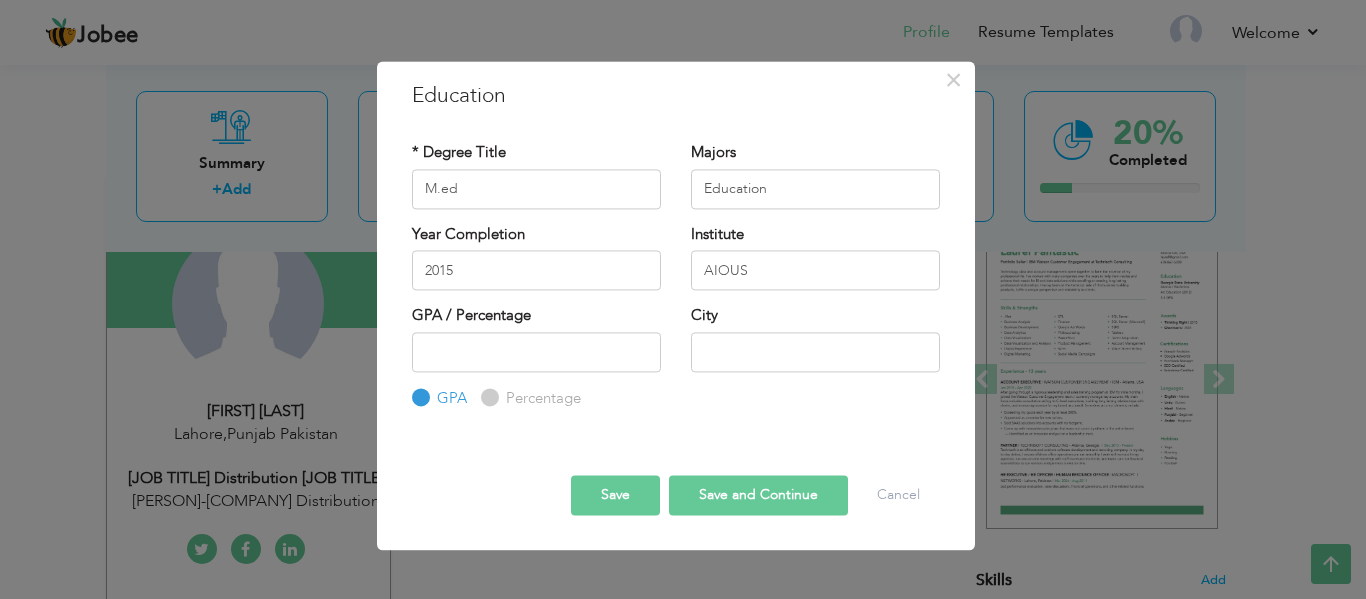 radio on "true" 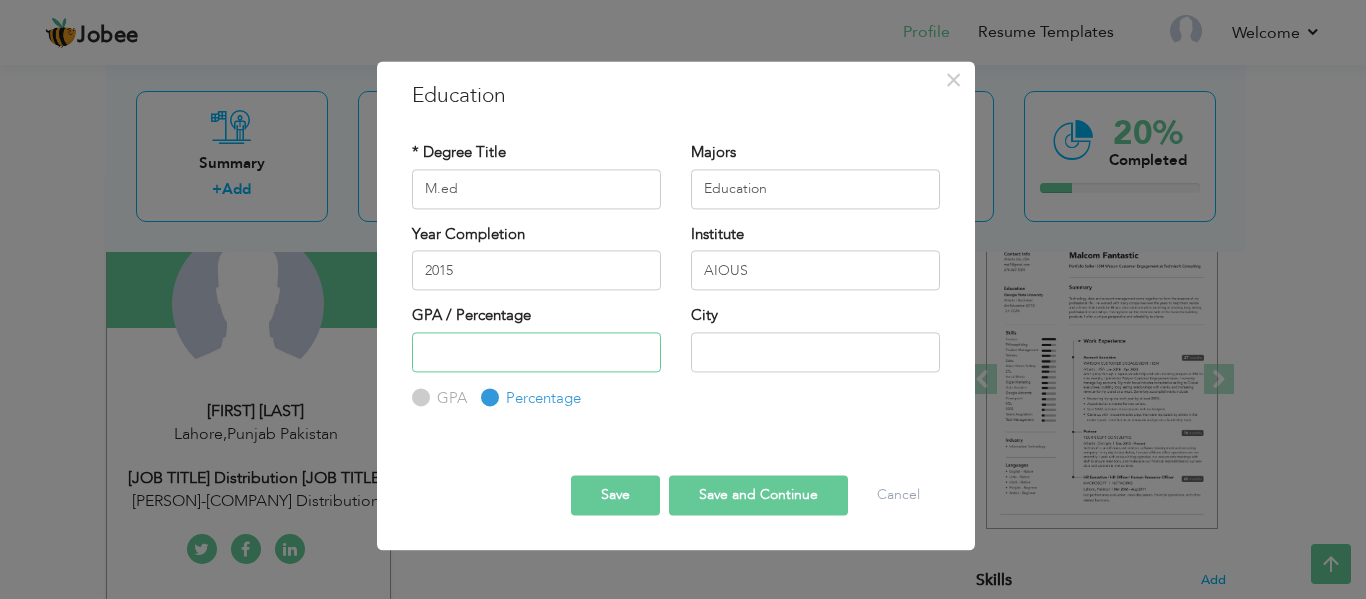 click at bounding box center [536, 352] 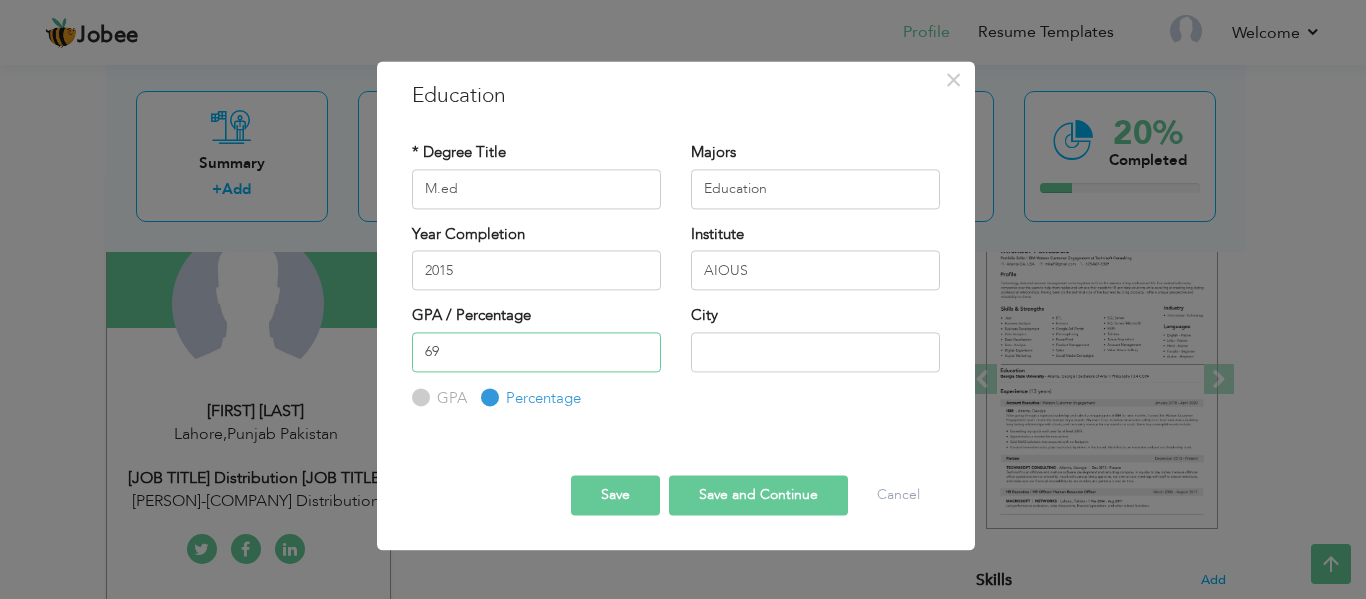 type on "6" 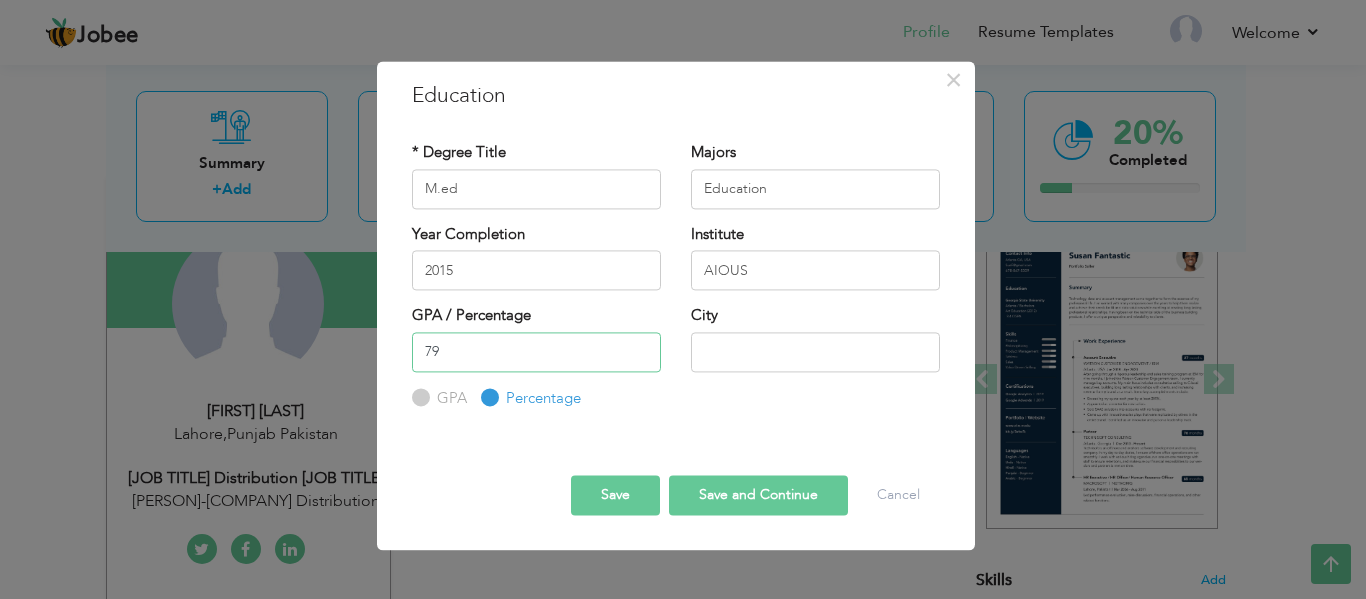 type on "79" 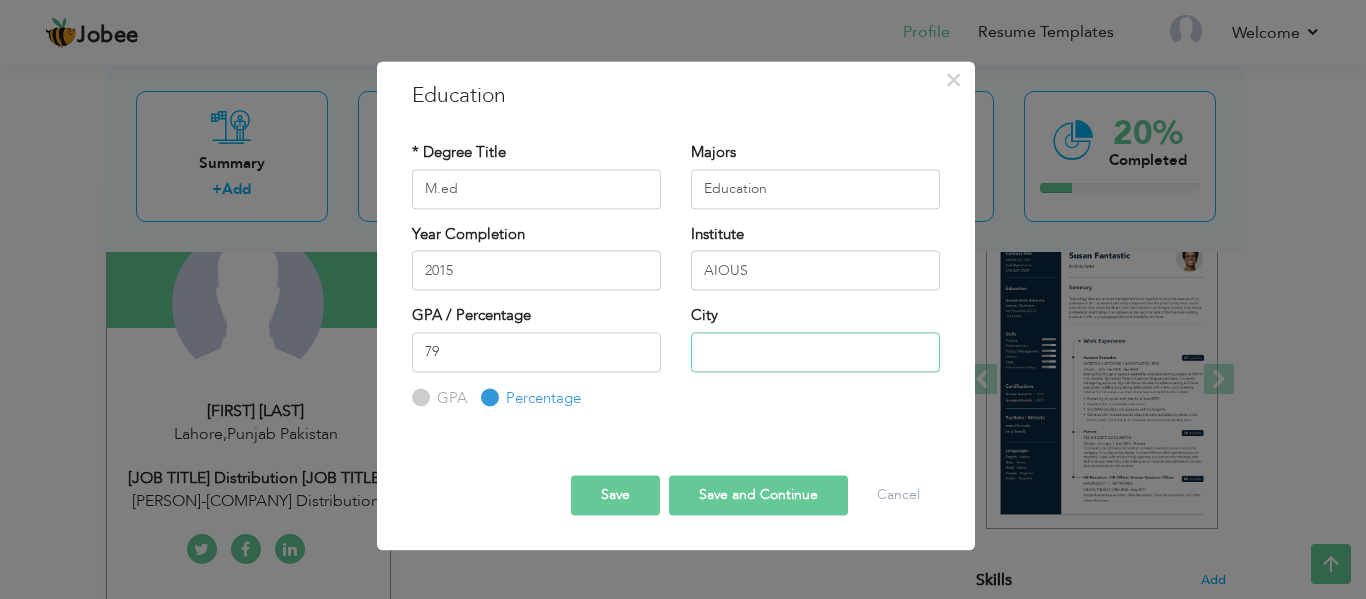 click at bounding box center [815, 352] 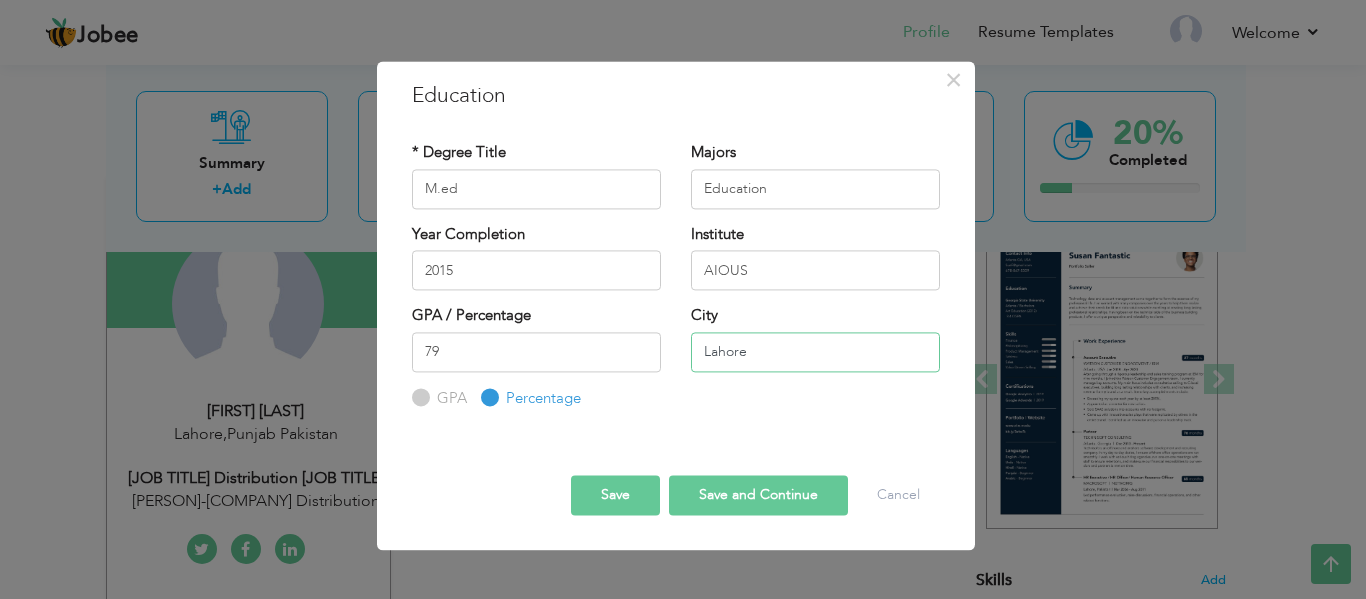 type on "Lahore" 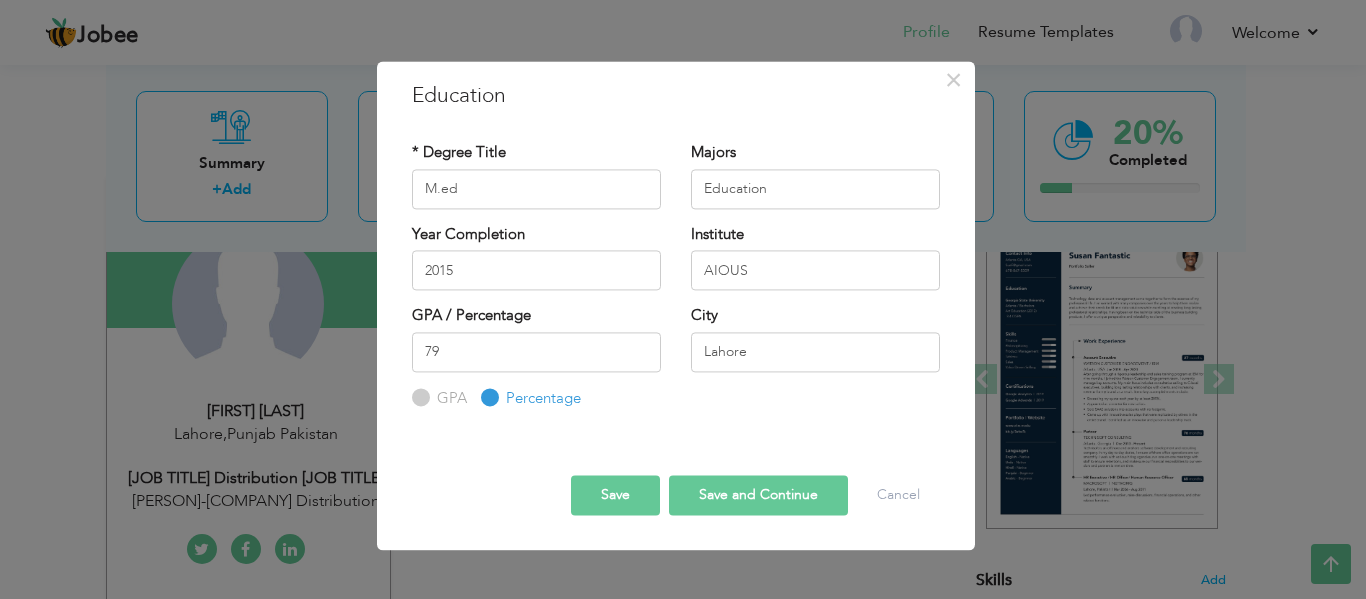click on "Save" at bounding box center (615, 496) 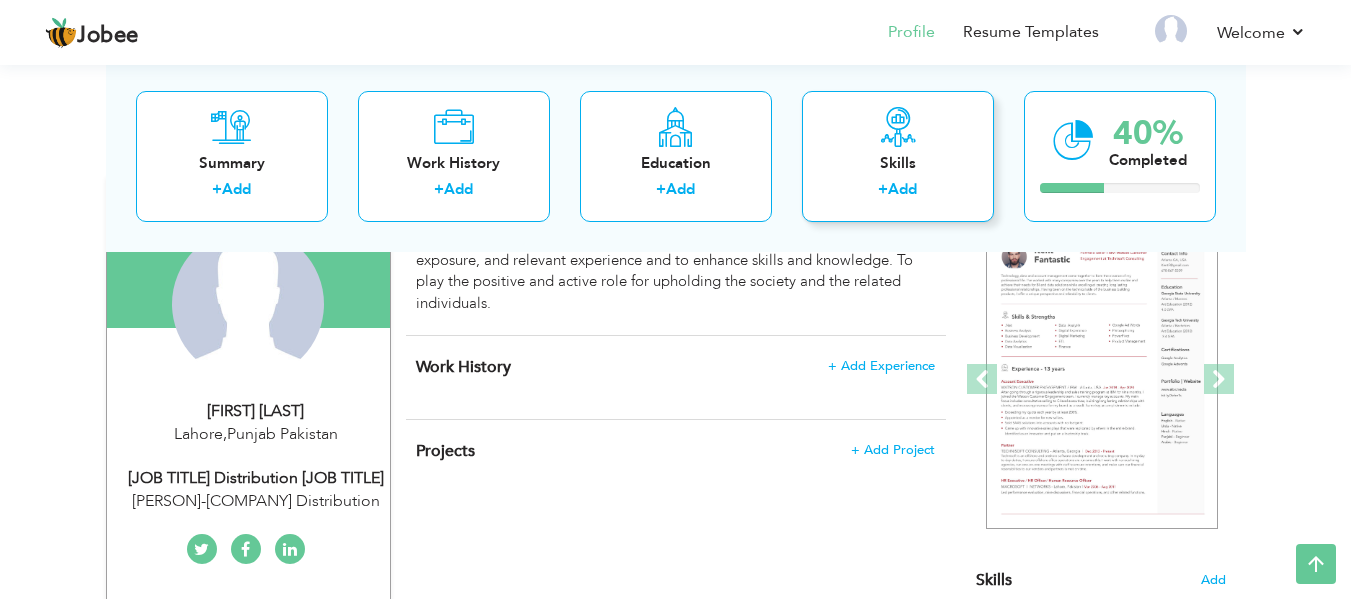 click on "Skills" at bounding box center [898, 162] 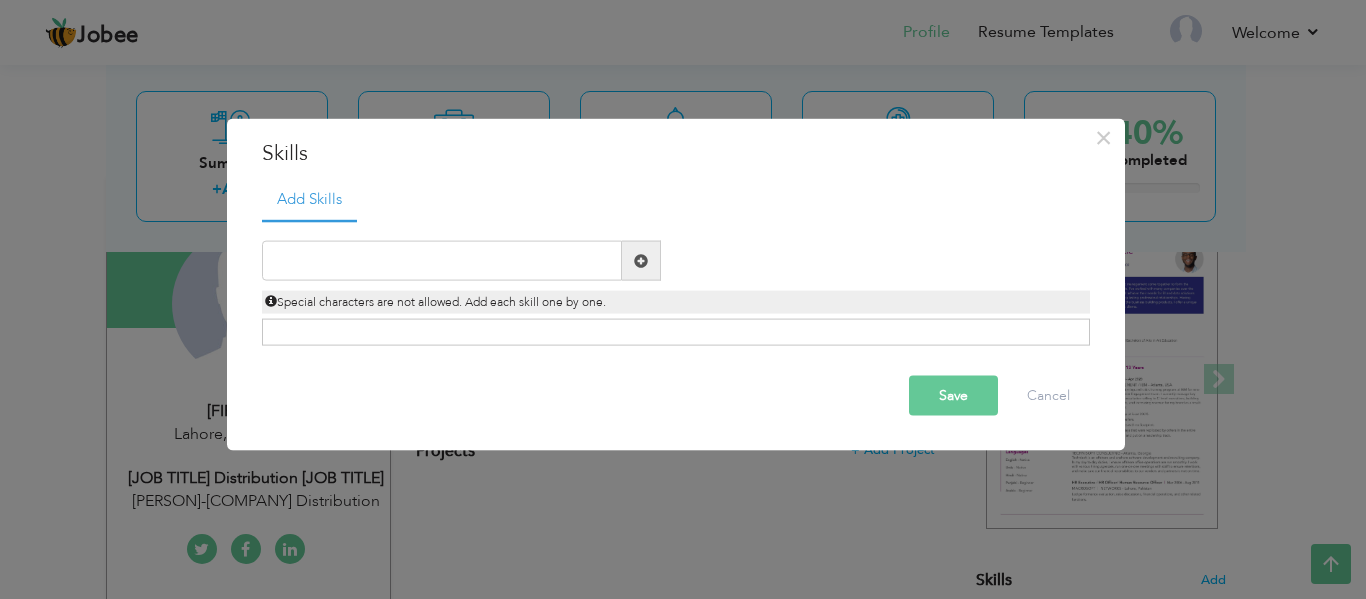 click at bounding box center [641, 261] 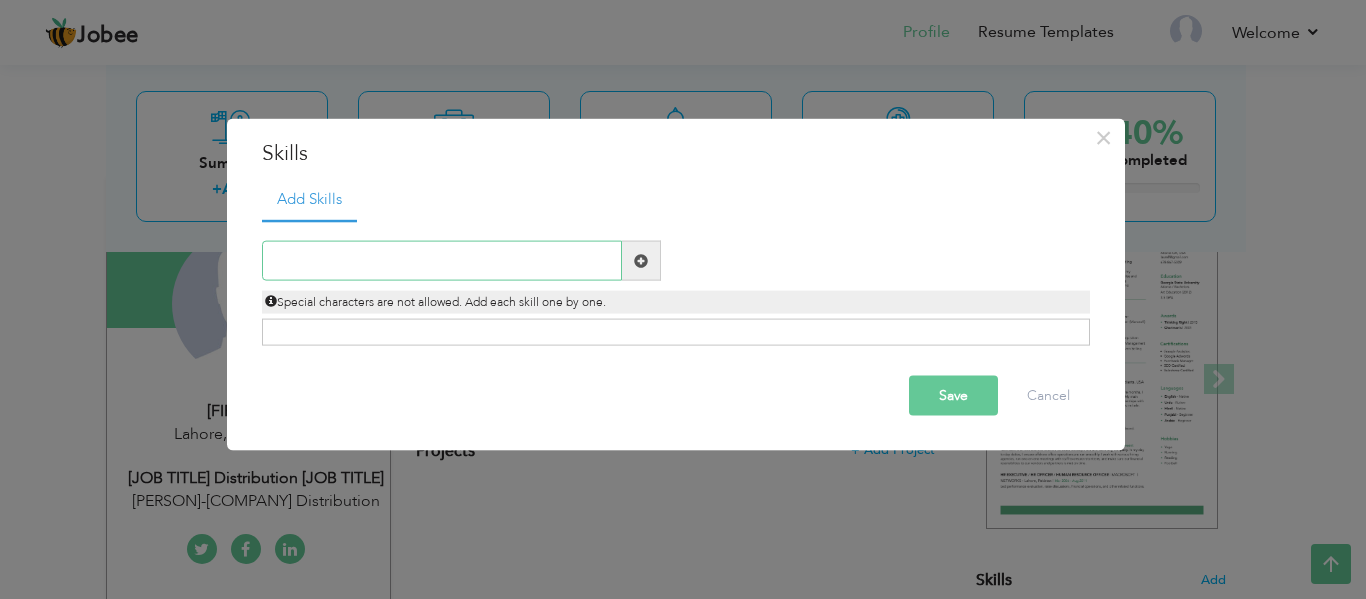 click at bounding box center (442, 261) 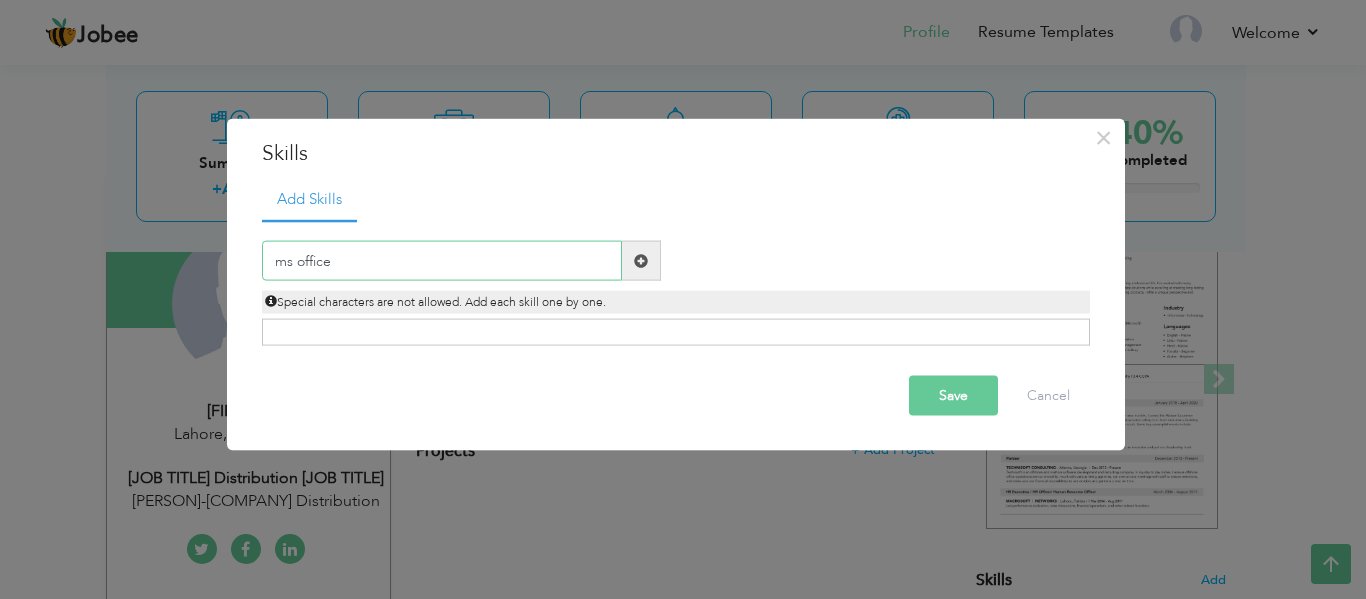 click on "ms office" at bounding box center (442, 261) 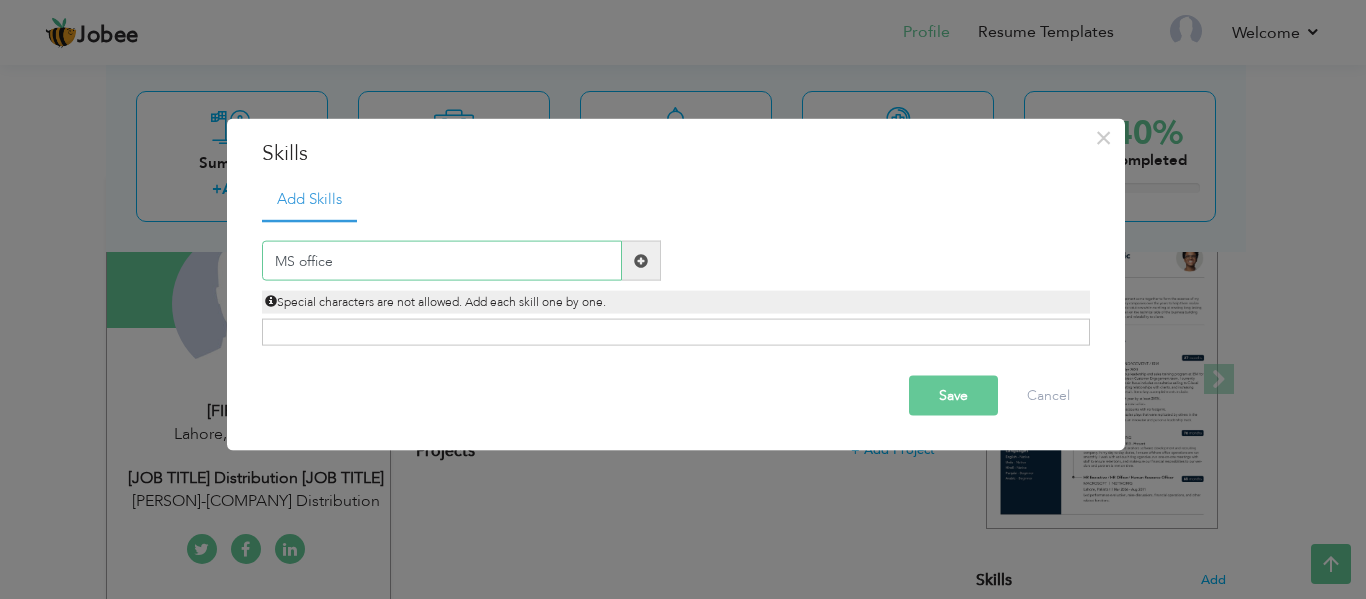 type on "MS office" 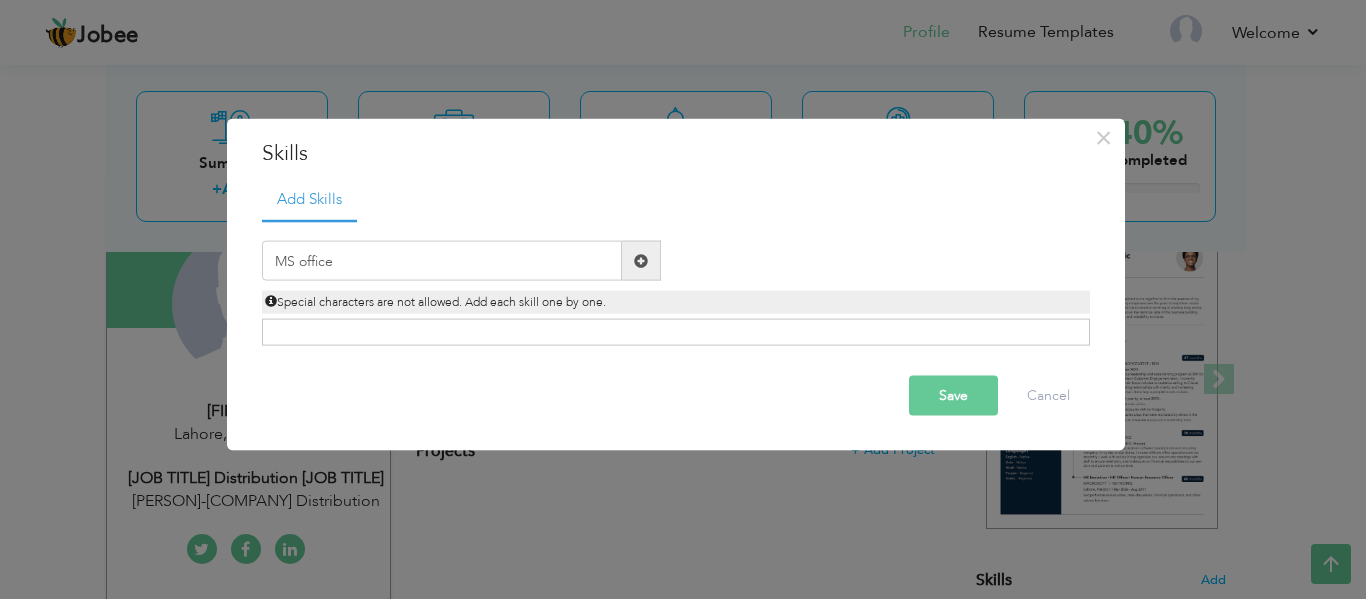 click at bounding box center [641, 261] 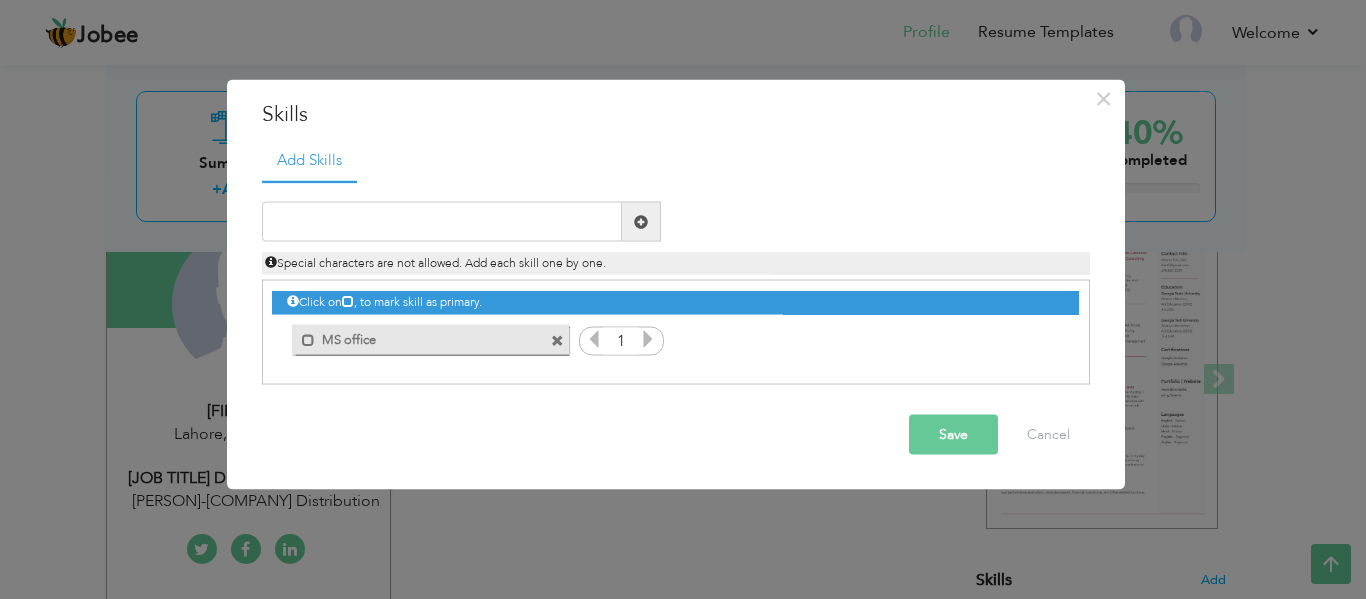 click at bounding box center (648, 339) 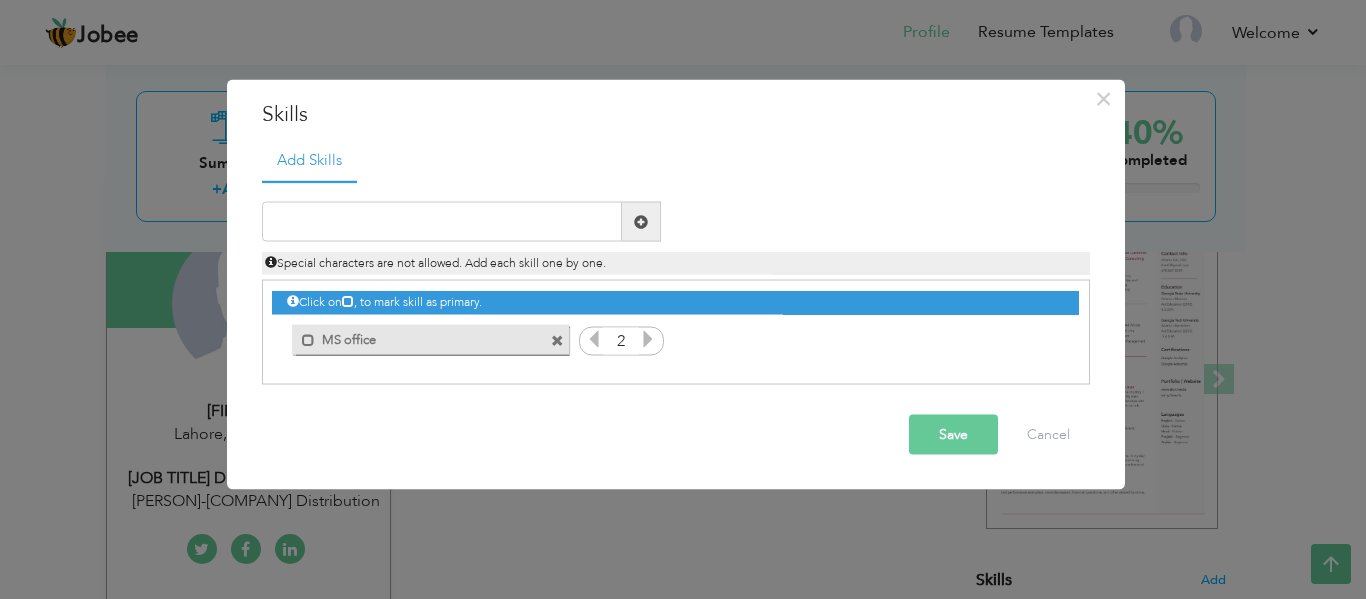 click at bounding box center (648, 339) 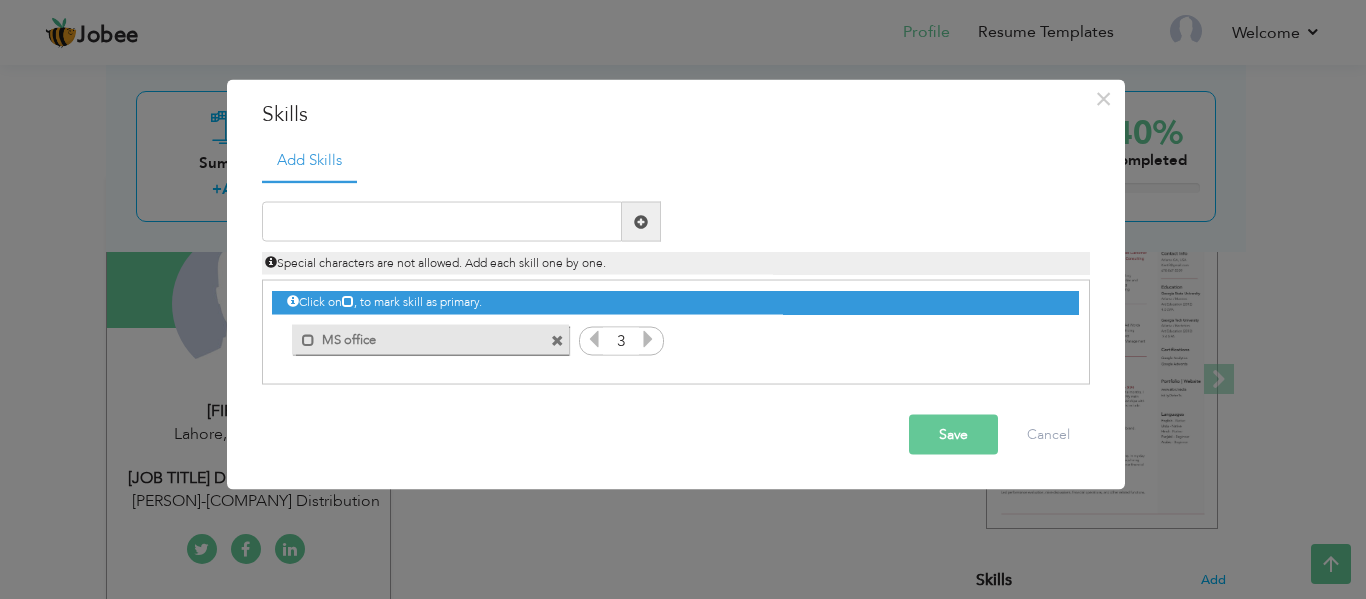 click at bounding box center [648, 339] 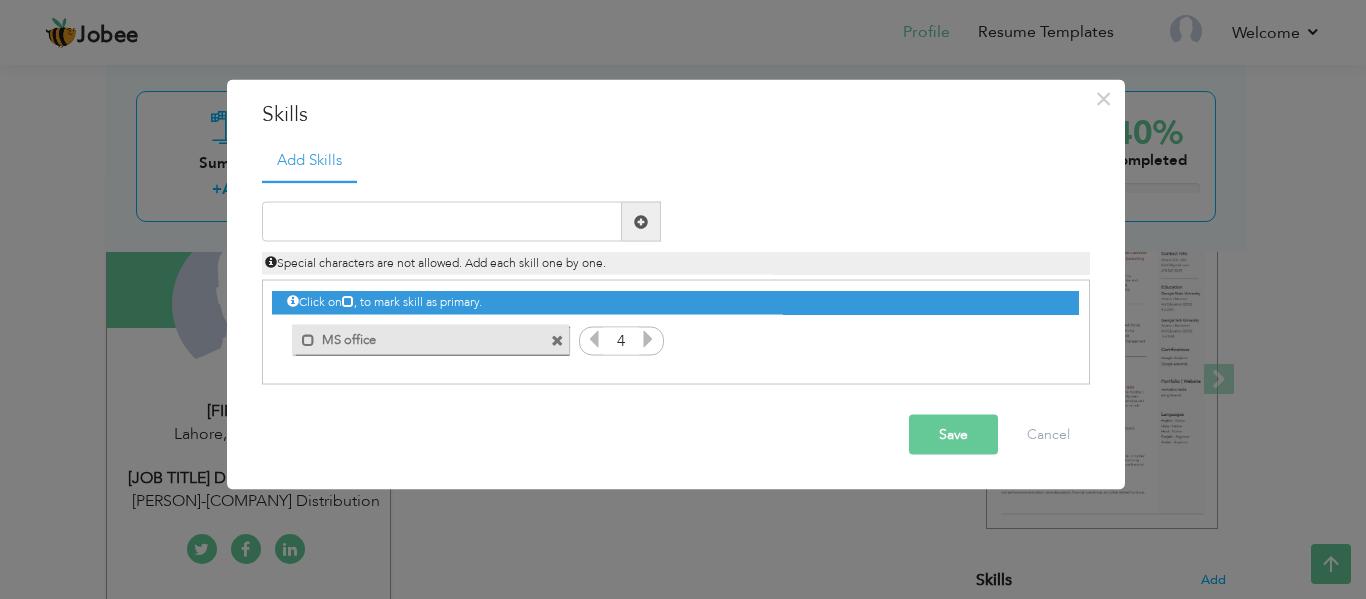 click at bounding box center (648, 339) 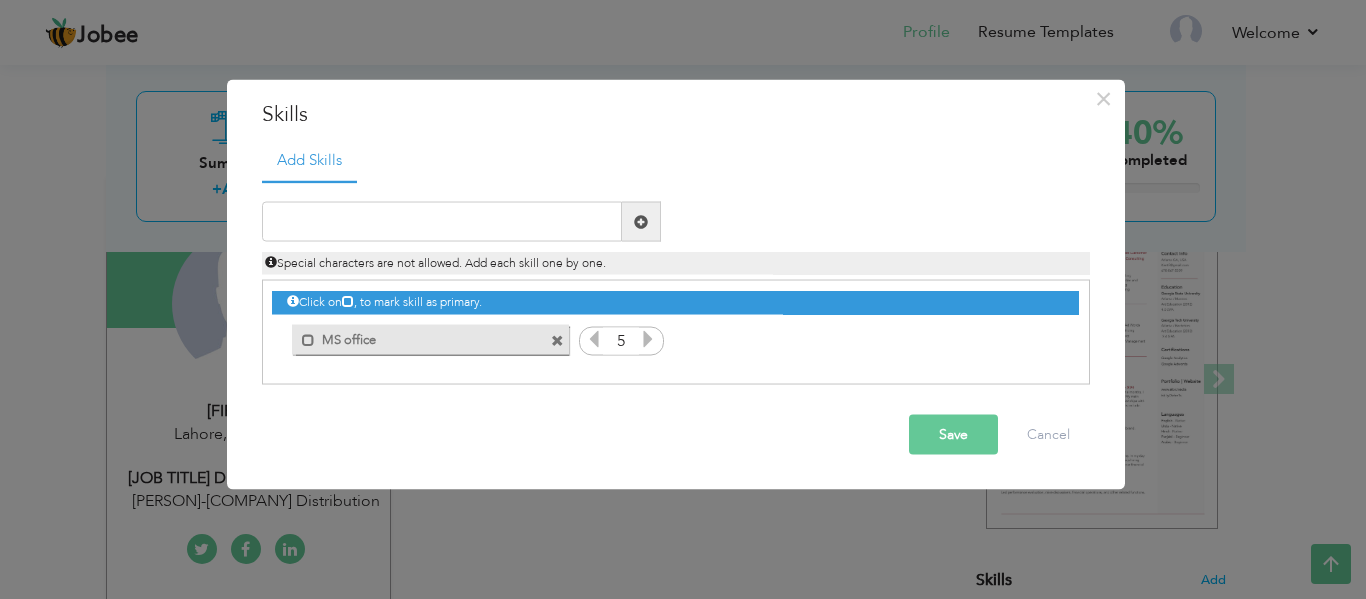 click at bounding box center [648, 339] 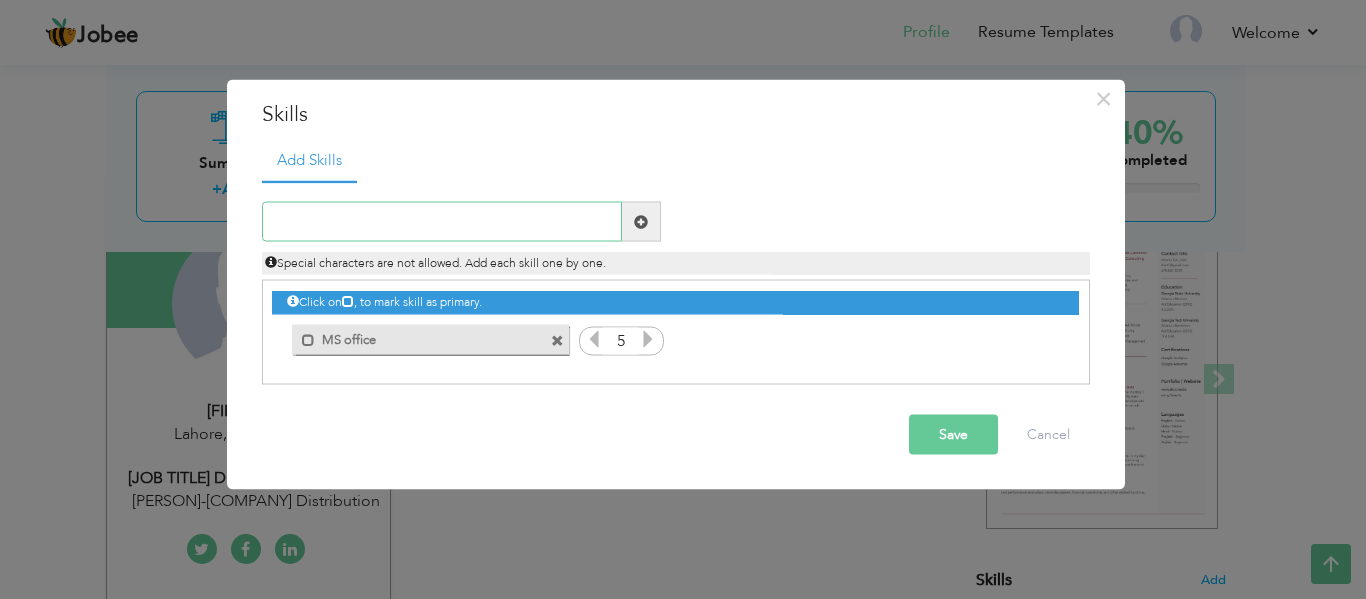 click at bounding box center [442, 222] 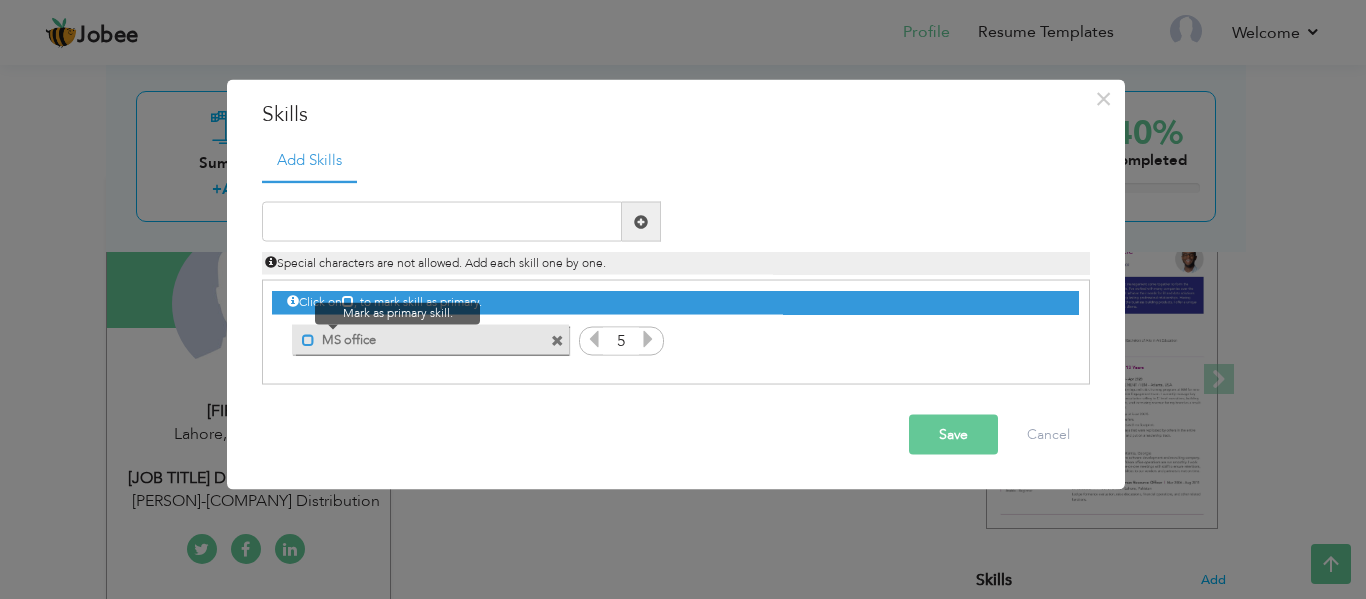 click at bounding box center [308, 339] 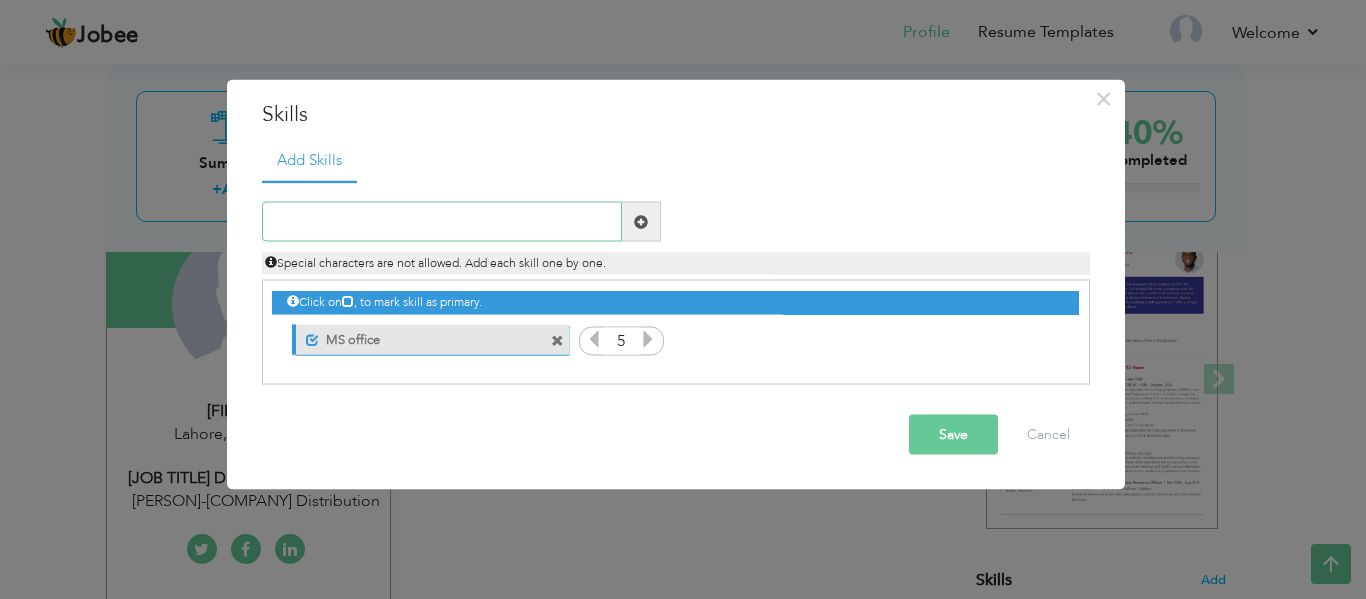 click at bounding box center [442, 222] 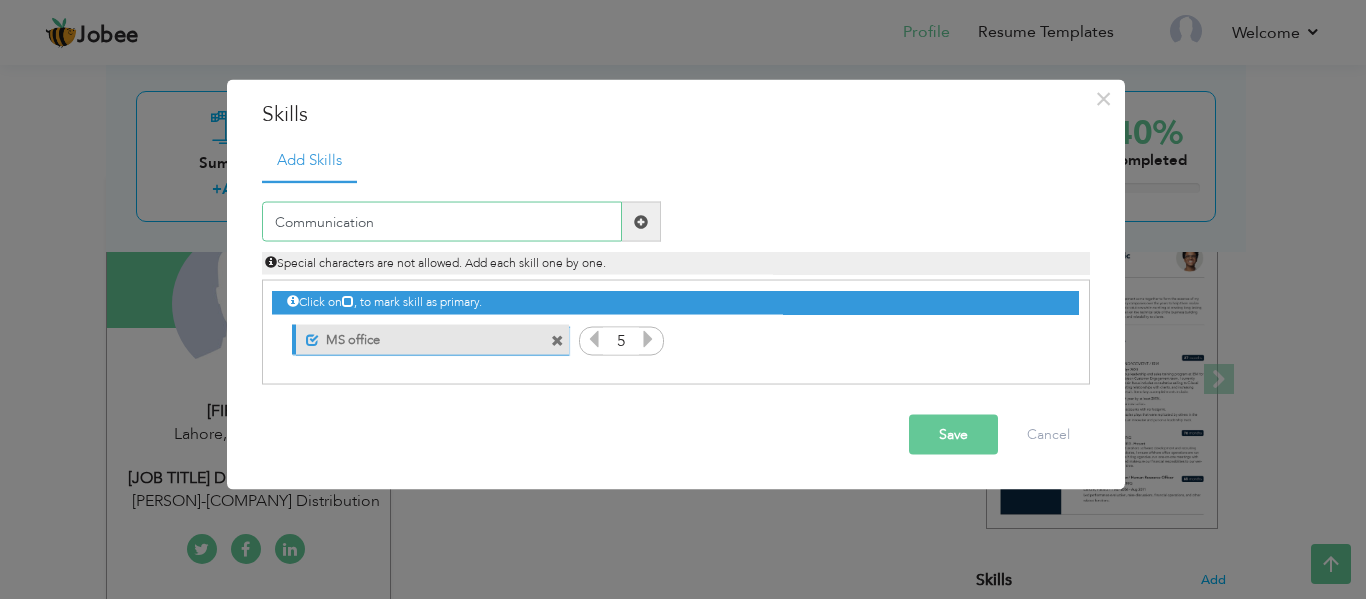 type on "Communication" 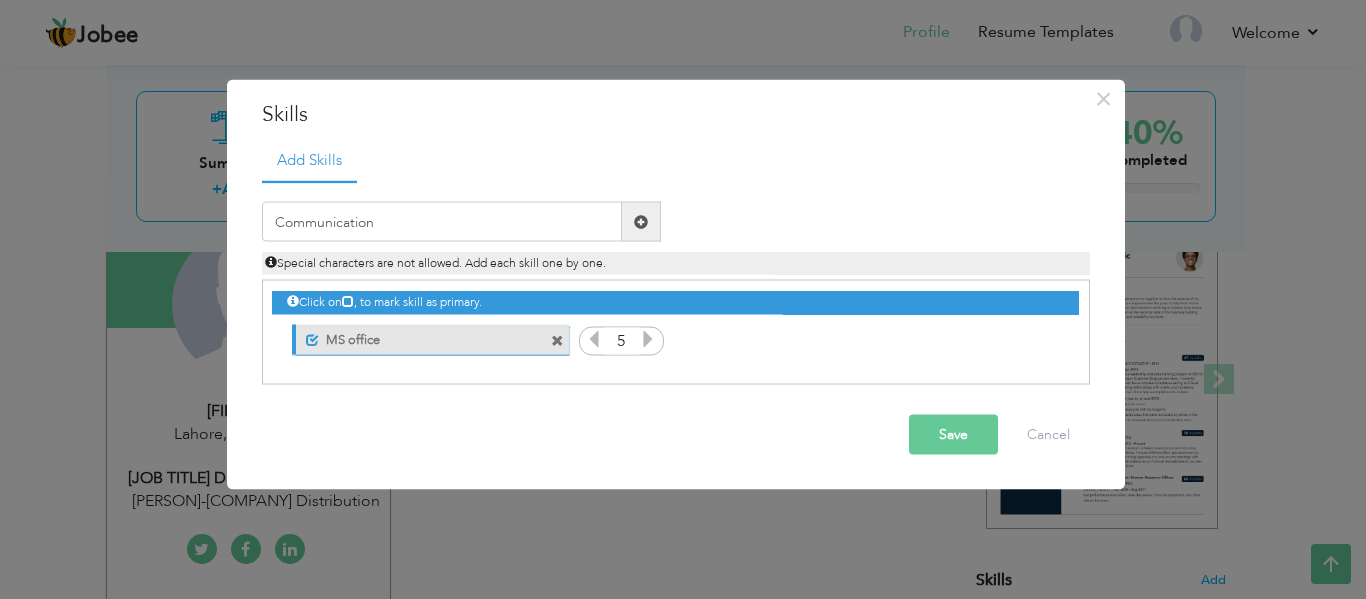 click at bounding box center [641, 221] 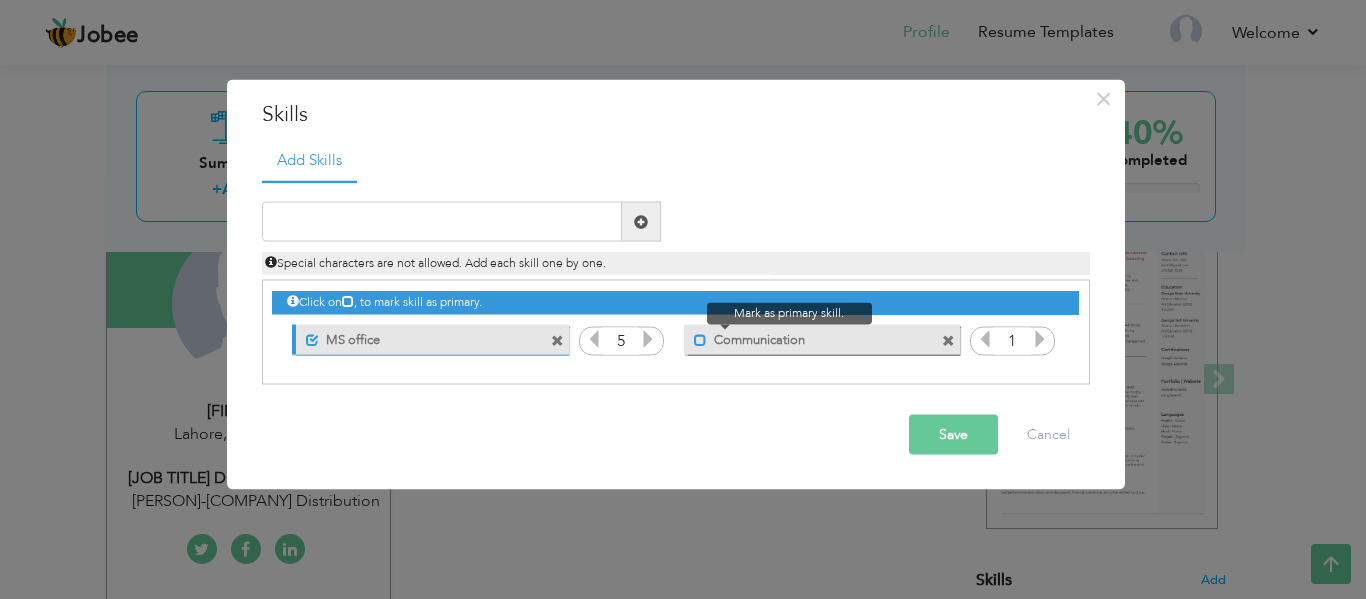 click at bounding box center (700, 339) 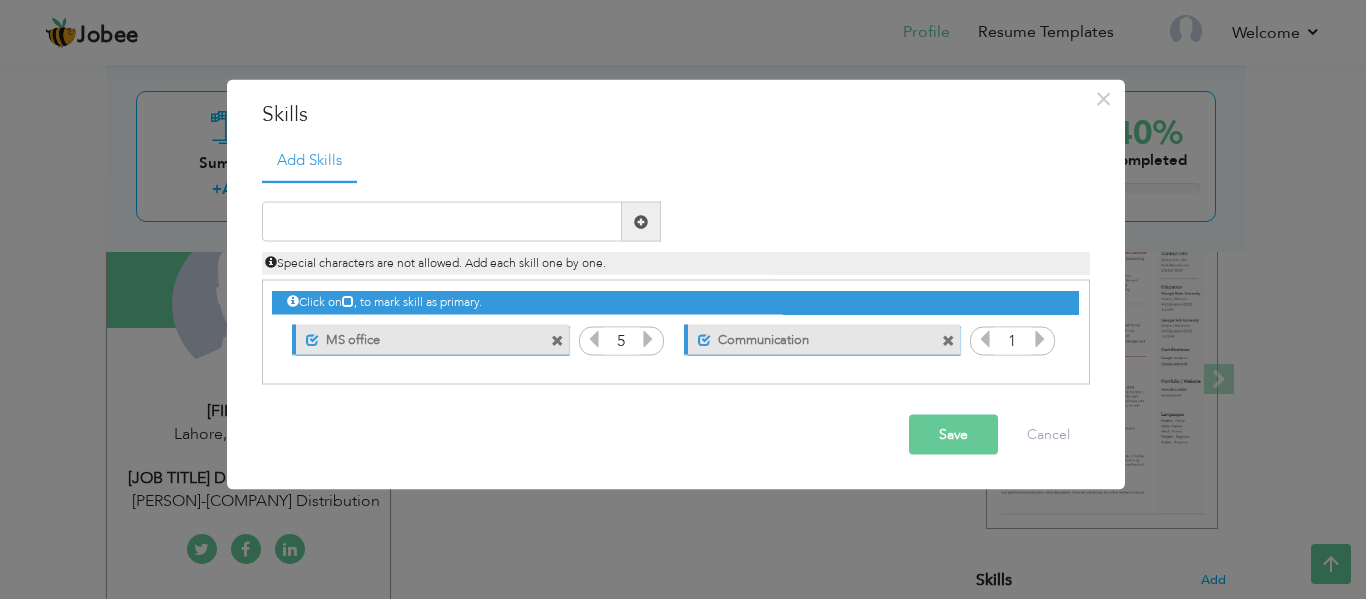click at bounding box center (1040, 339) 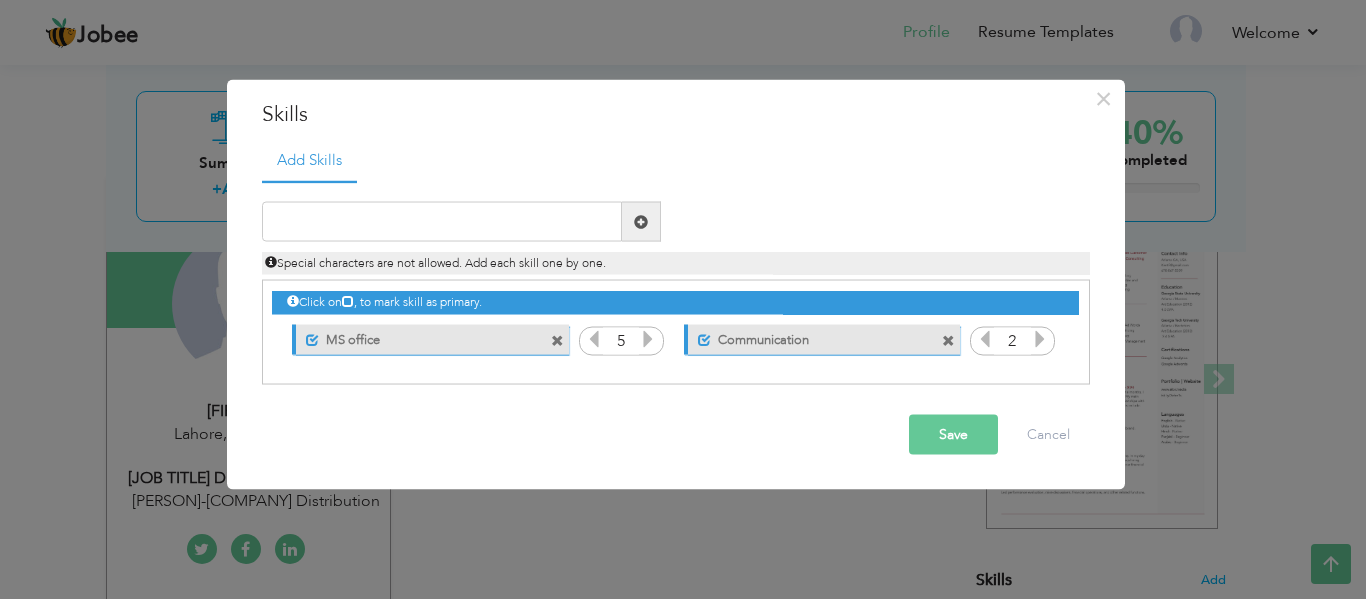 click at bounding box center [1040, 339] 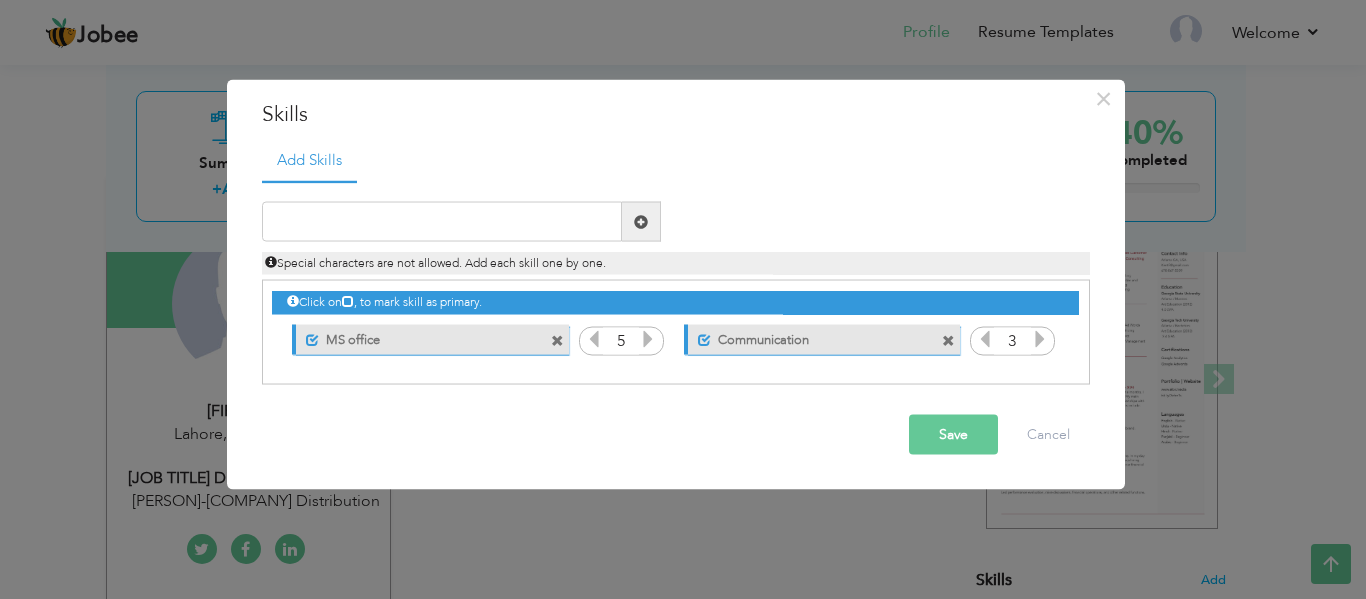 click at bounding box center (1040, 339) 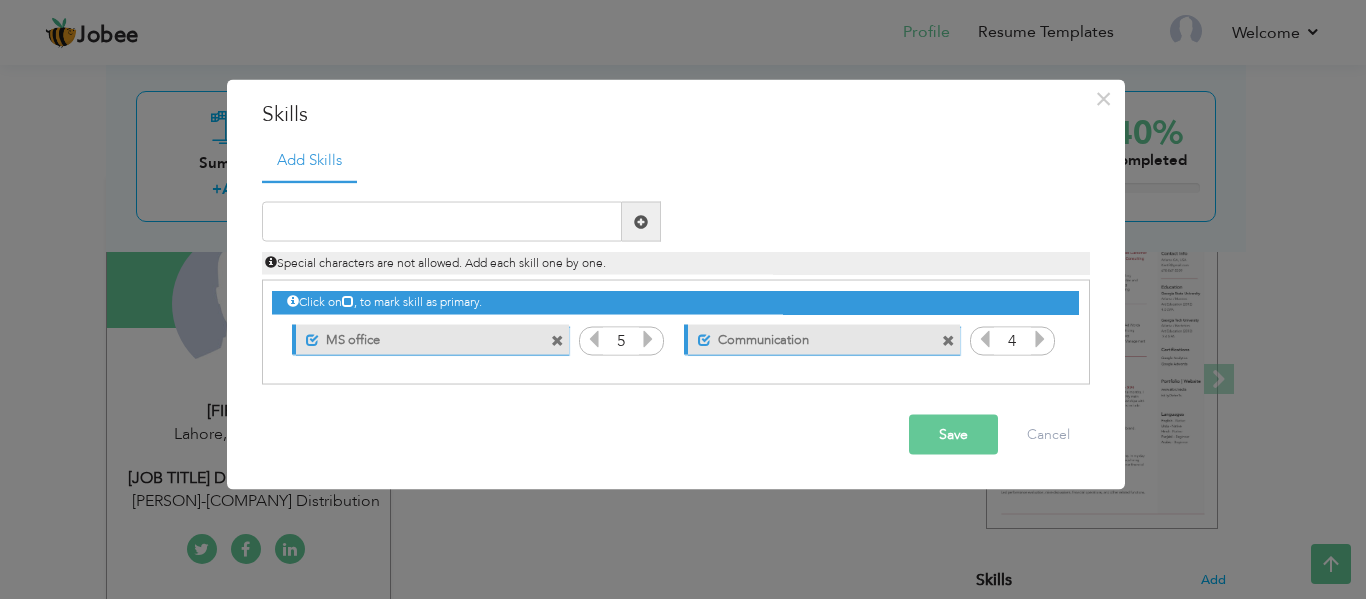 click at bounding box center (1040, 339) 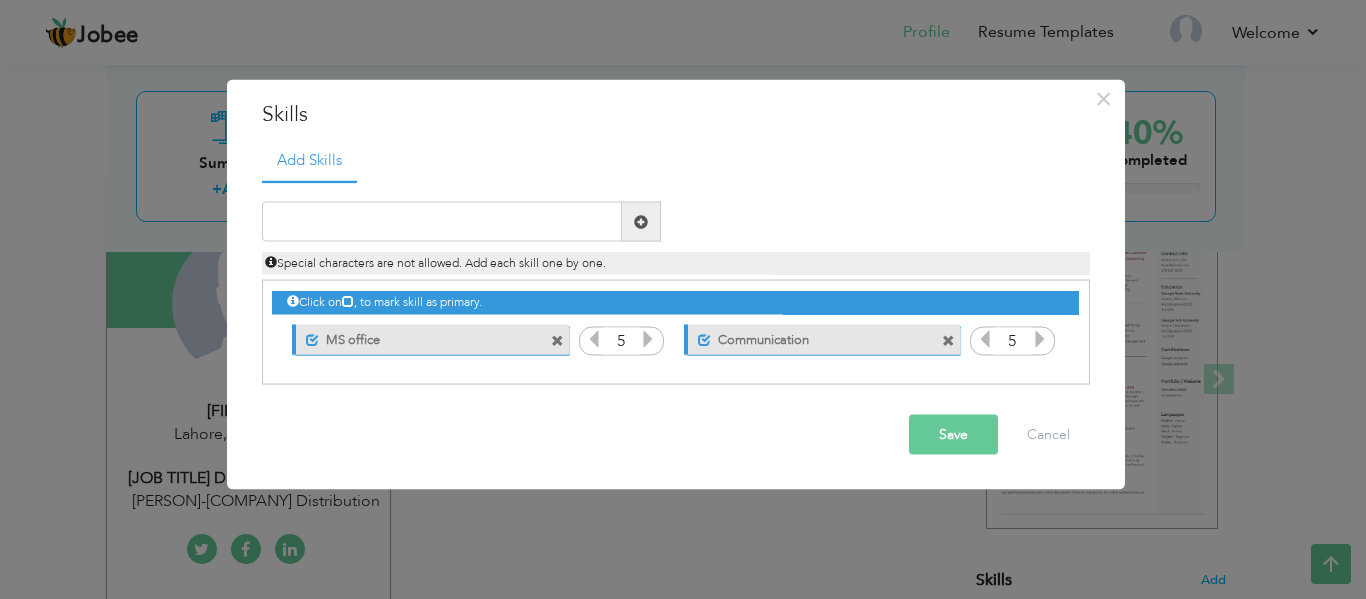 click at bounding box center [1040, 339] 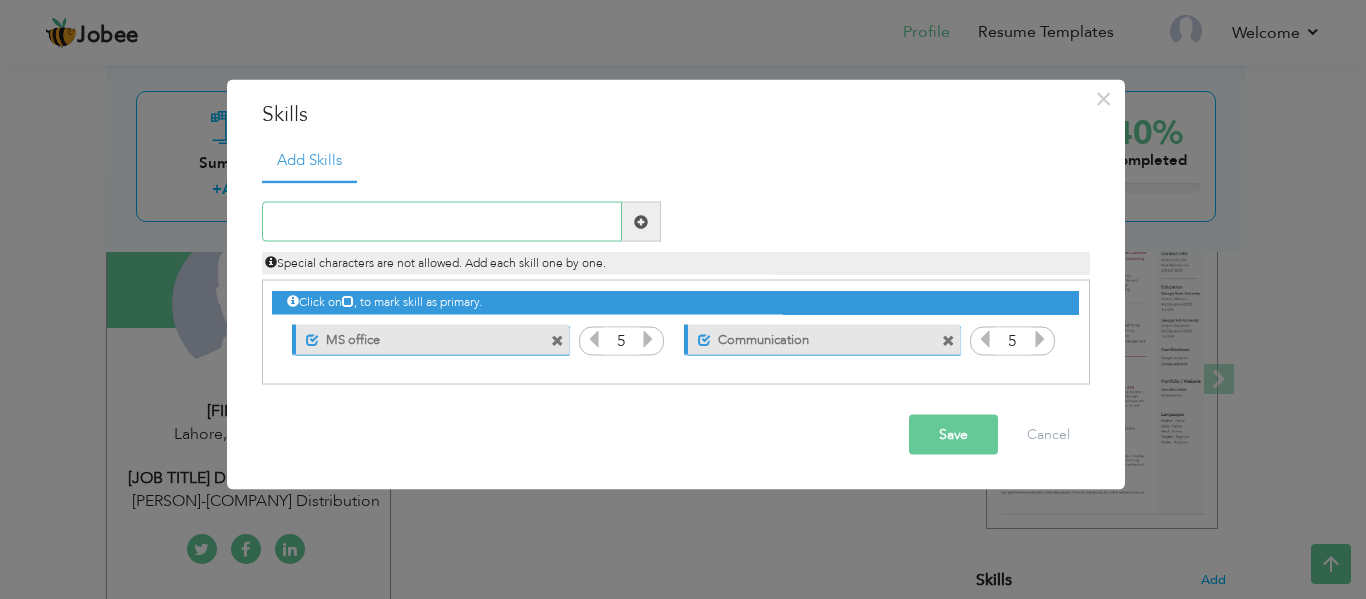 click at bounding box center (442, 222) 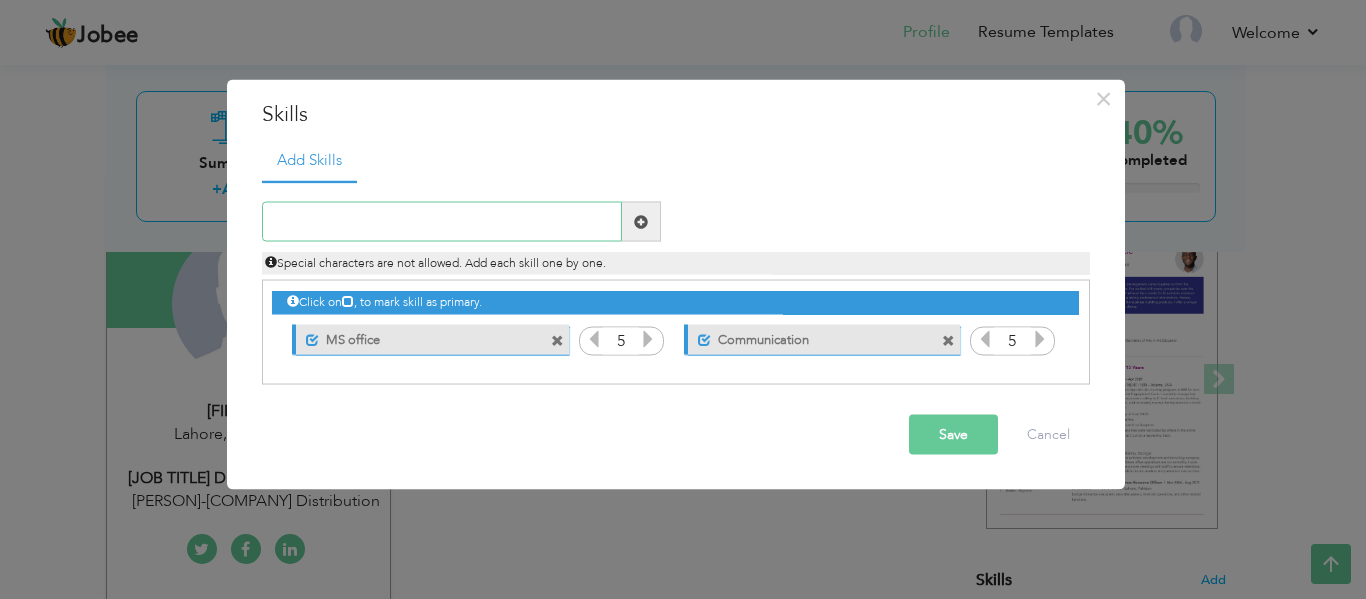 type on "L" 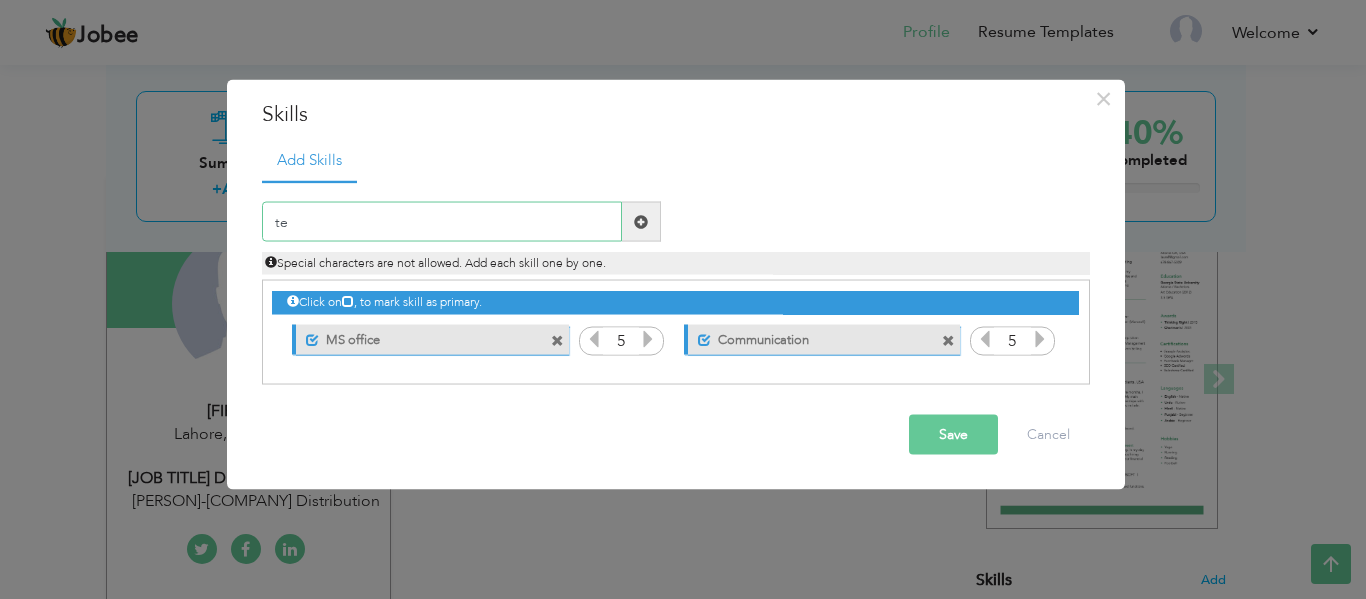 type on "t" 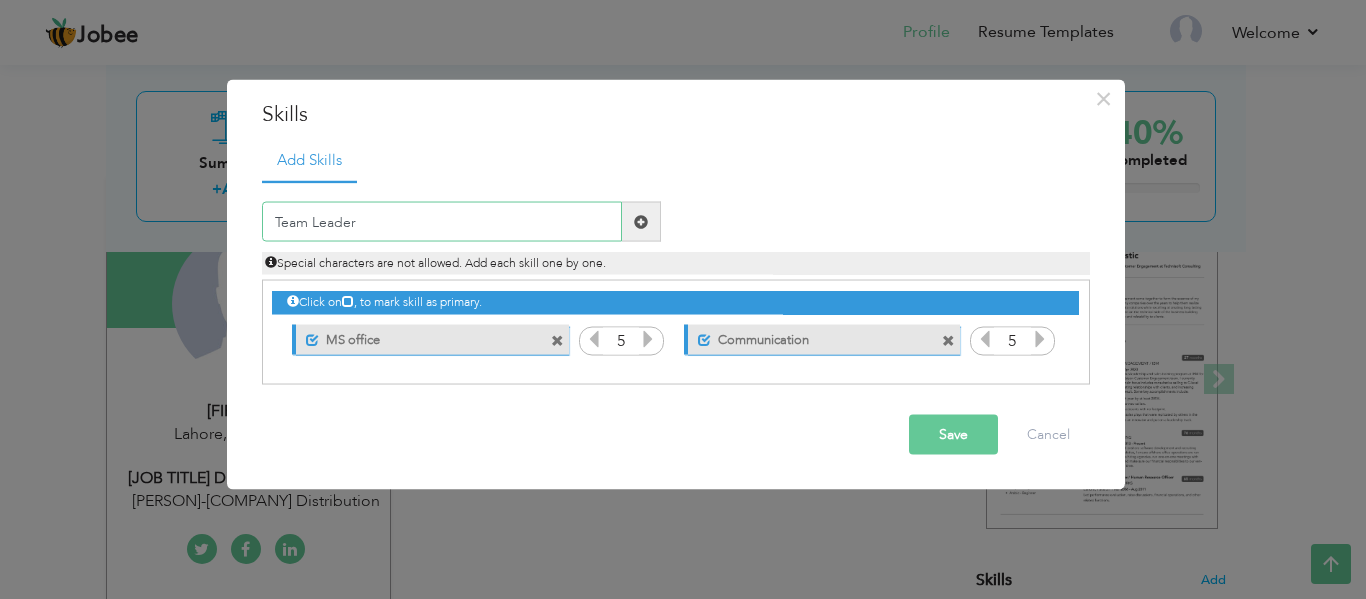 type on "Team Leader" 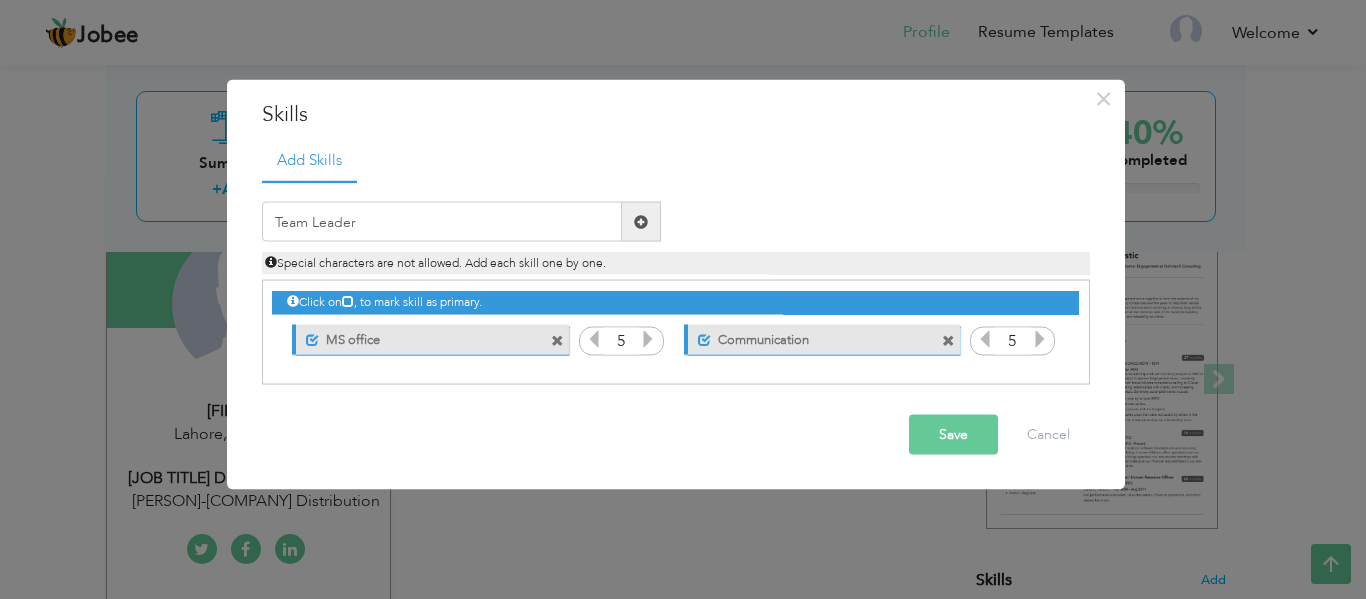click at bounding box center [641, 222] 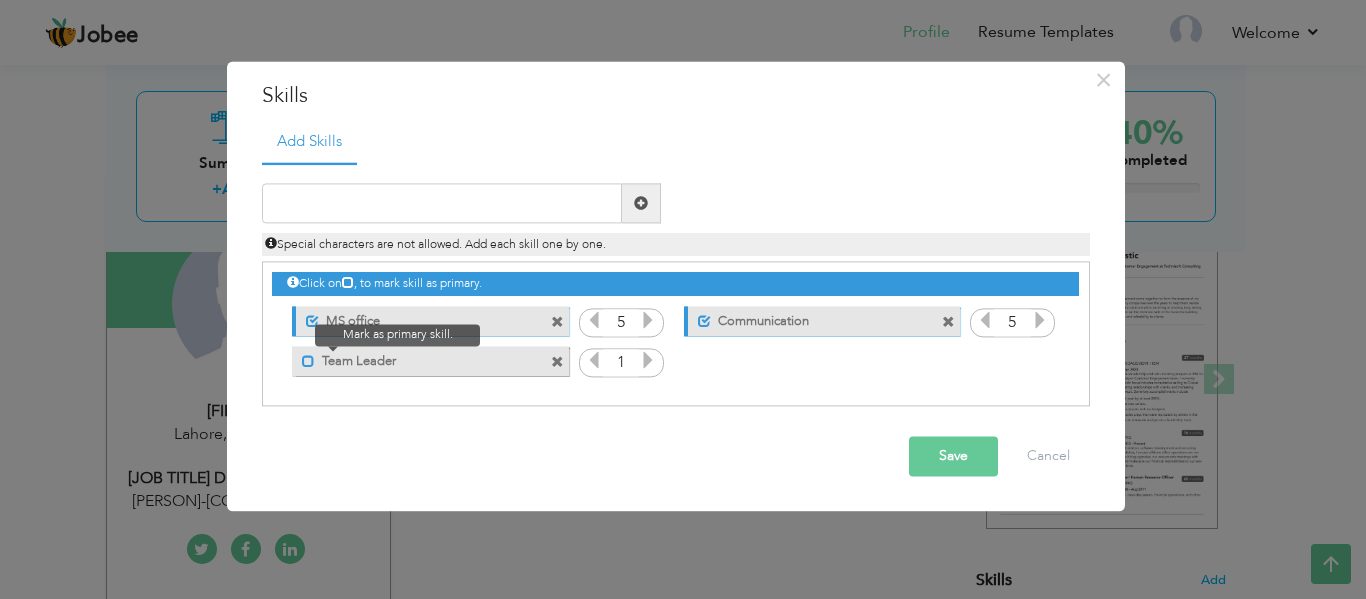 click at bounding box center [308, 361] 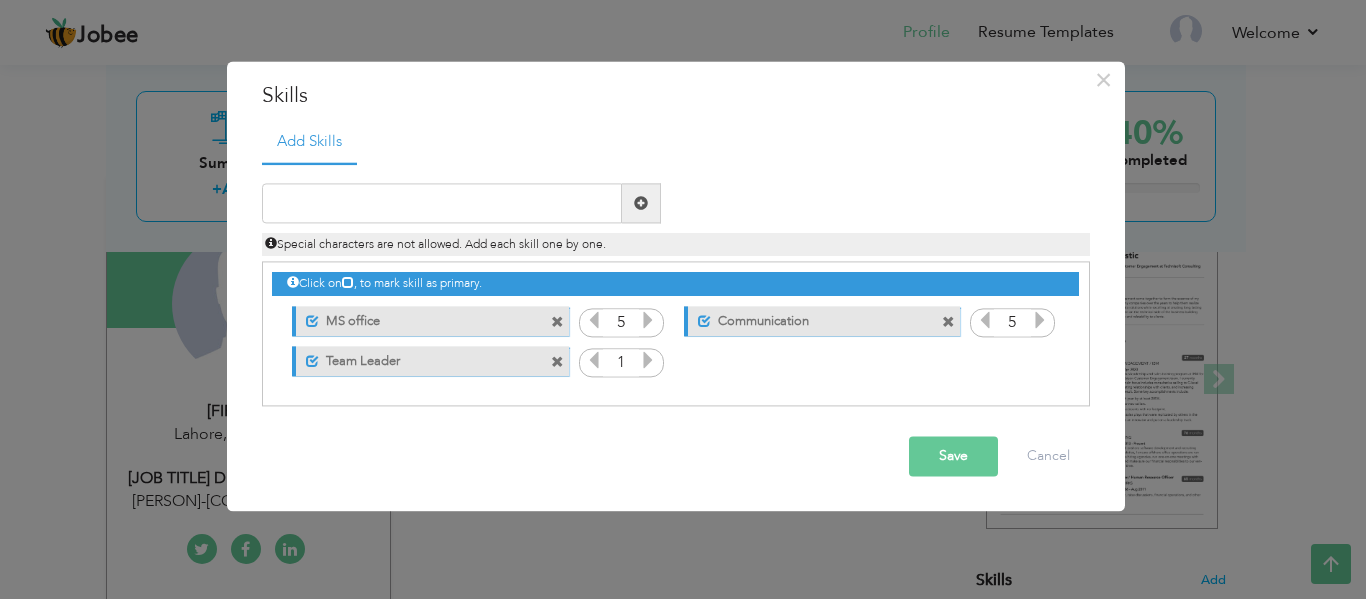 click at bounding box center (648, 361) 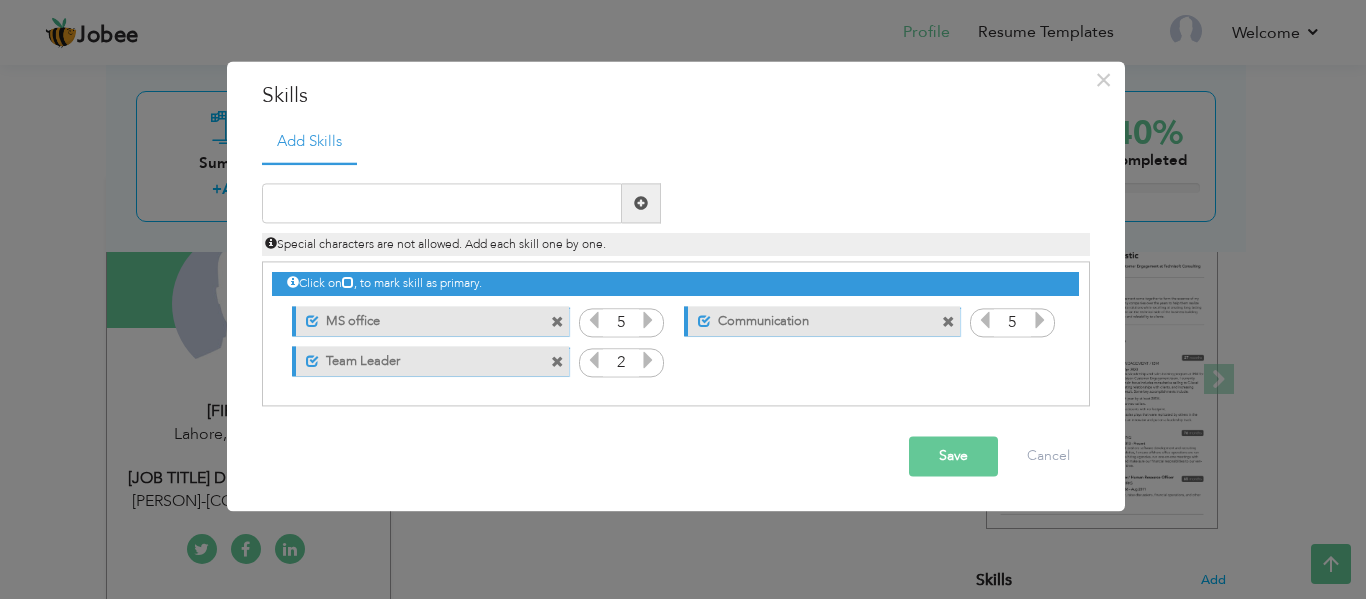 click at bounding box center (648, 361) 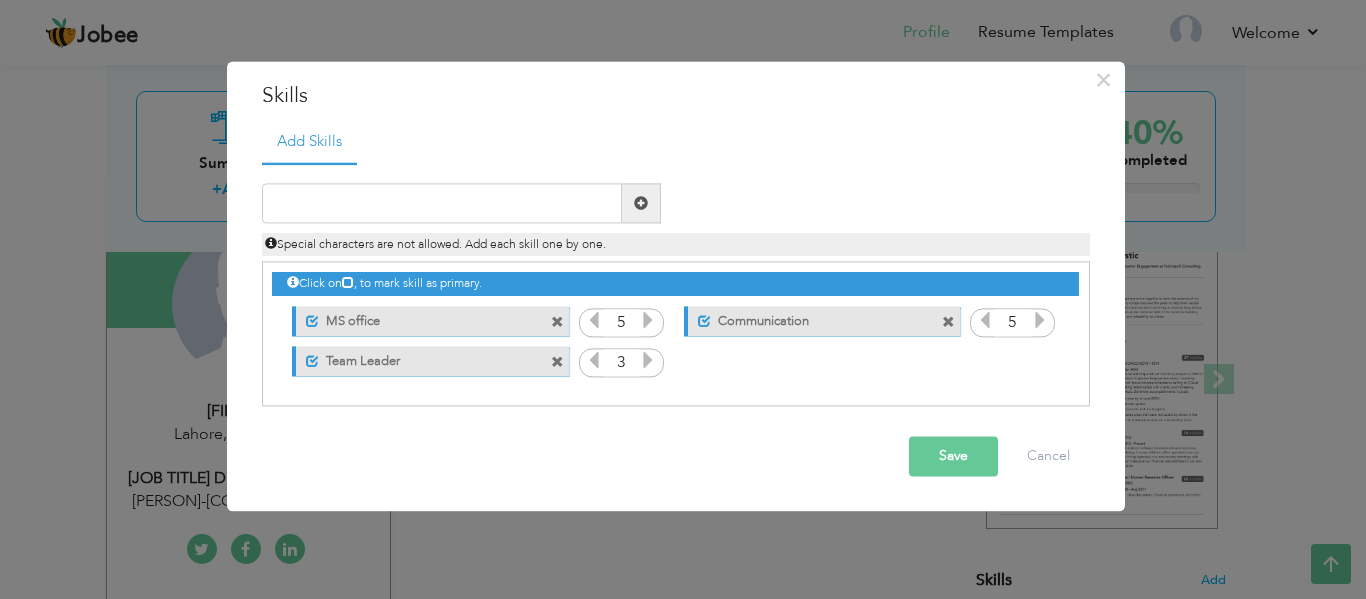 click at bounding box center (648, 361) 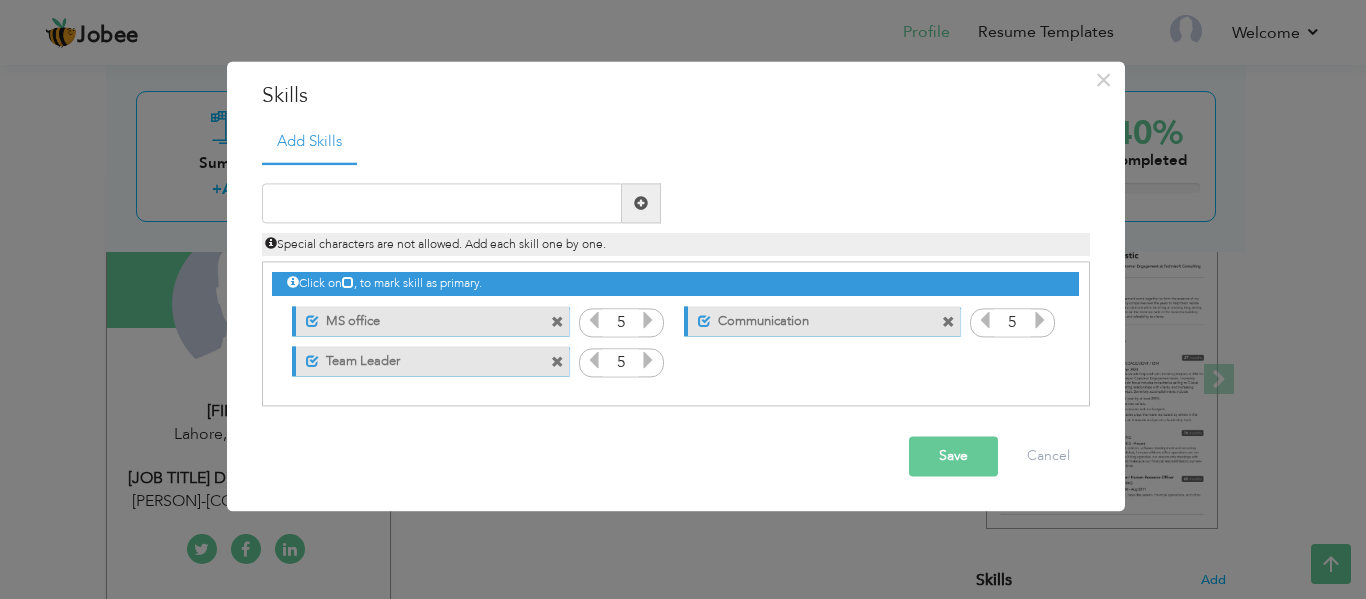 click at bounding box center [648, 361] 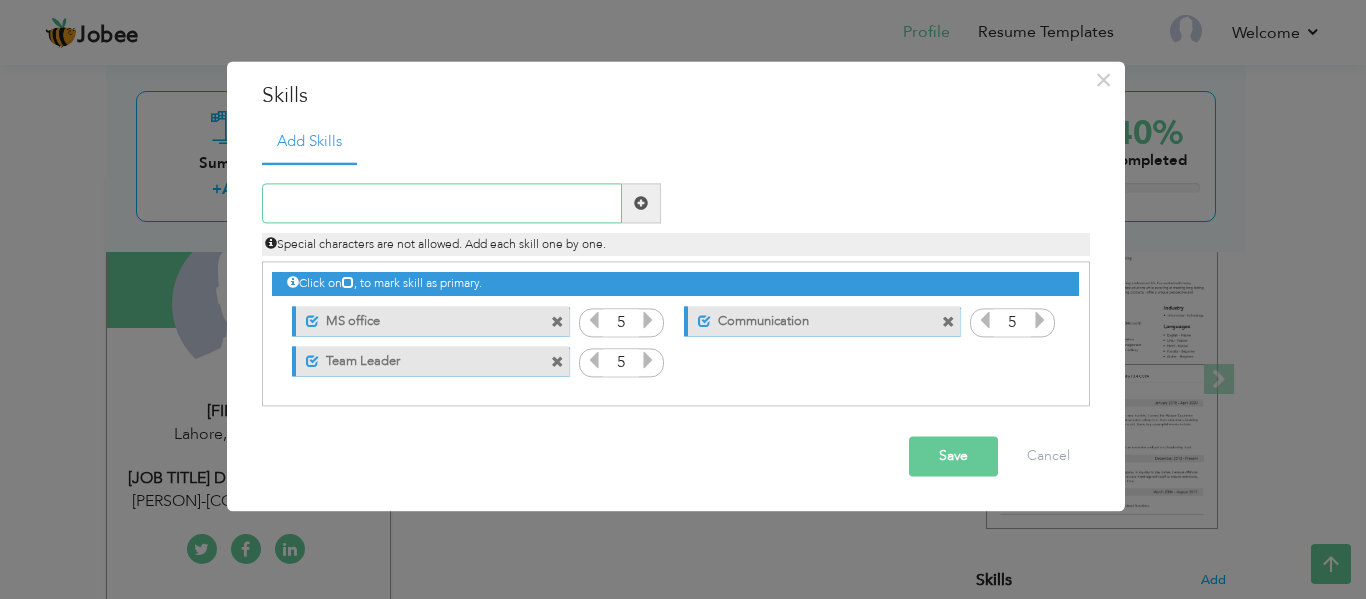 click at bounding box center (442, 204) 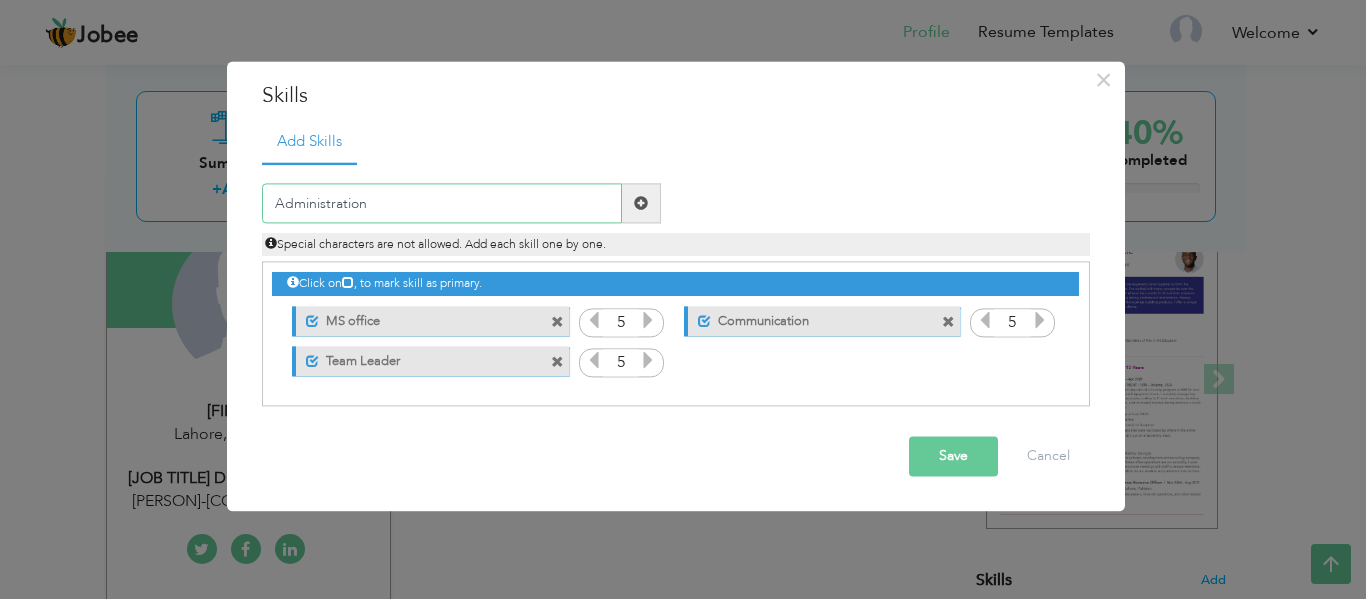 type on "Administration" 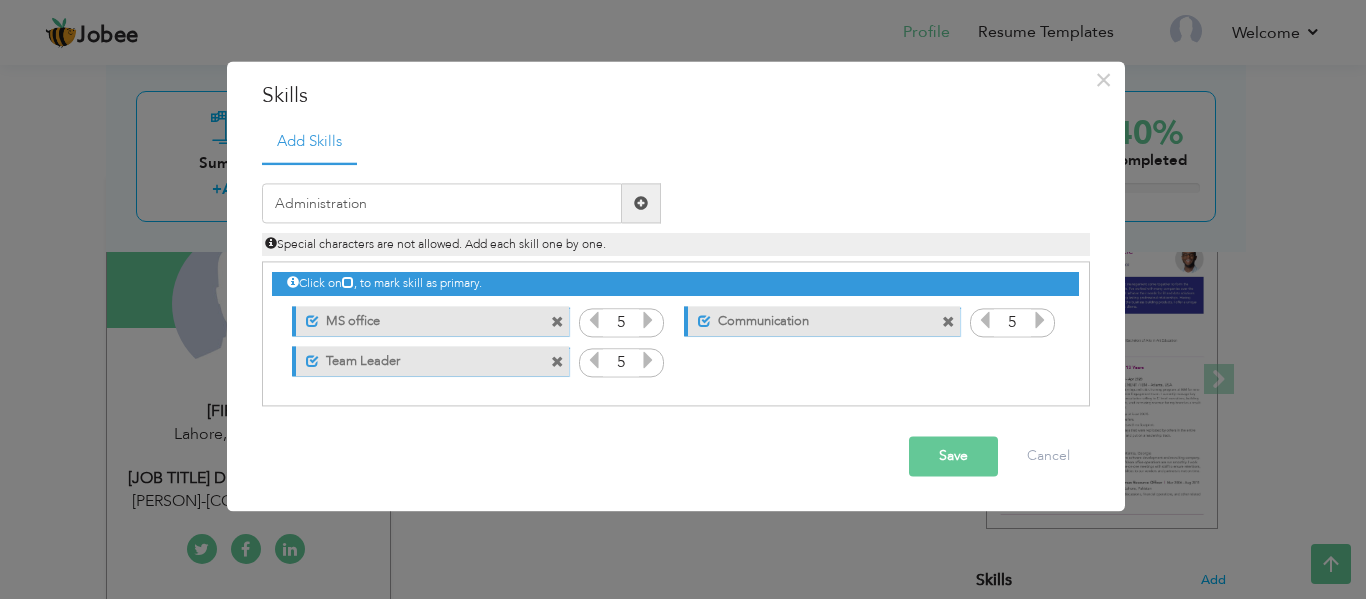 click at bounding box center (641, 203) 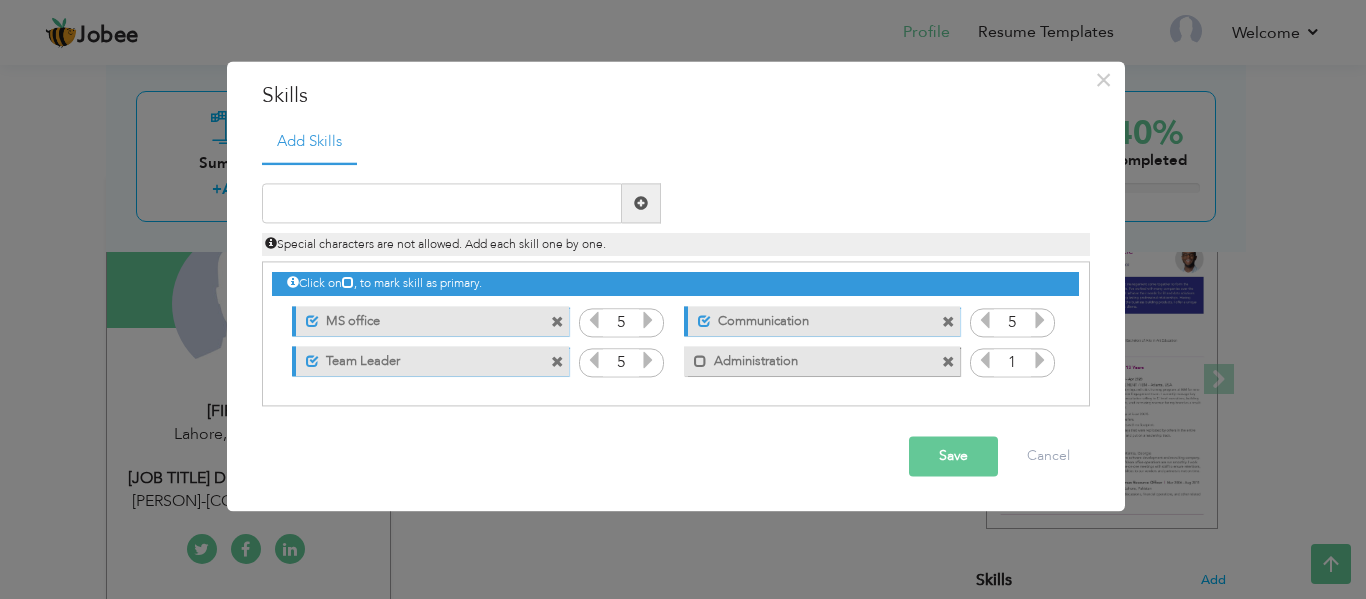 click at bounding box center (1040, 361) 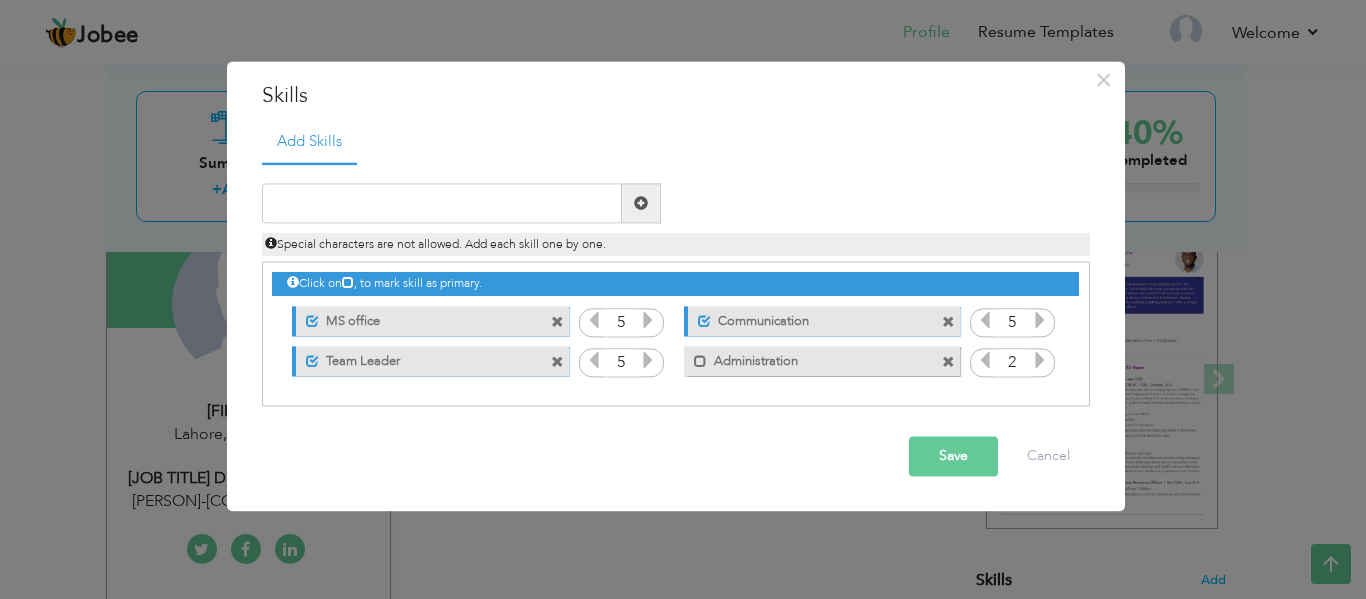 click at bounding box center (1040, 361) 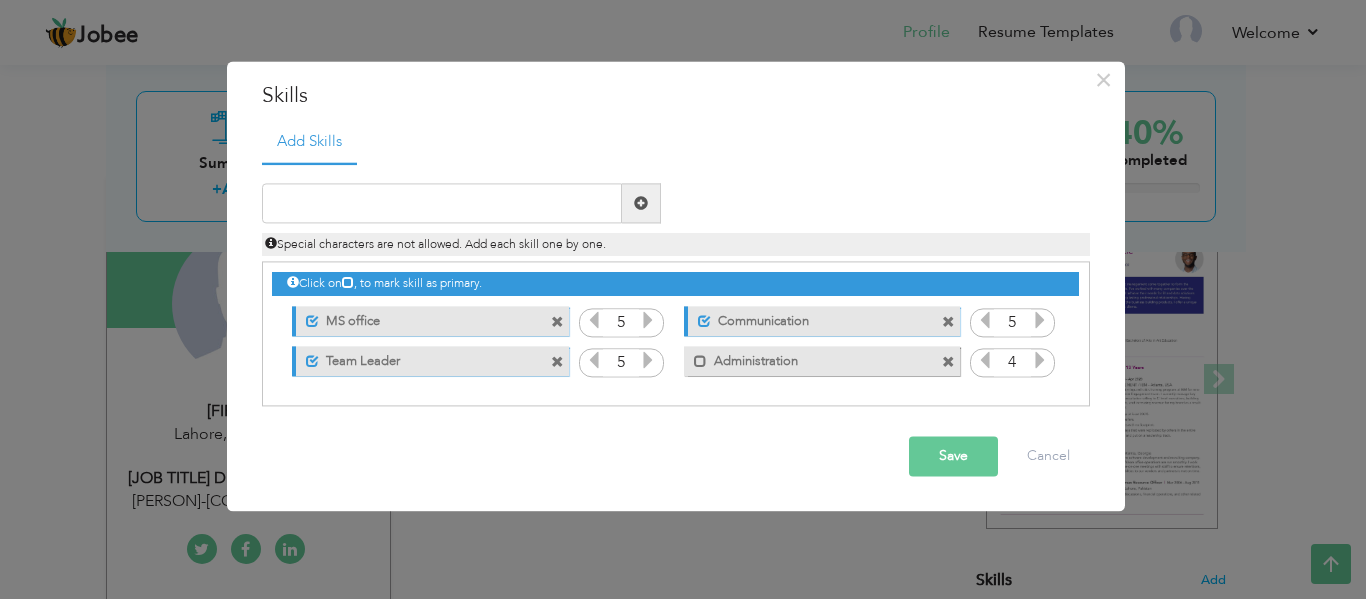 click at bounding box center (1040, 361) 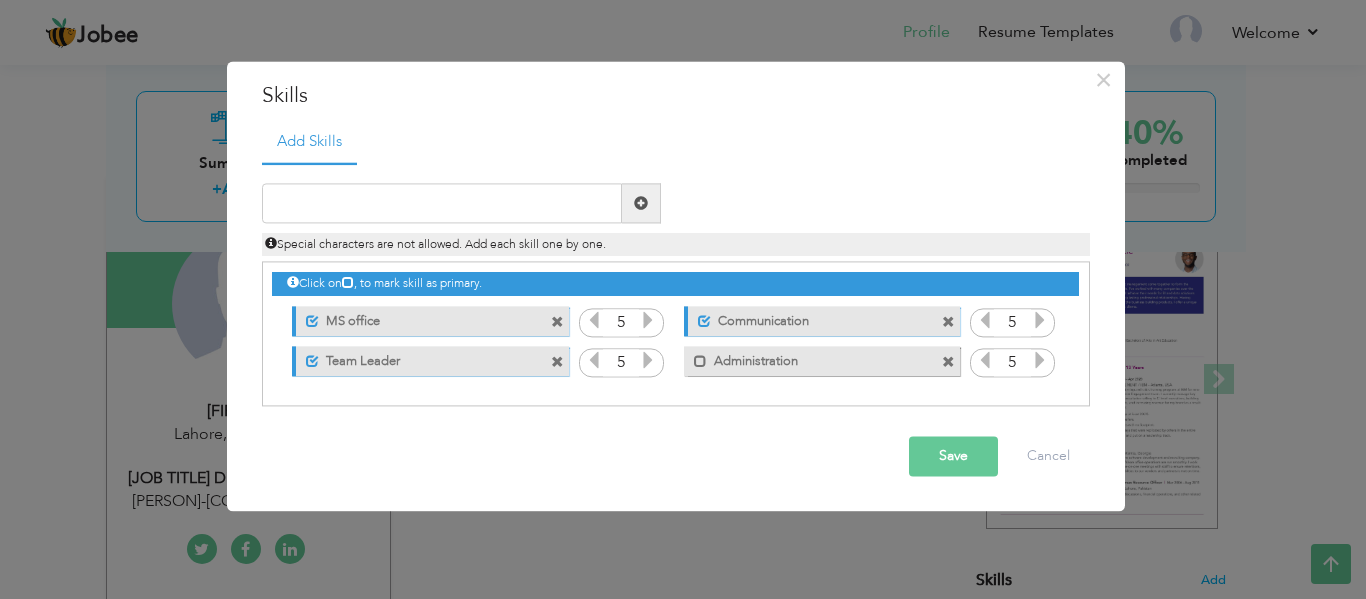 click at bounding box center (1040, 361) 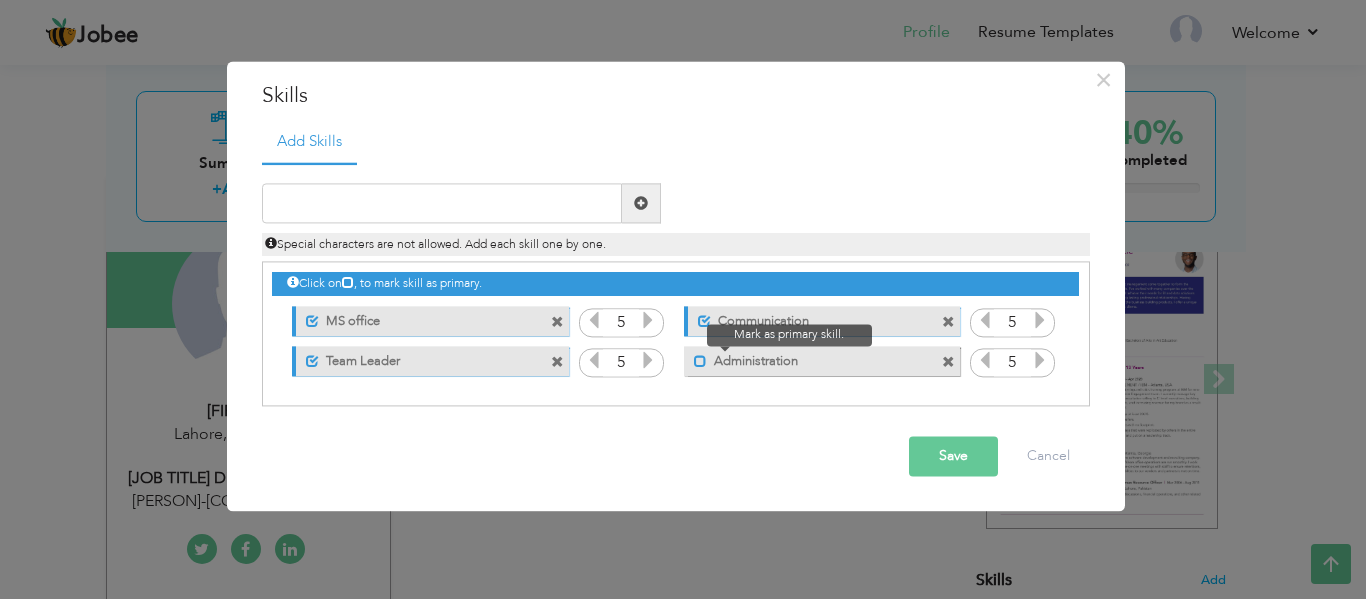 click at bounding box center [700, 361] 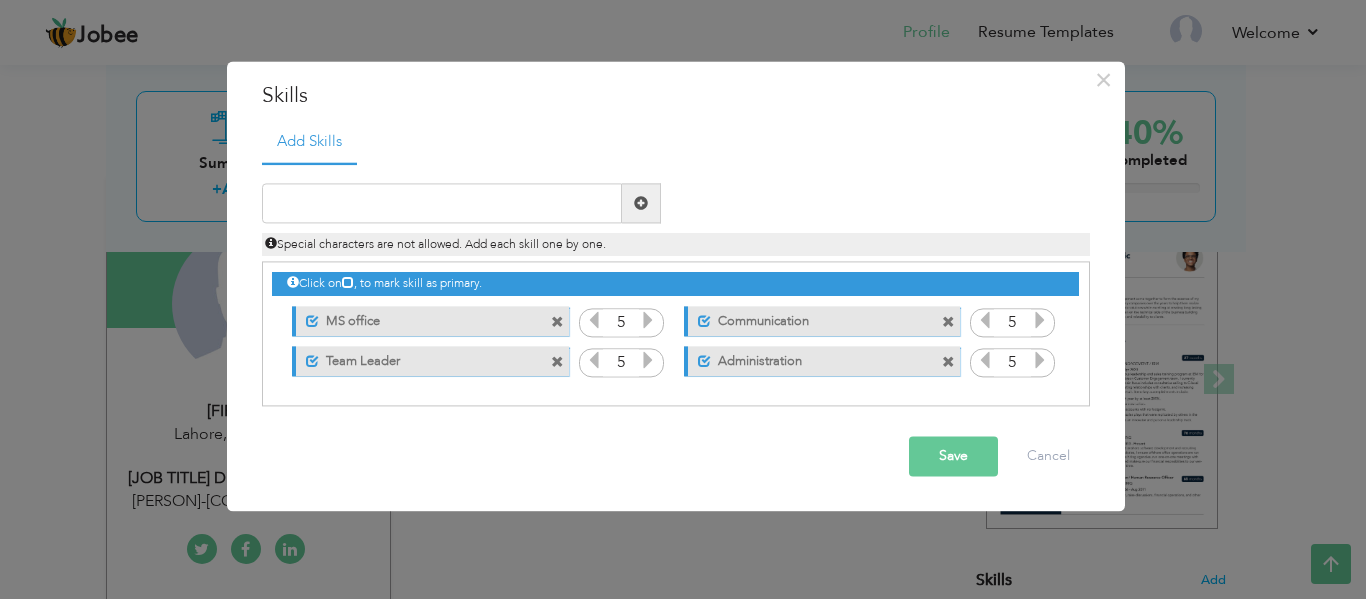 click on "Communication" at bounding box center [810, 318] 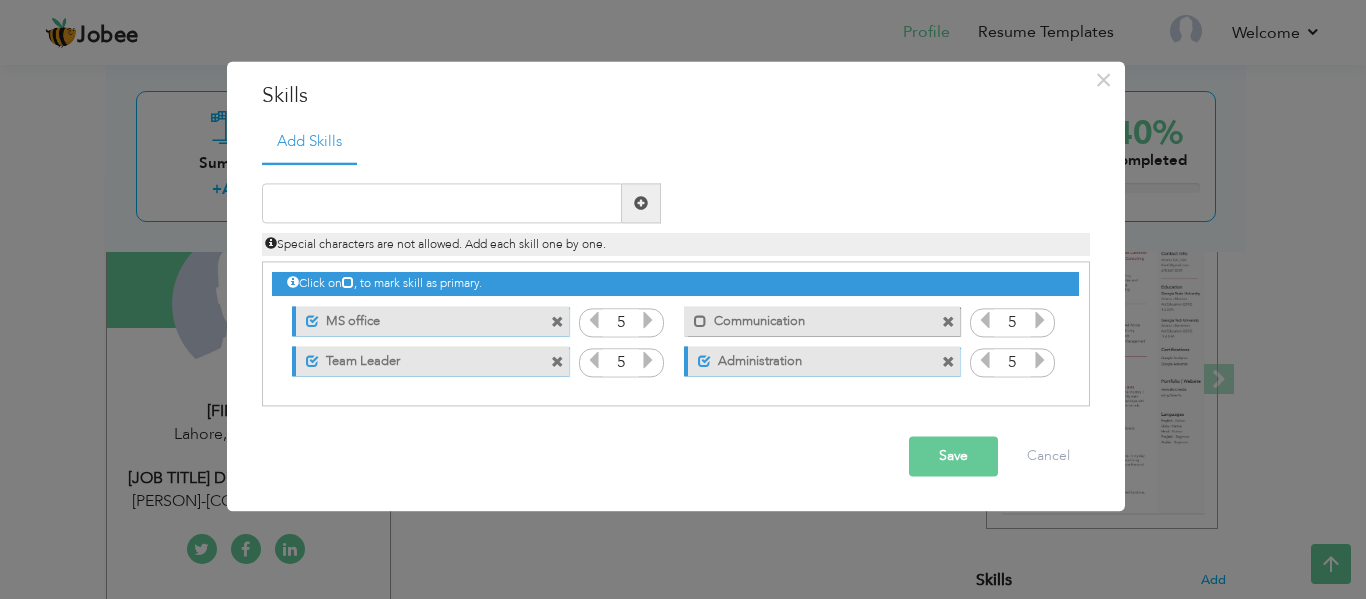 drag, startPoint x: 820, startPoint y: 324, endPoint x: 706, endPoint y: 328, distance: 114.07015 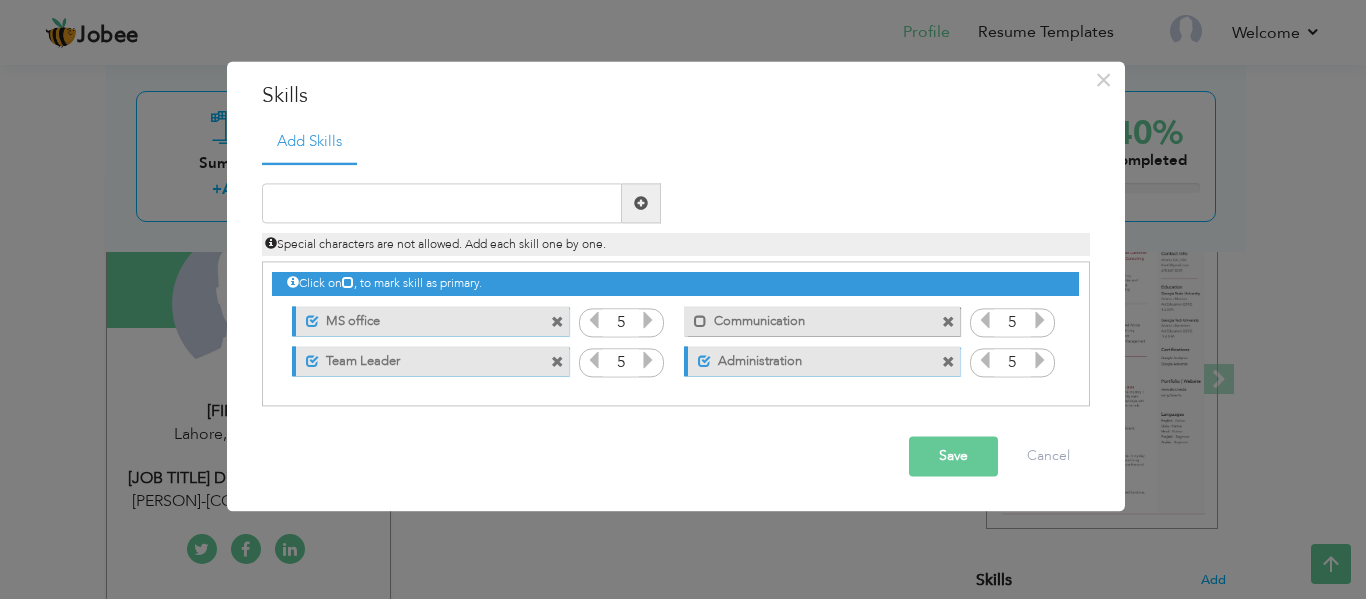 click on "Communication" at bounding box center (808, 318) 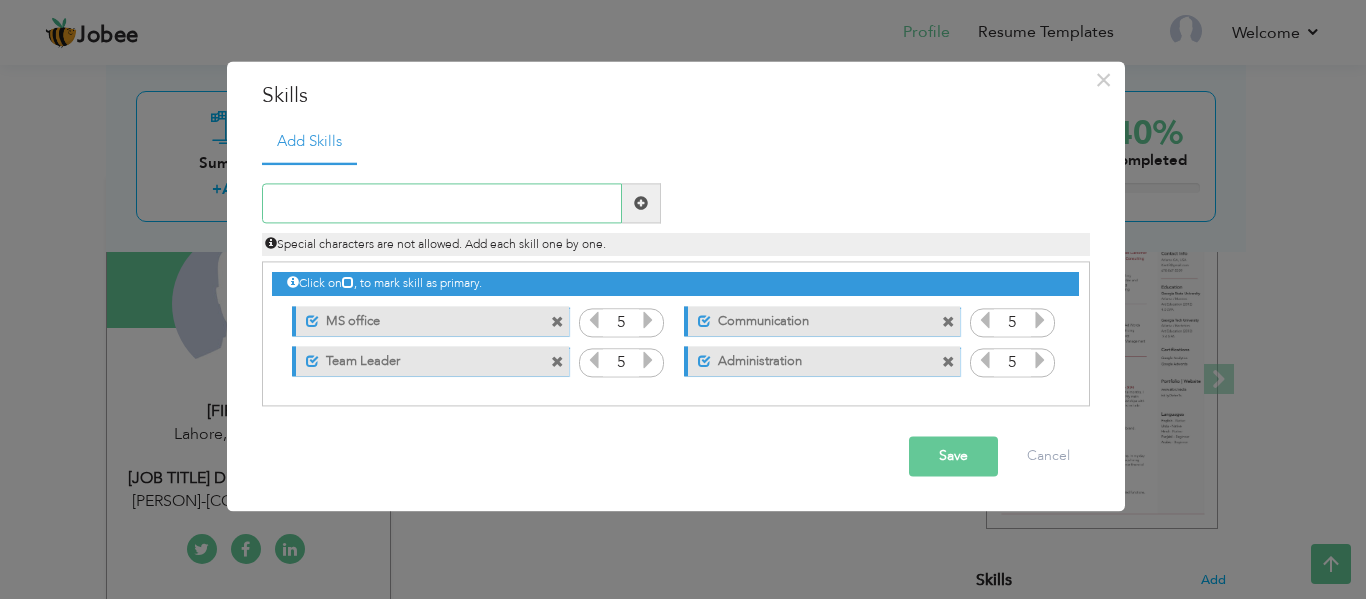 click at bounding box center [442, 204] 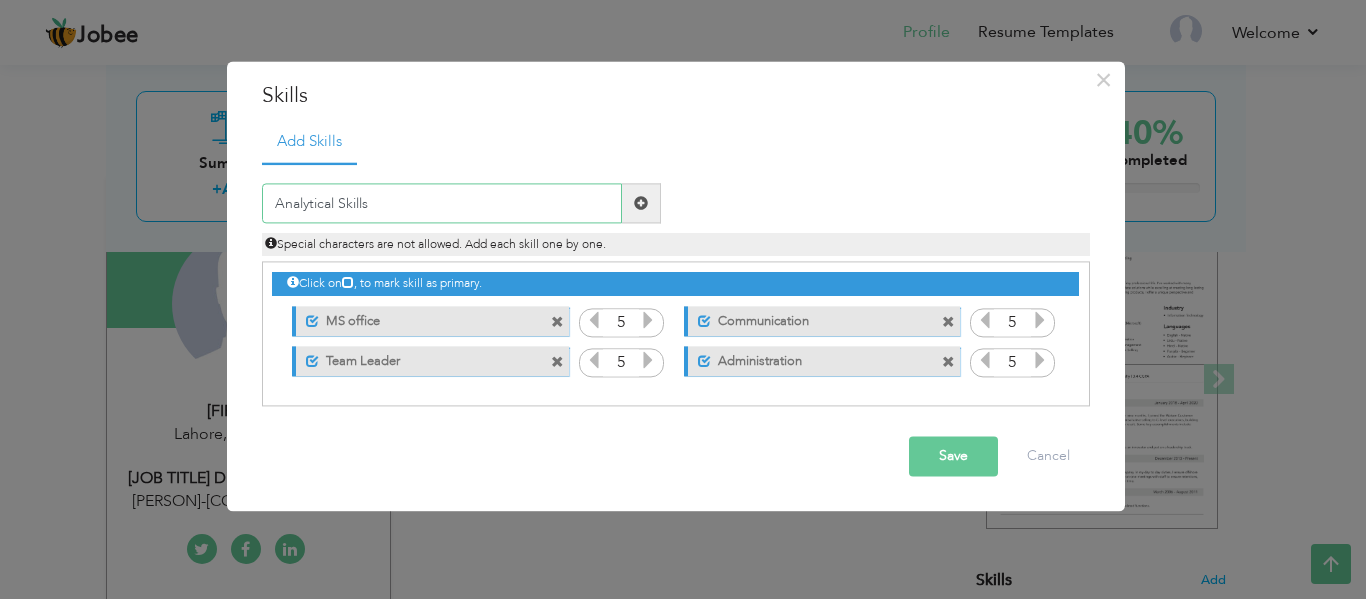 type on "Analytical Skills" 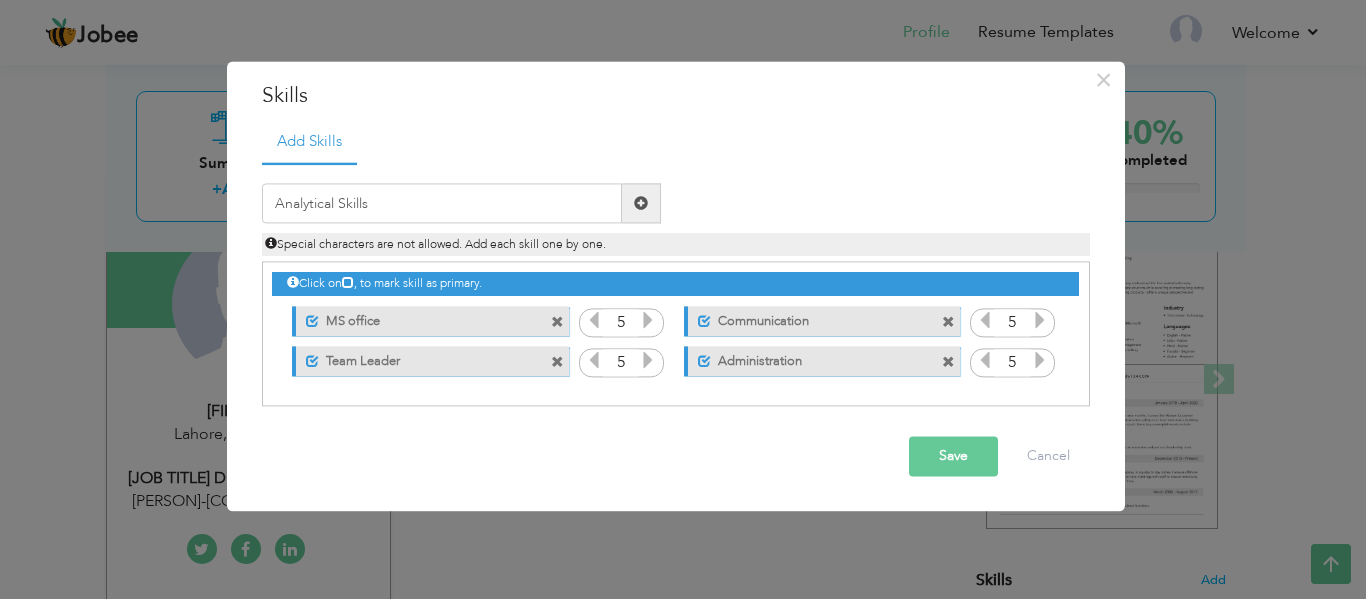 click at bounding box center (641, 203) 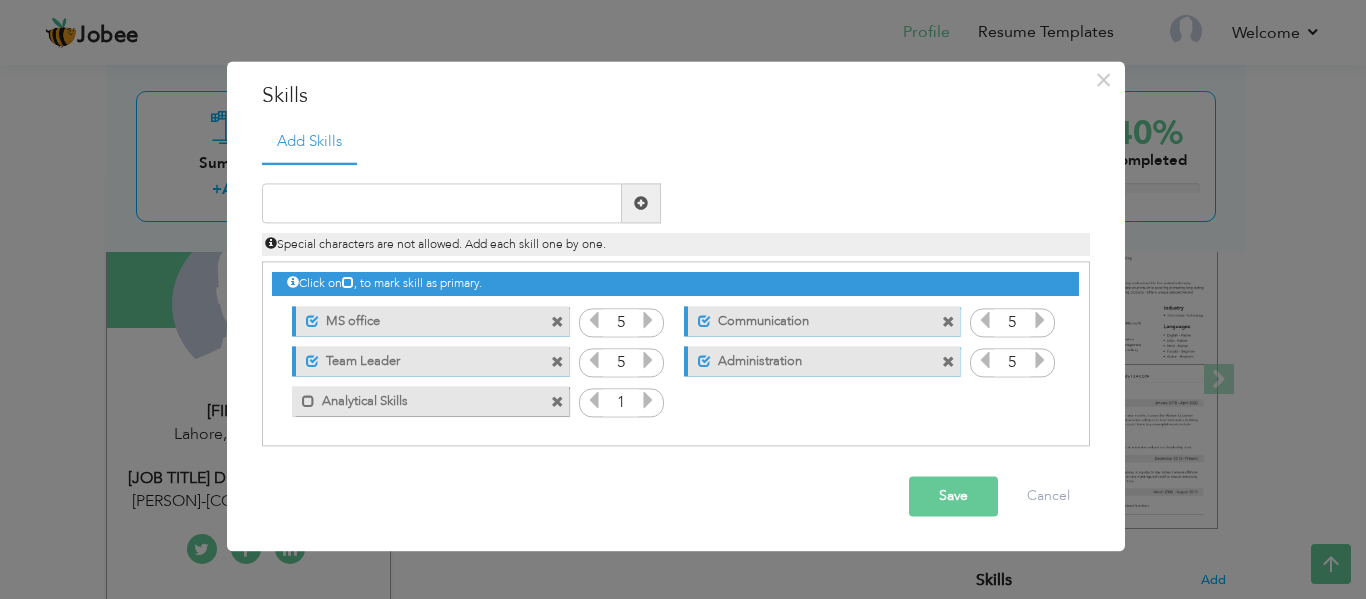 click at bounding box center (648, 401) 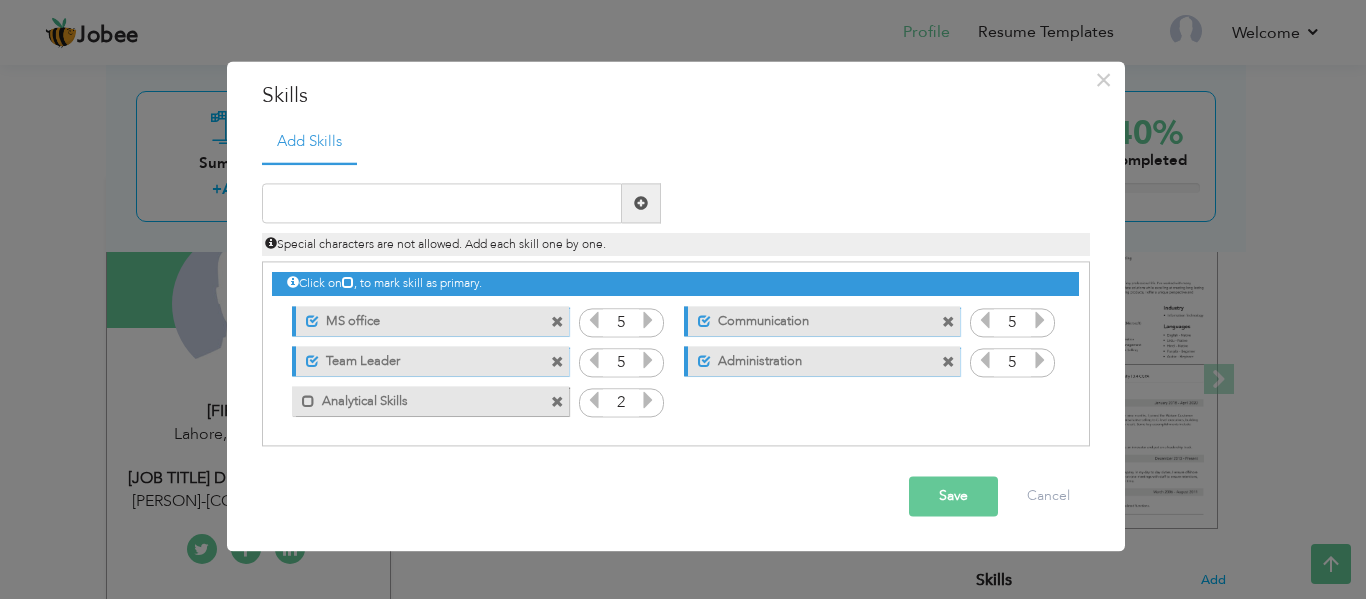 click at bounding box center (648, 401) 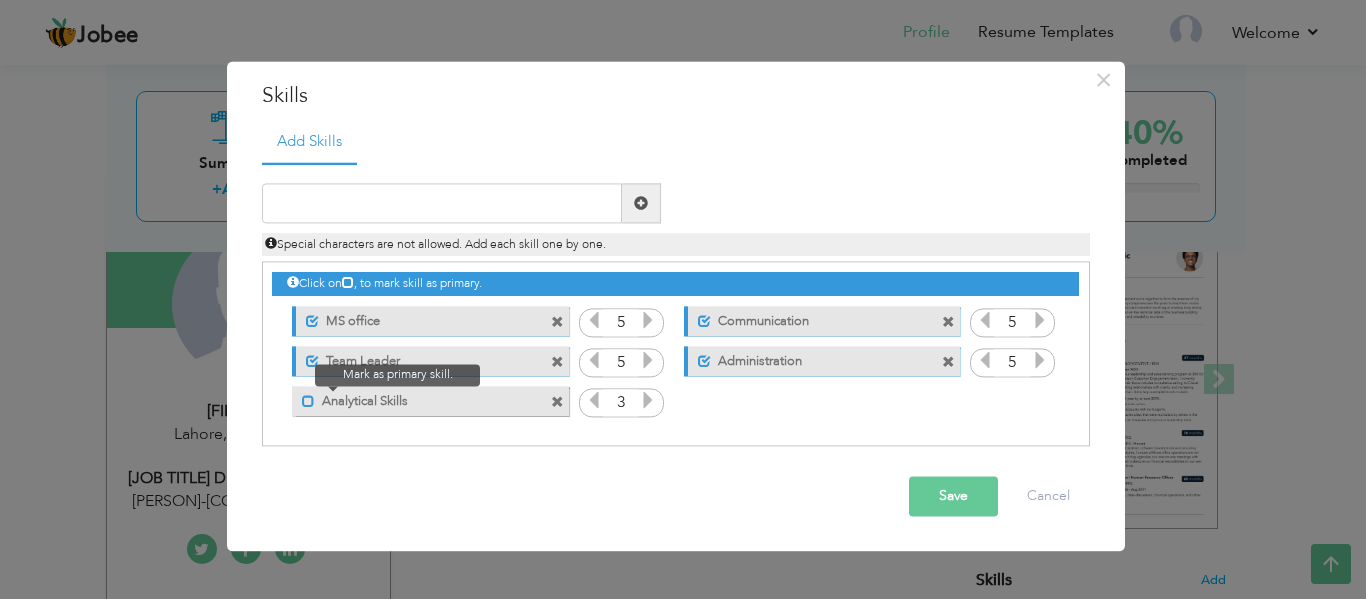 click at bounding box center [308, 401] 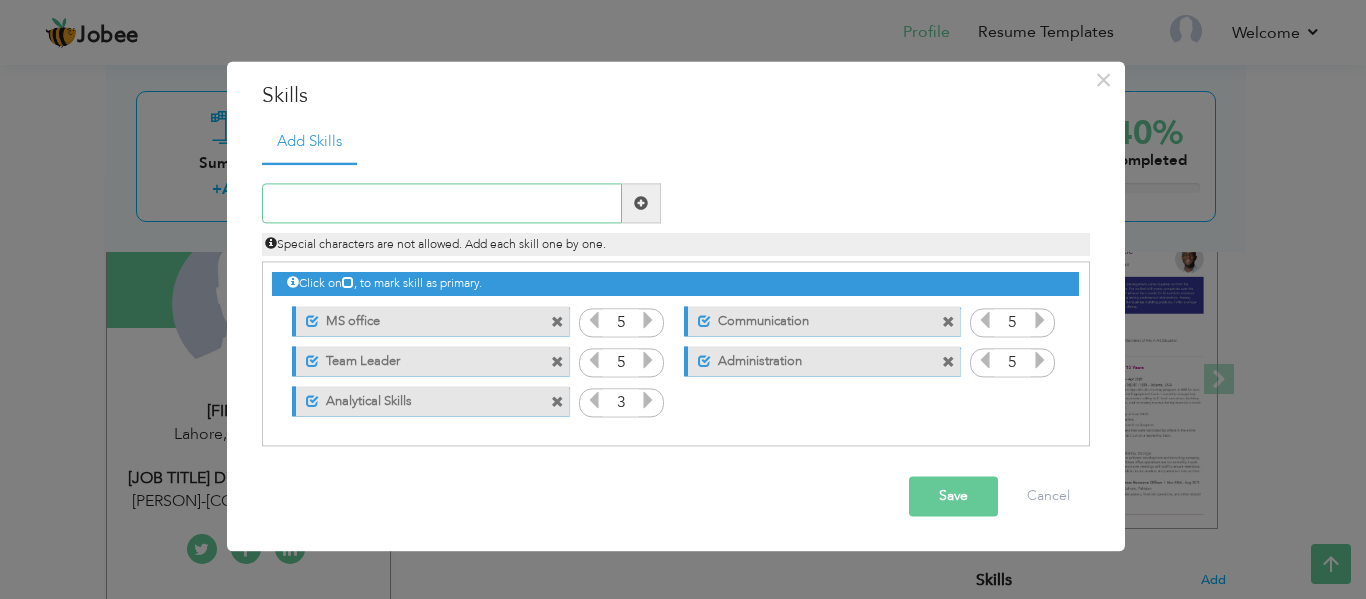 click at bounding box center (442, 204) 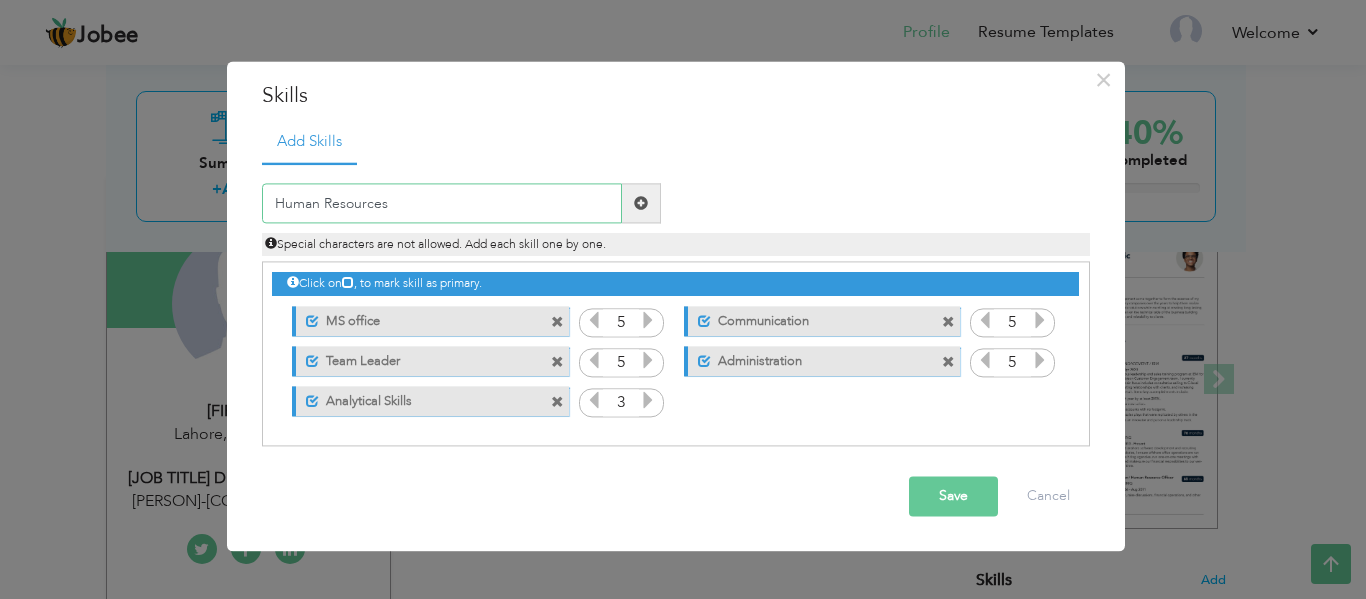 type on "Human Resources" 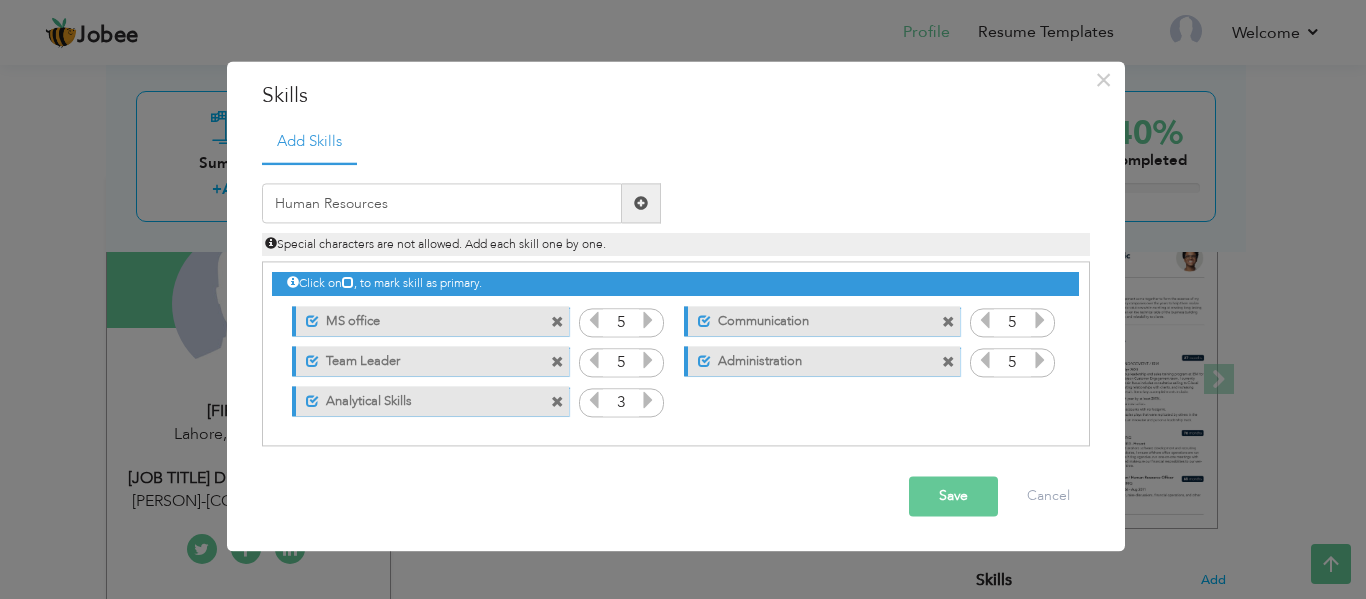 click at bounding box center (641, 203) 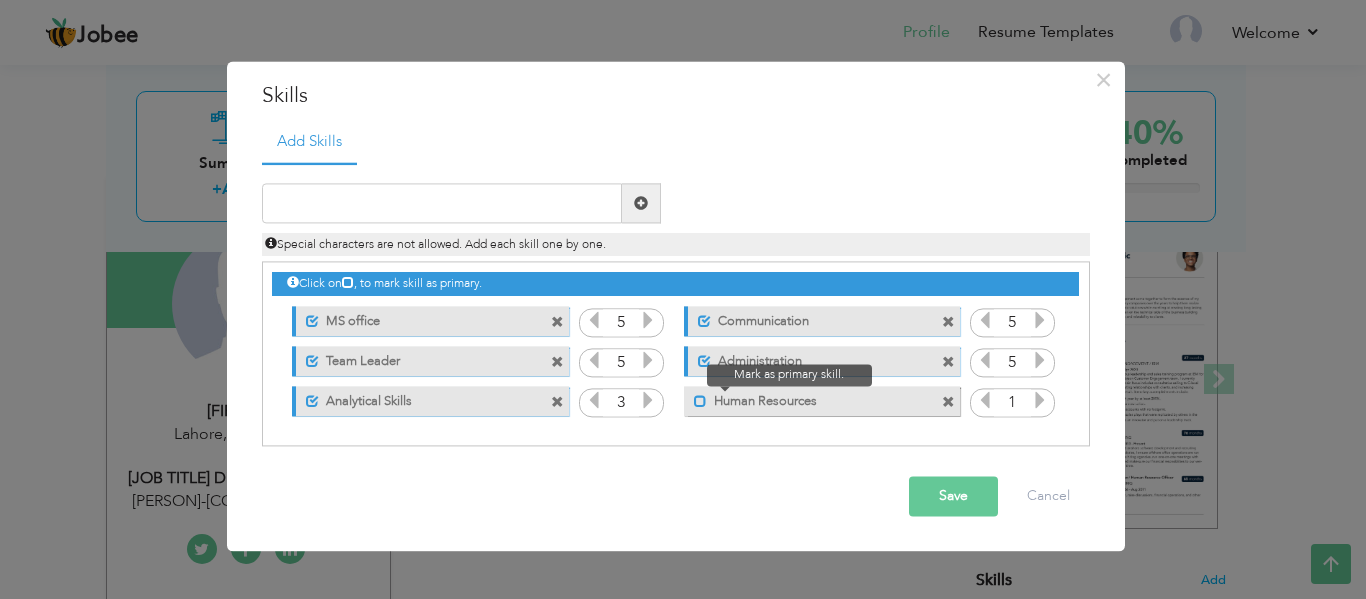 click at bounding box center [700, 401] 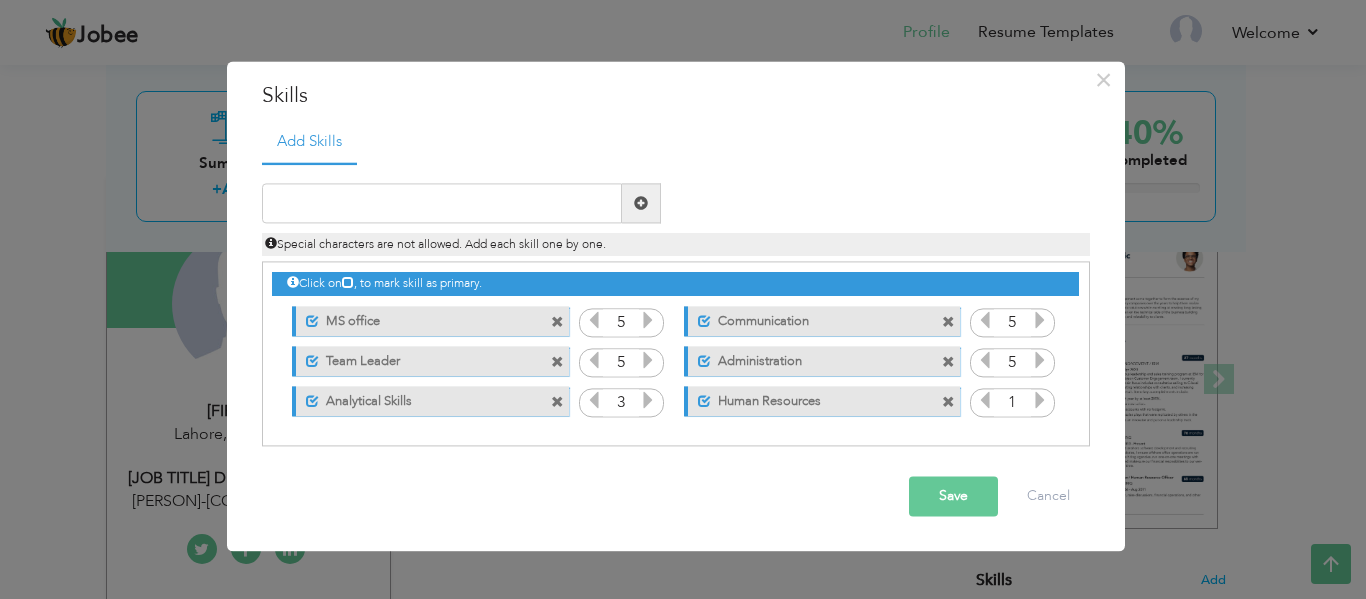 click at bounding box center [1040, 401] 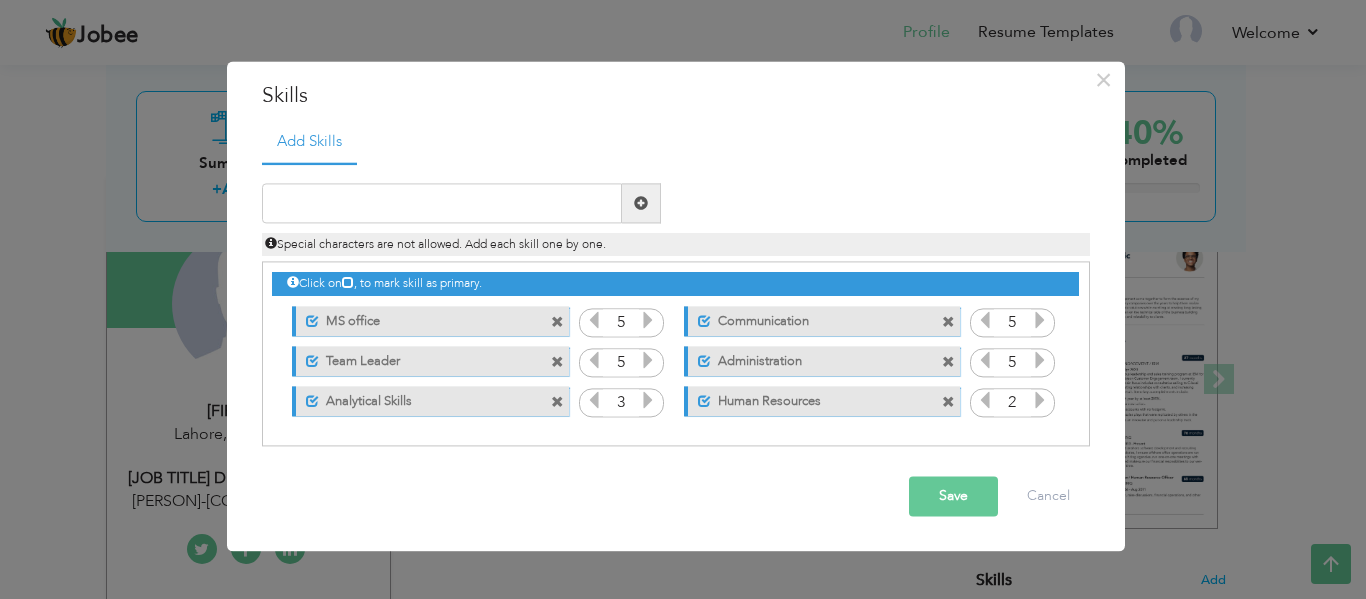 click at bounding box center (1040, 401) 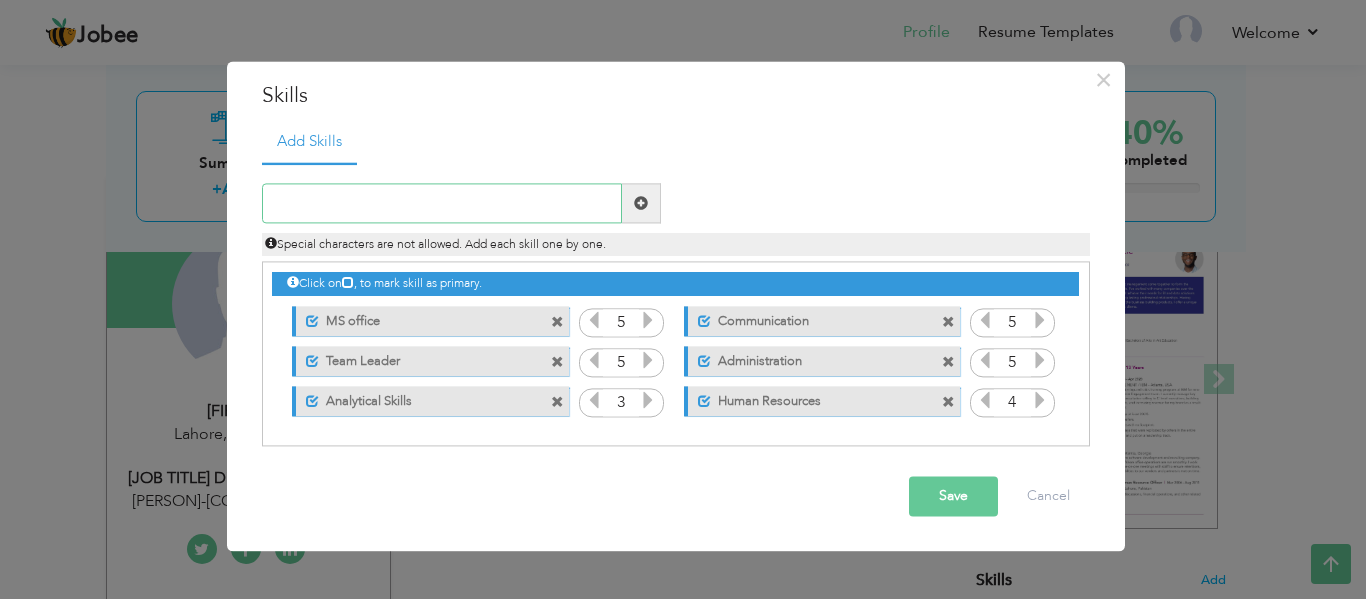 click at bounding box center [442, 204] 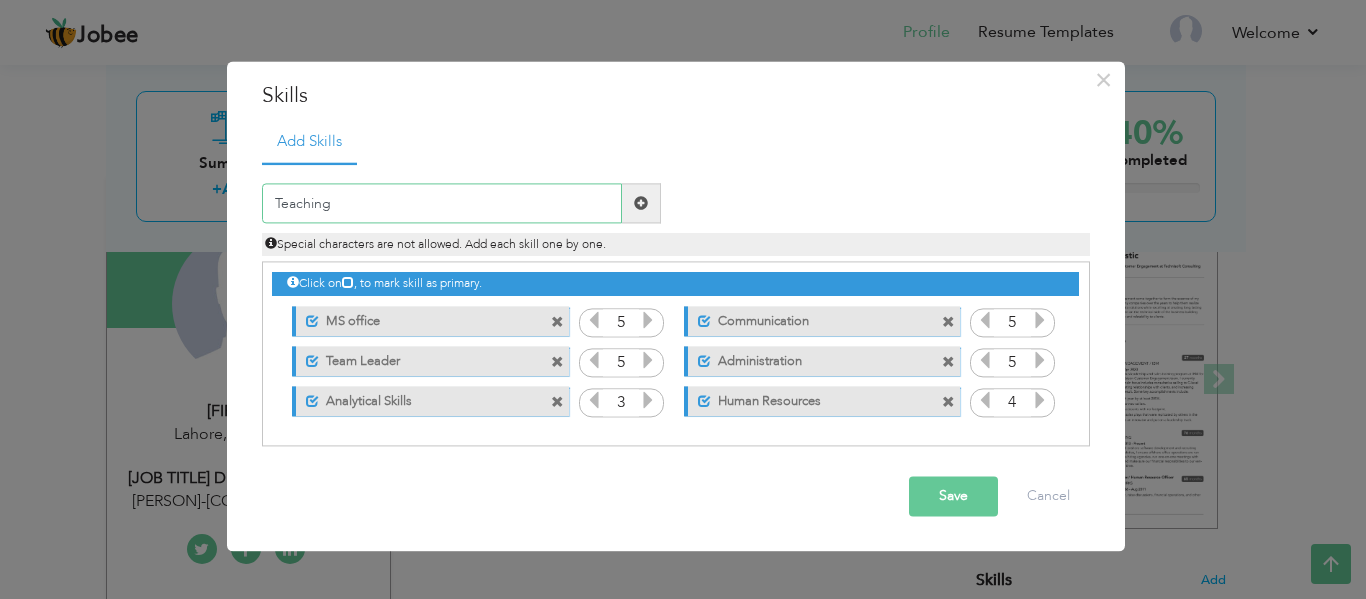 type on "Teaching" 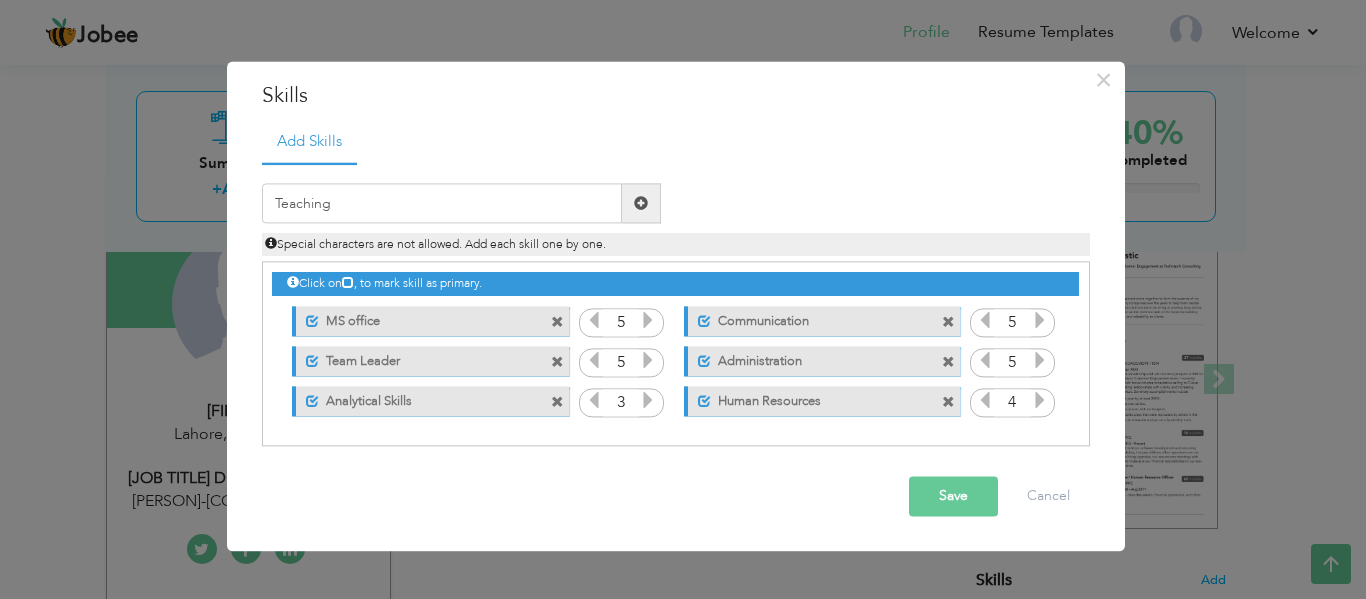 click at bounding box center (641, 203) 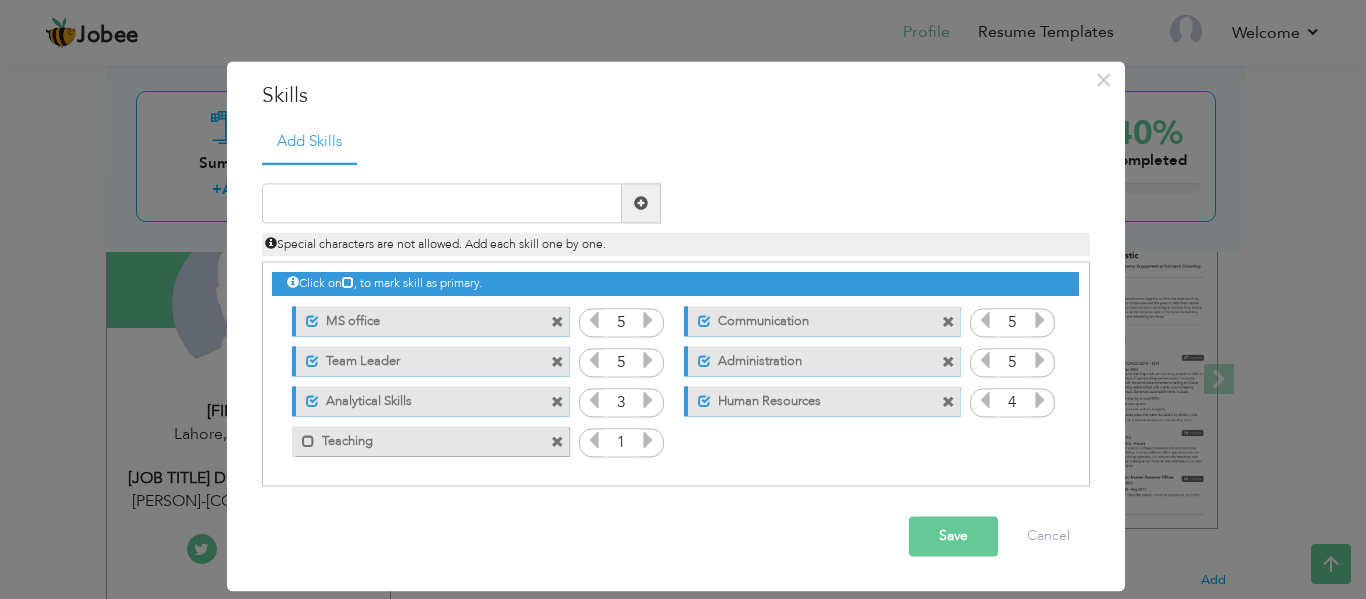 click at bounding box center [648, 441] 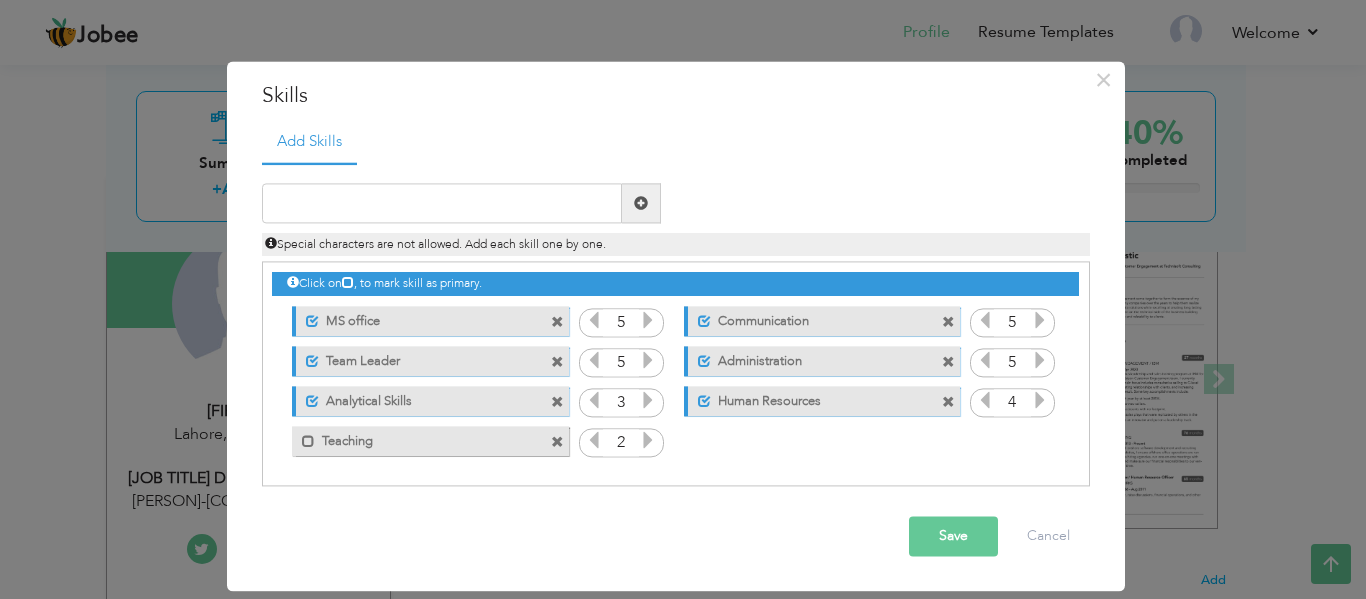 click at bounding box center (648, 441) 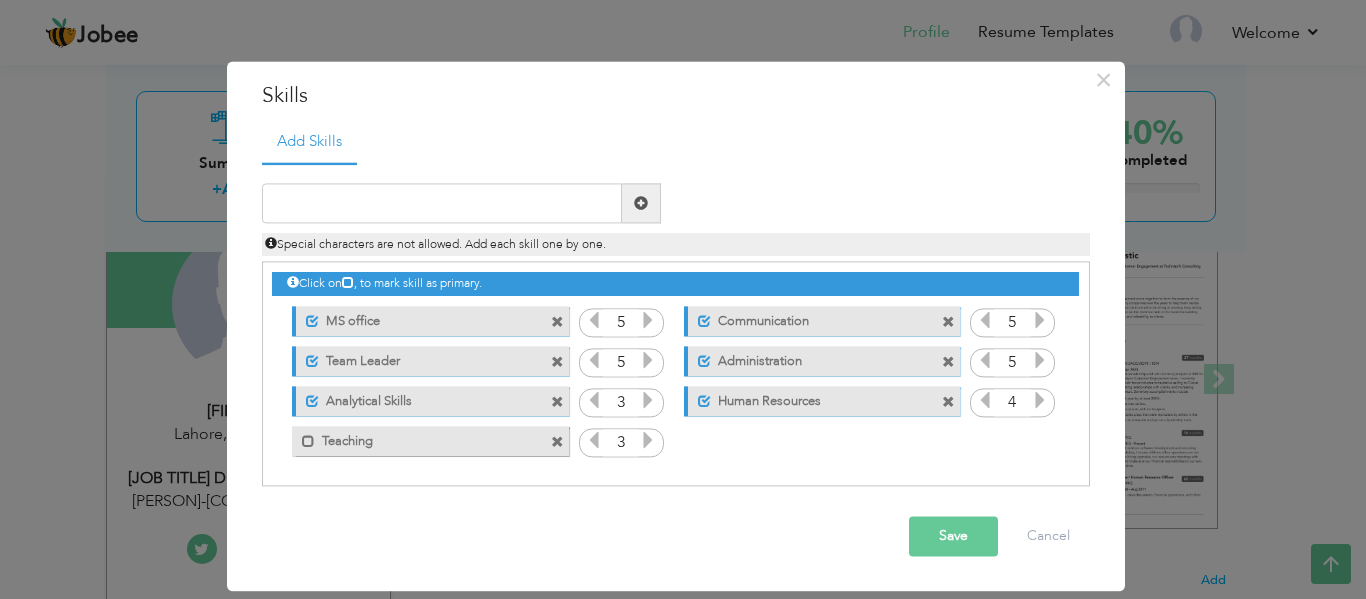 click at bounding box center (648, 441) 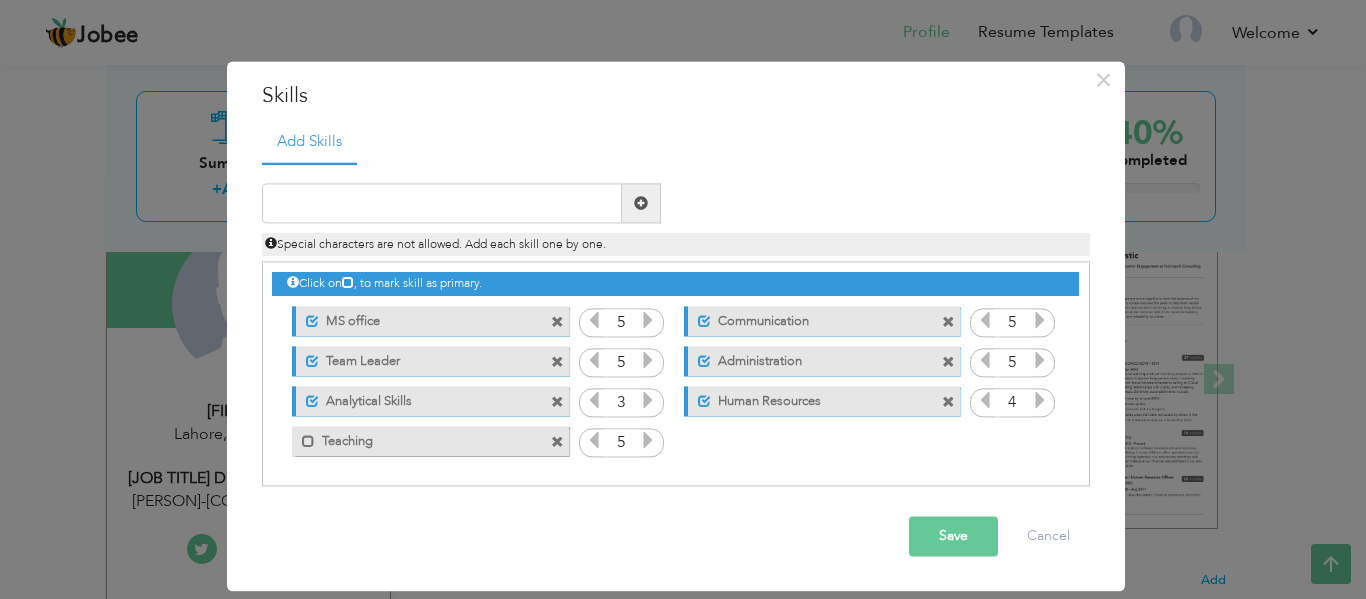 click at bounding box center (648, 441) 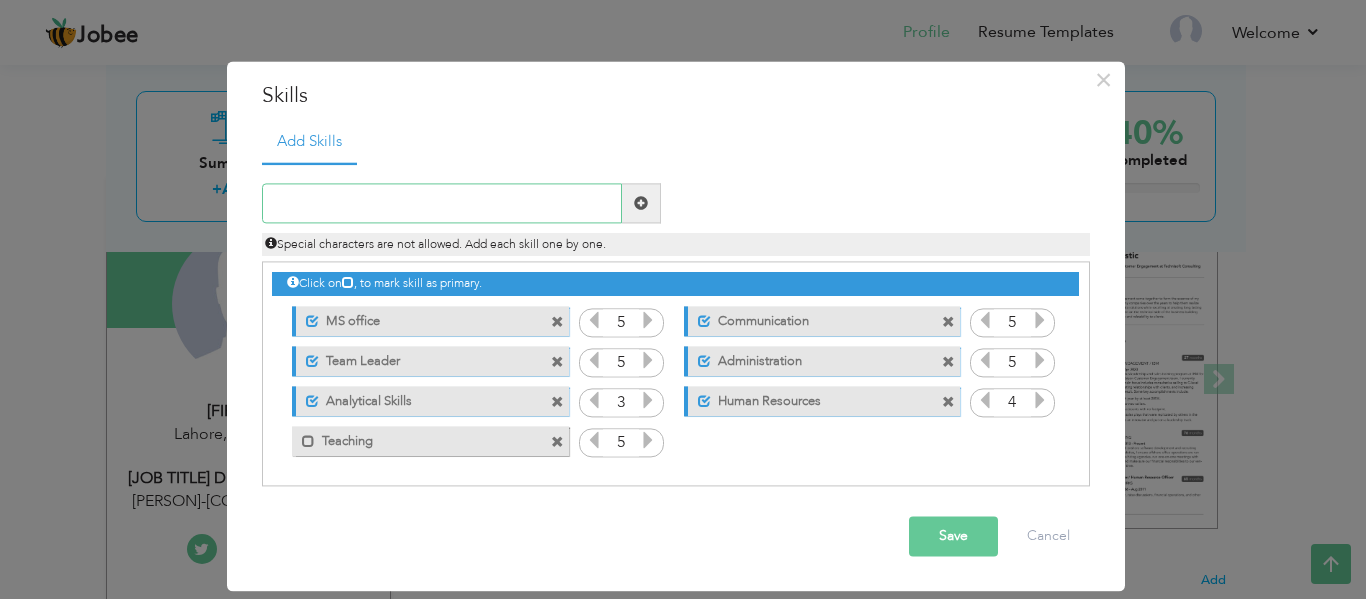click at bounding box center (442, 204) 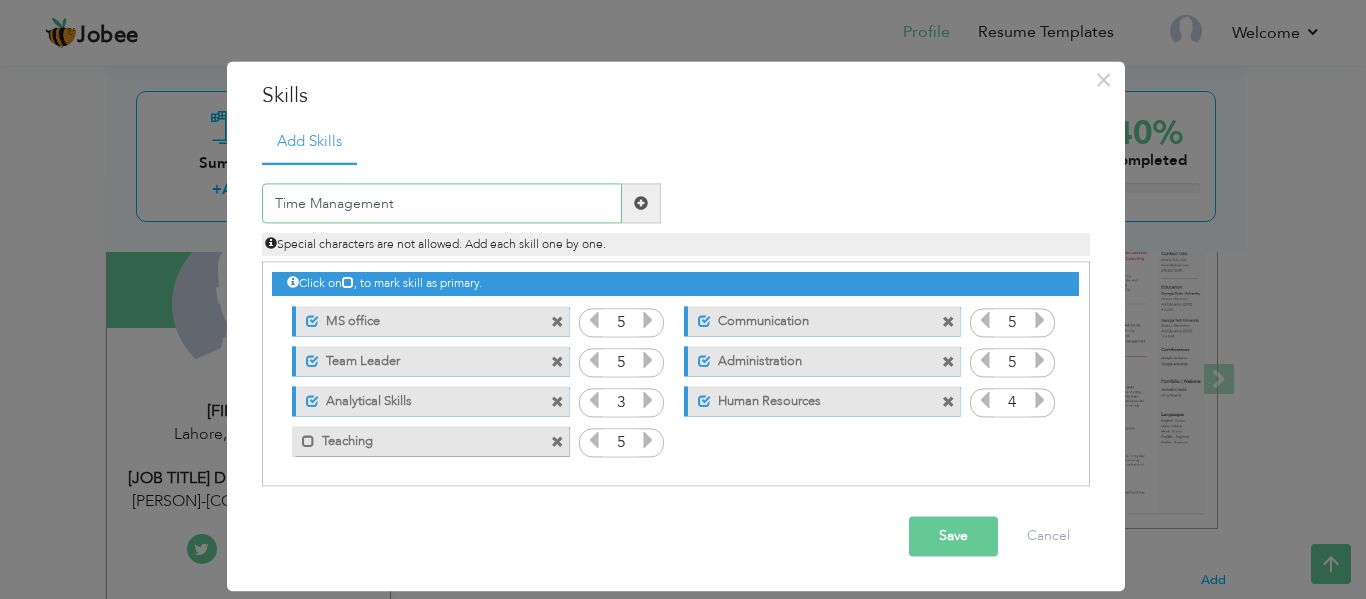 type on "Time Management" 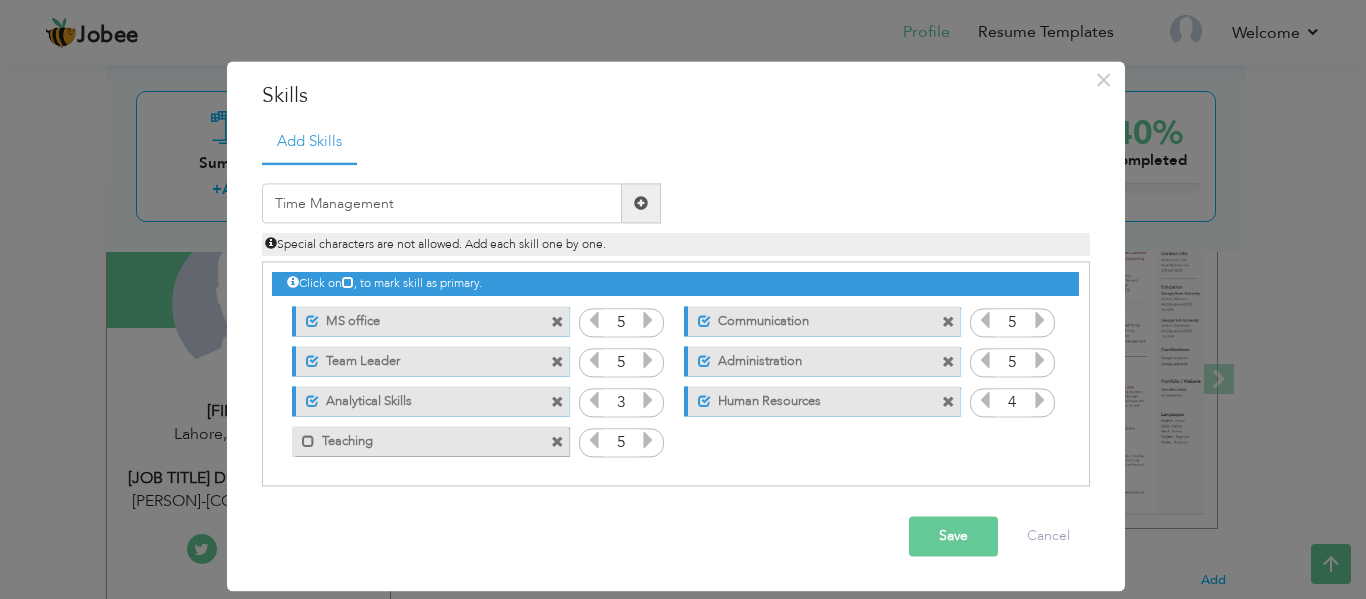 click at bounding box center (641, 203) 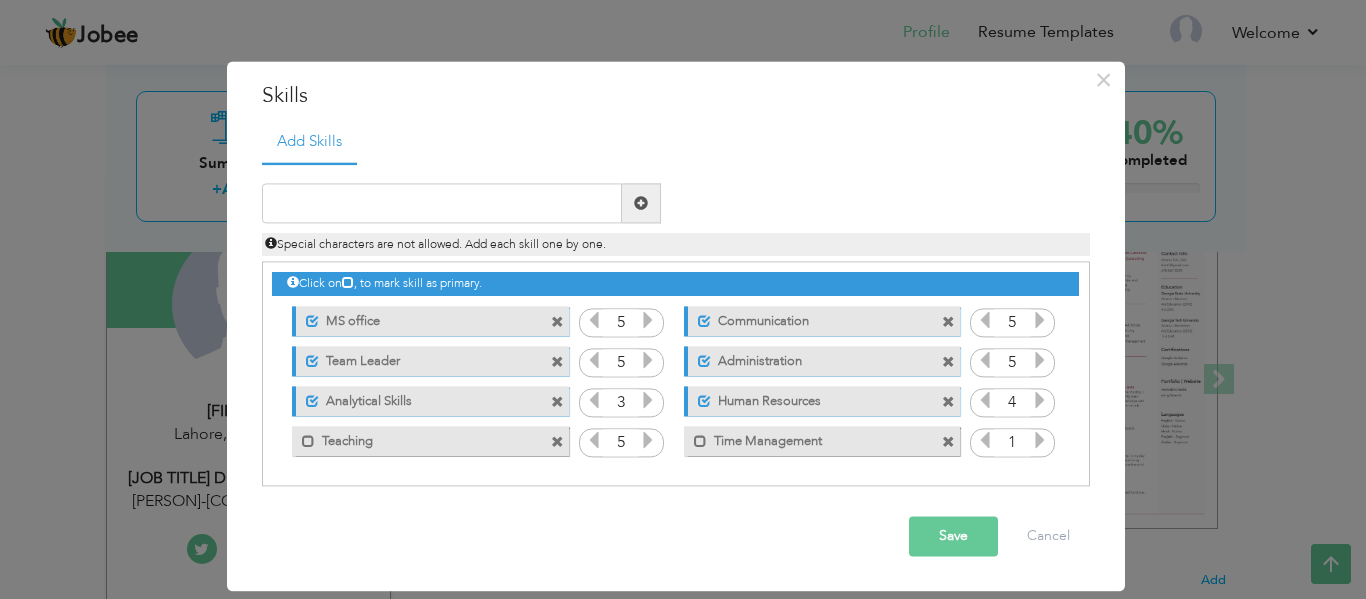 click at bounding box center [1040, 441] 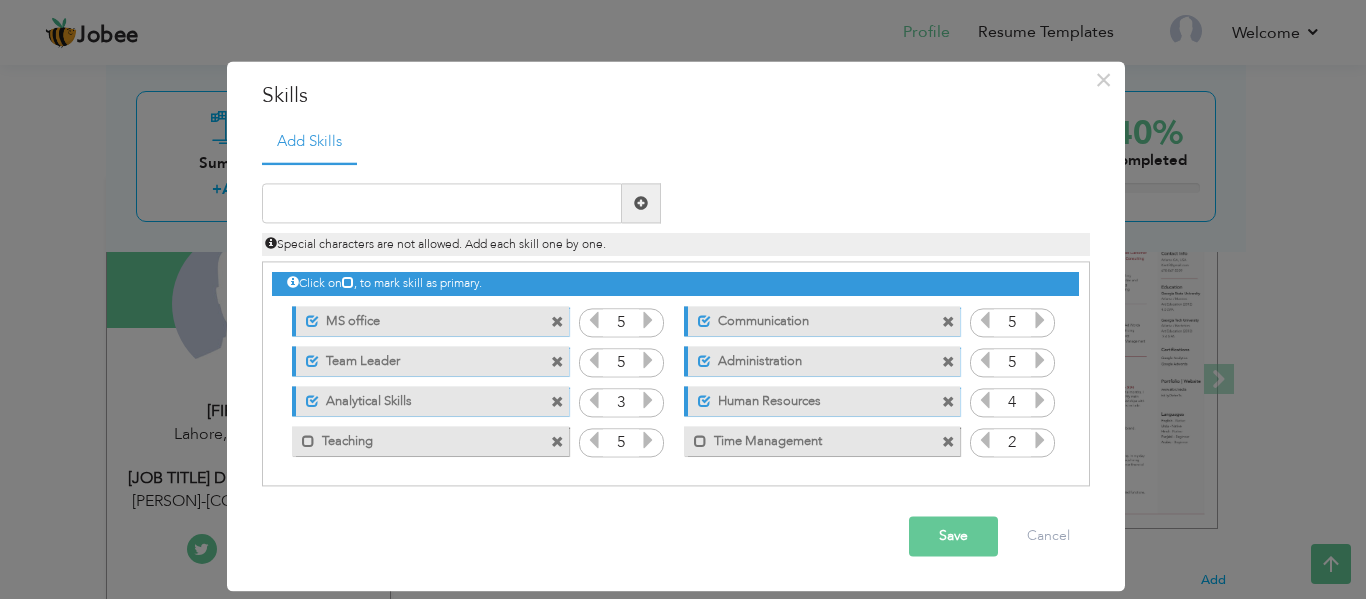 click at bounding box center (1040, 441) 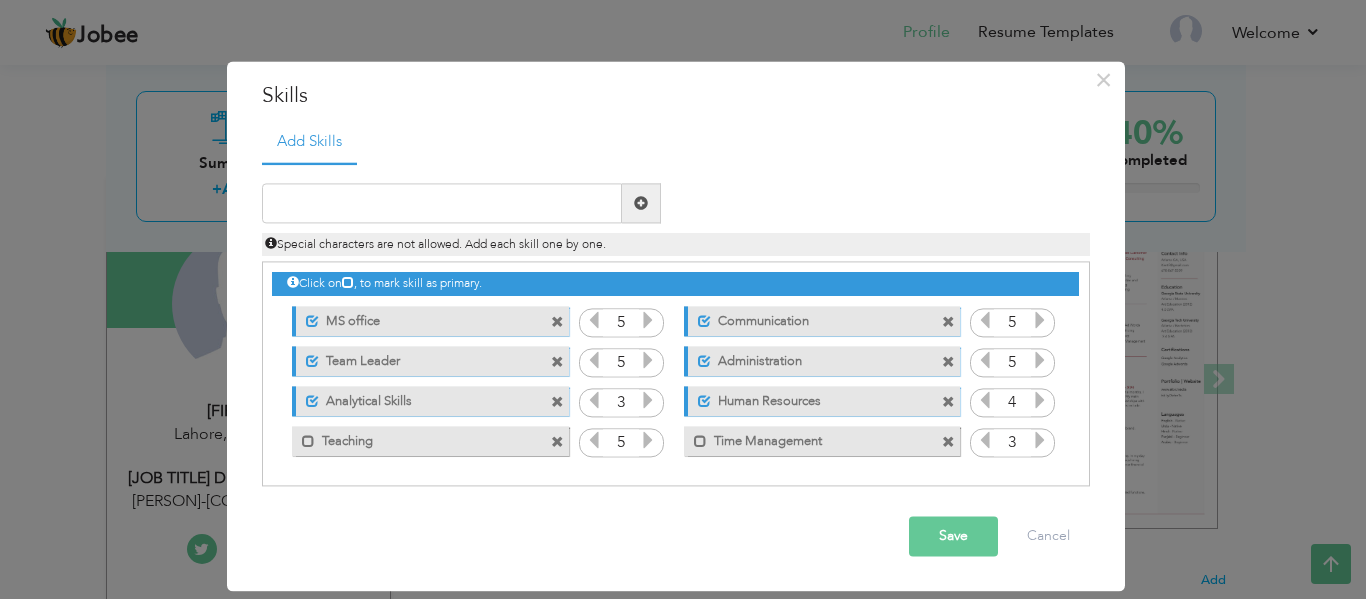 click at bounding box center (1040, 441) 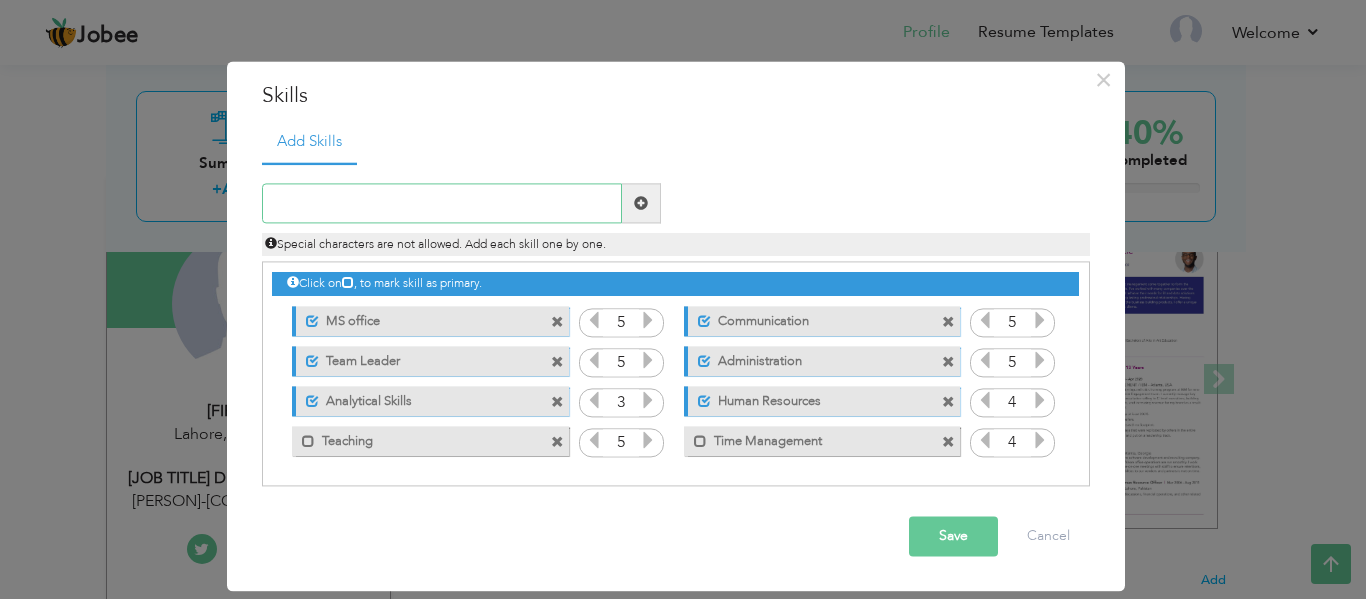 click at bounding box center (442, 204) 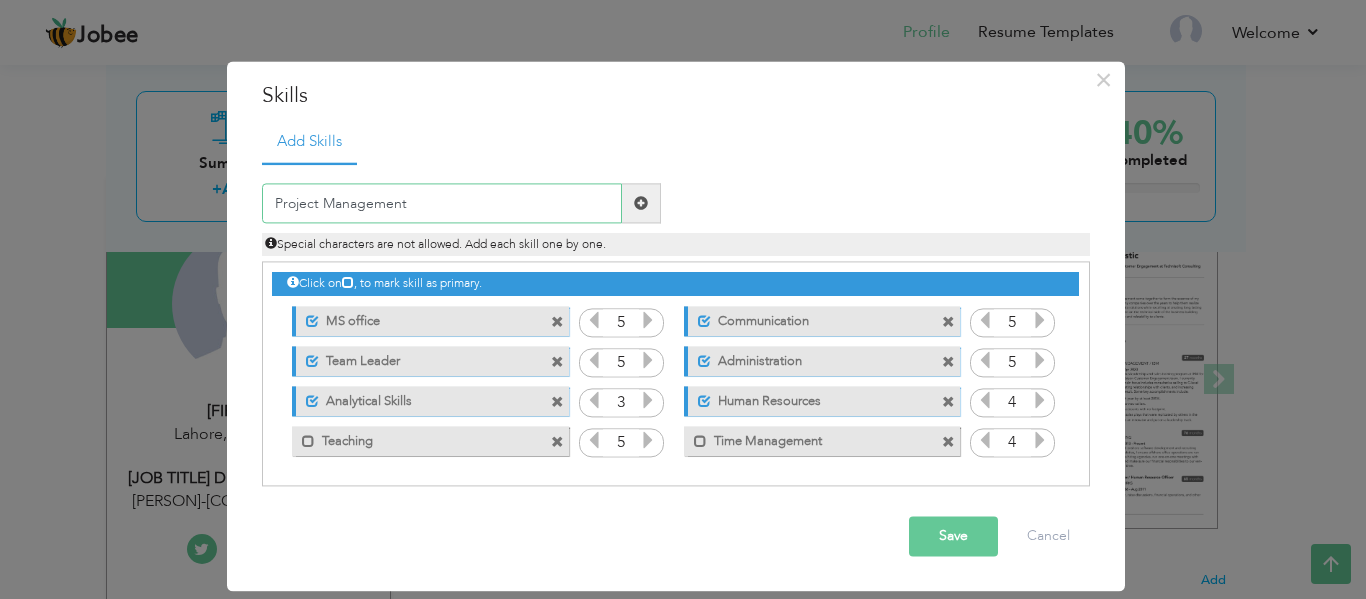 type on "Project Management" 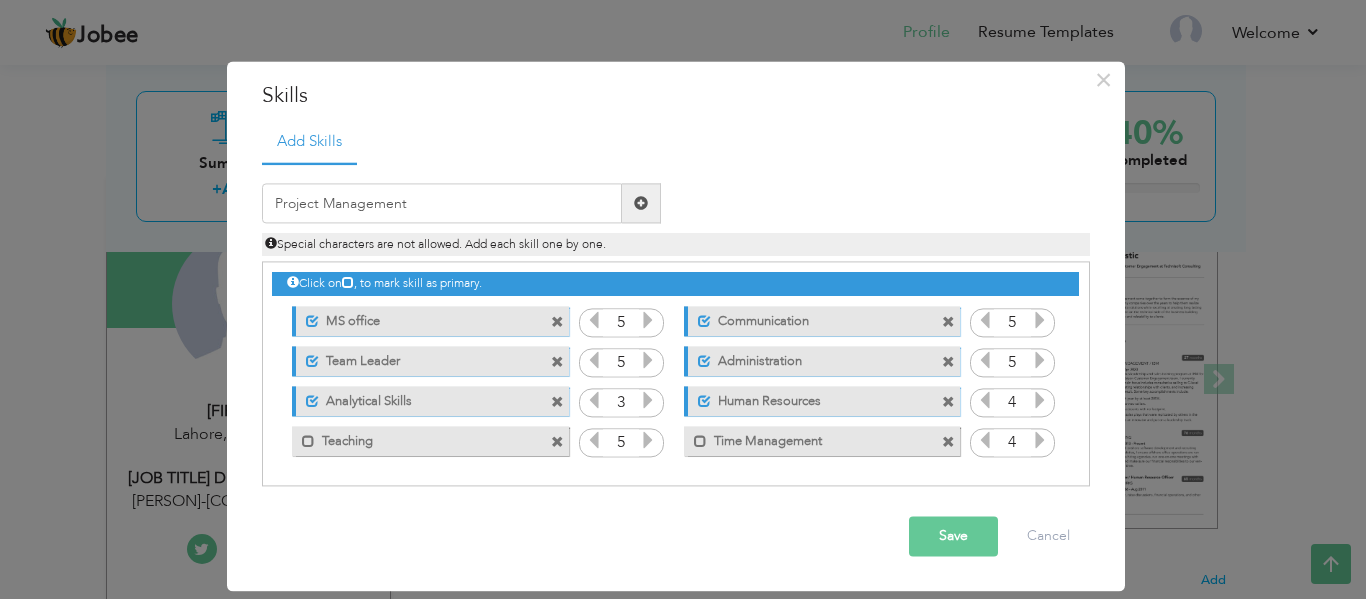 click at bounding box center [641, 204] 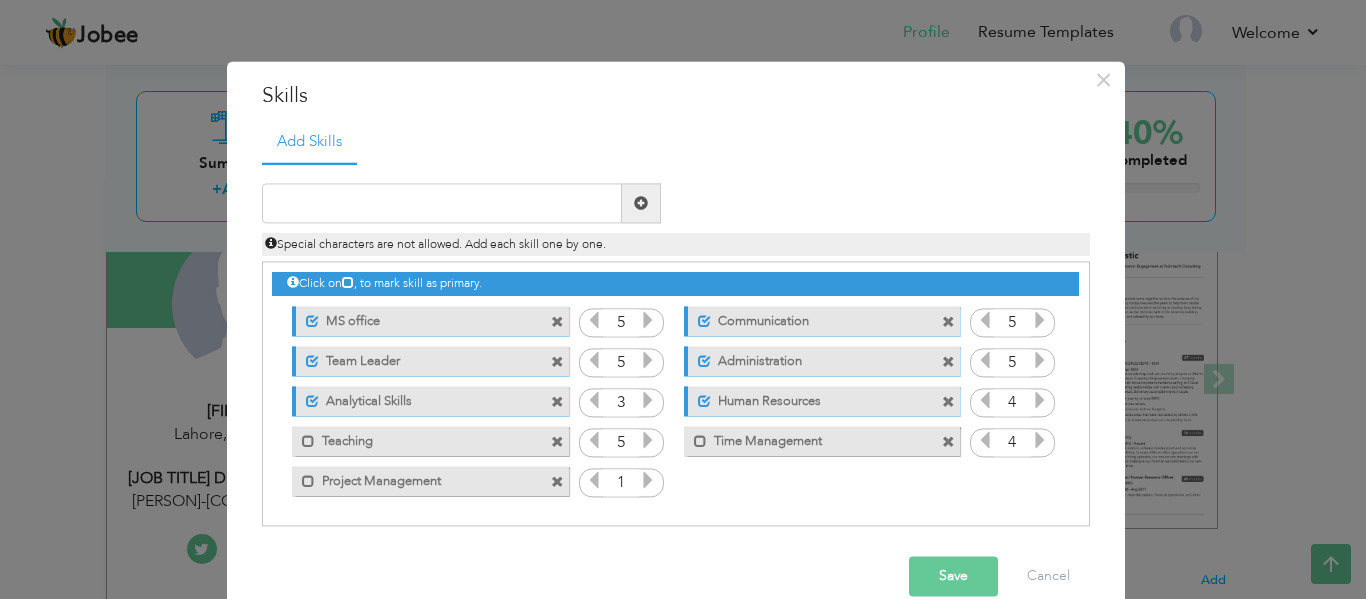 click at bounding box center [648, 481] 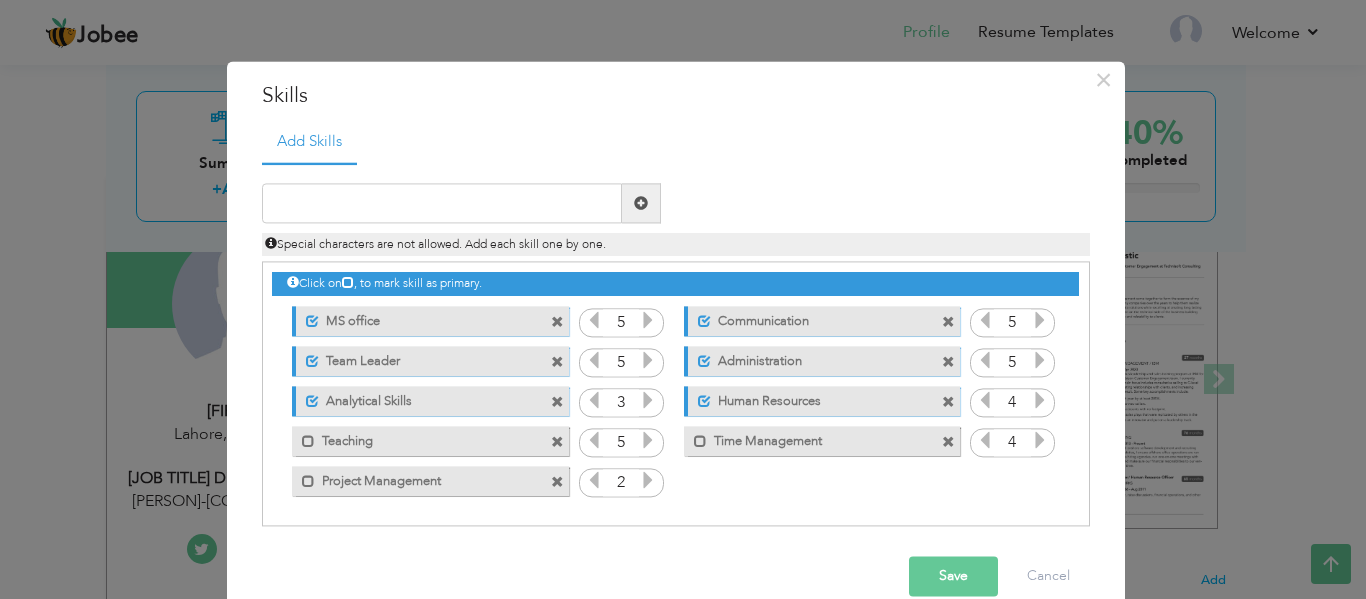 click at bounding box center [648, 481] 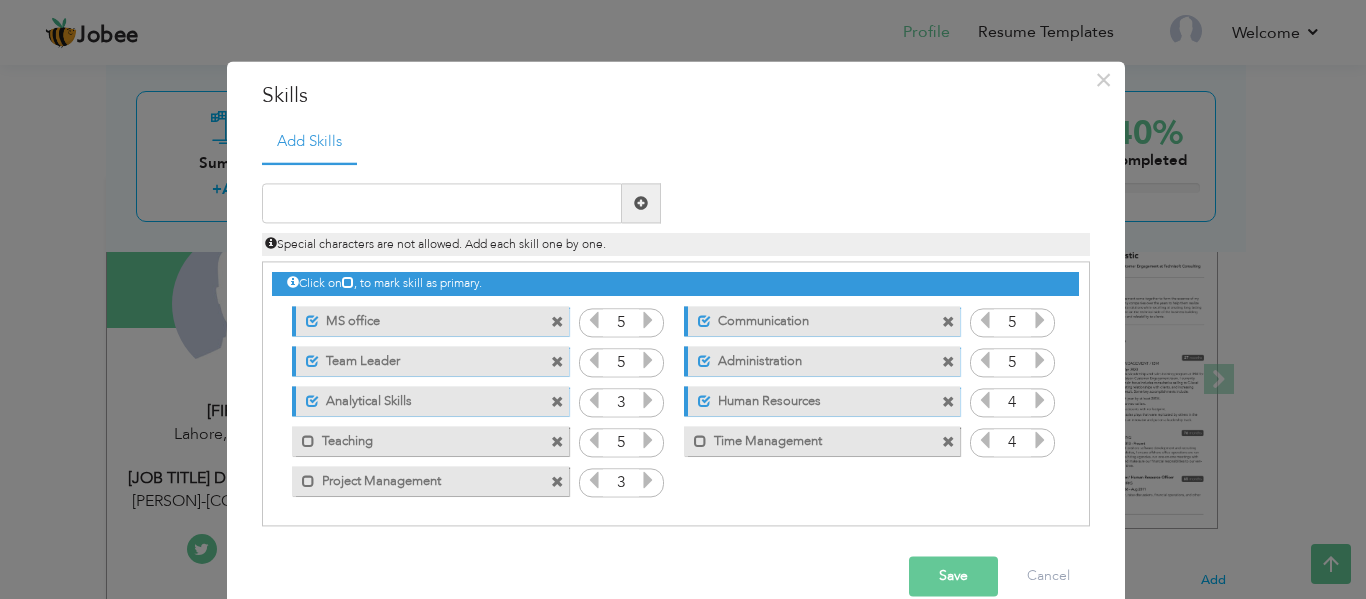 click on "Save" at bounding box center [953, 577] 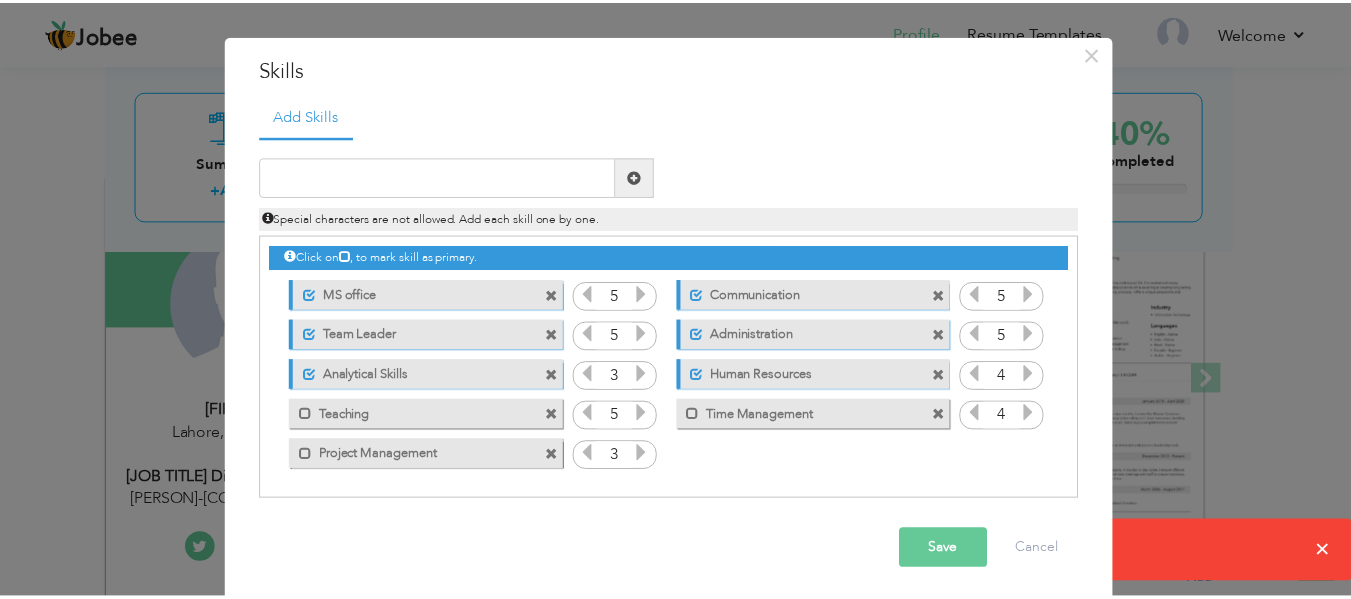 scroll, scrollTop: 33, scrollLeft: 0, axis: vertical 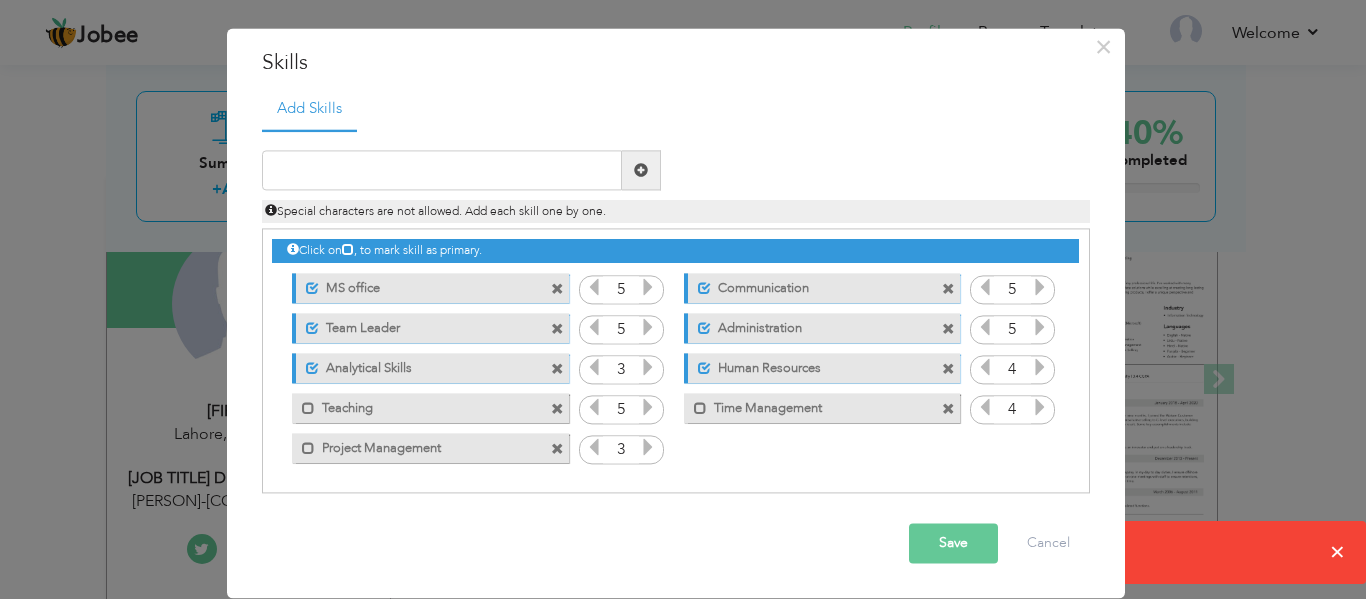 click on "Save" at bounding box center [953, 544] 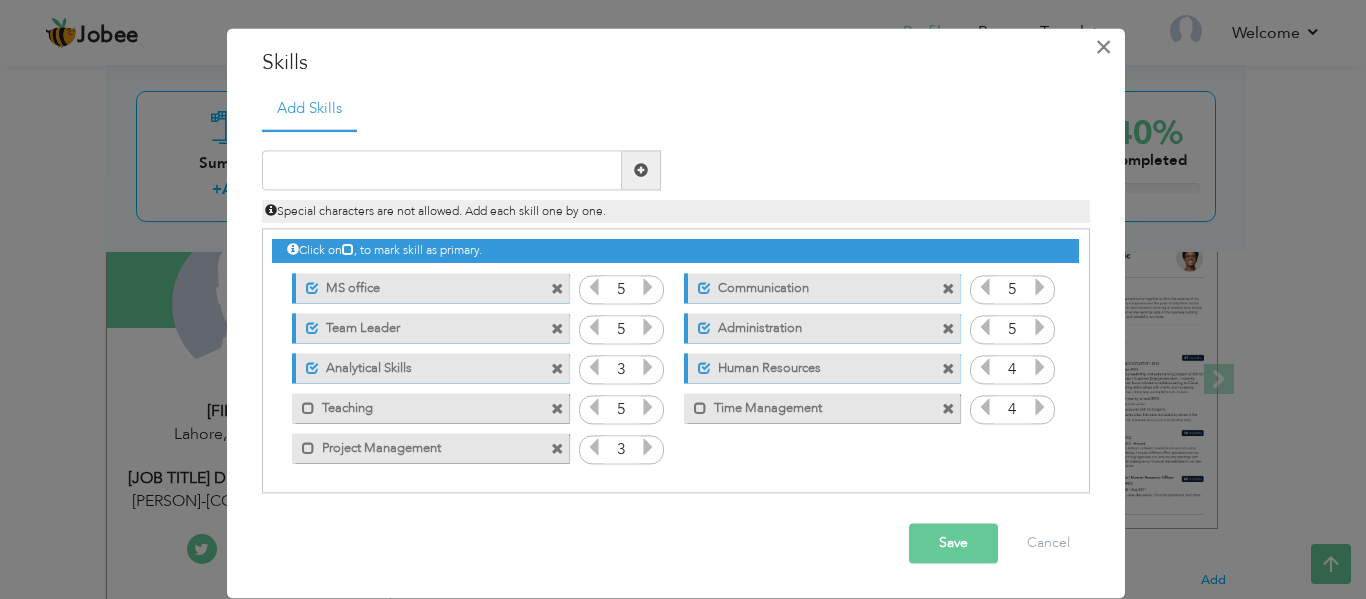 click on "×" at bounding box center (1103, 47) 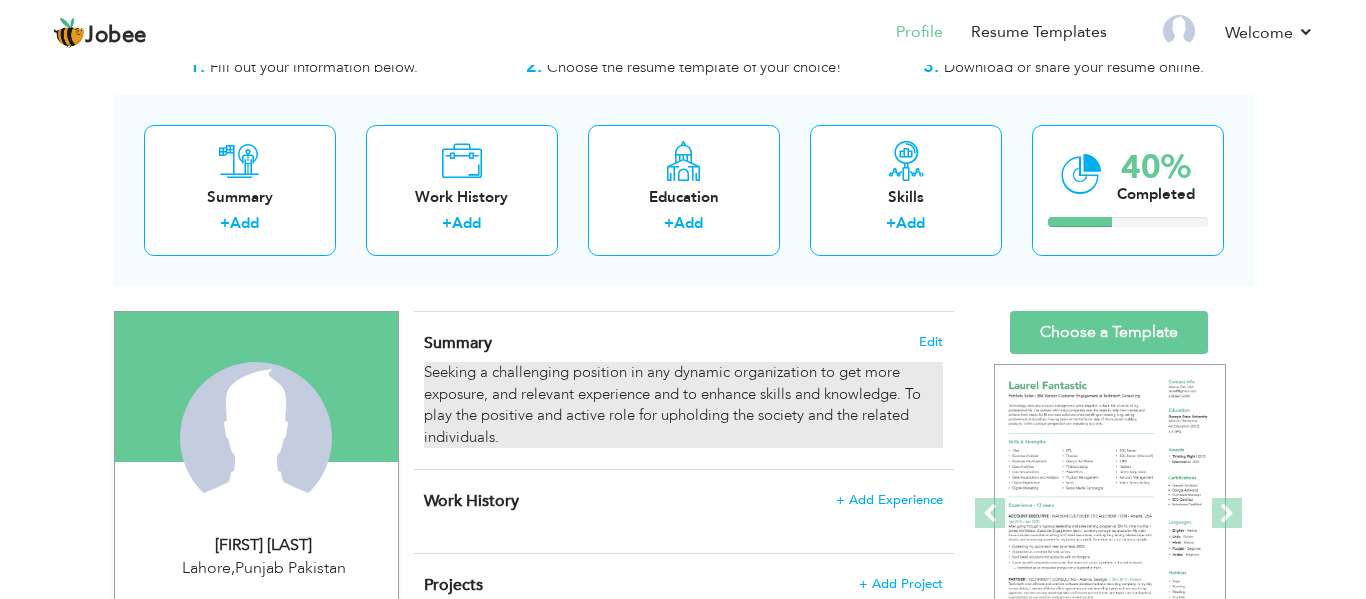 scroll, scrollTop: 100, scrollLeft: 0, axis: vertical 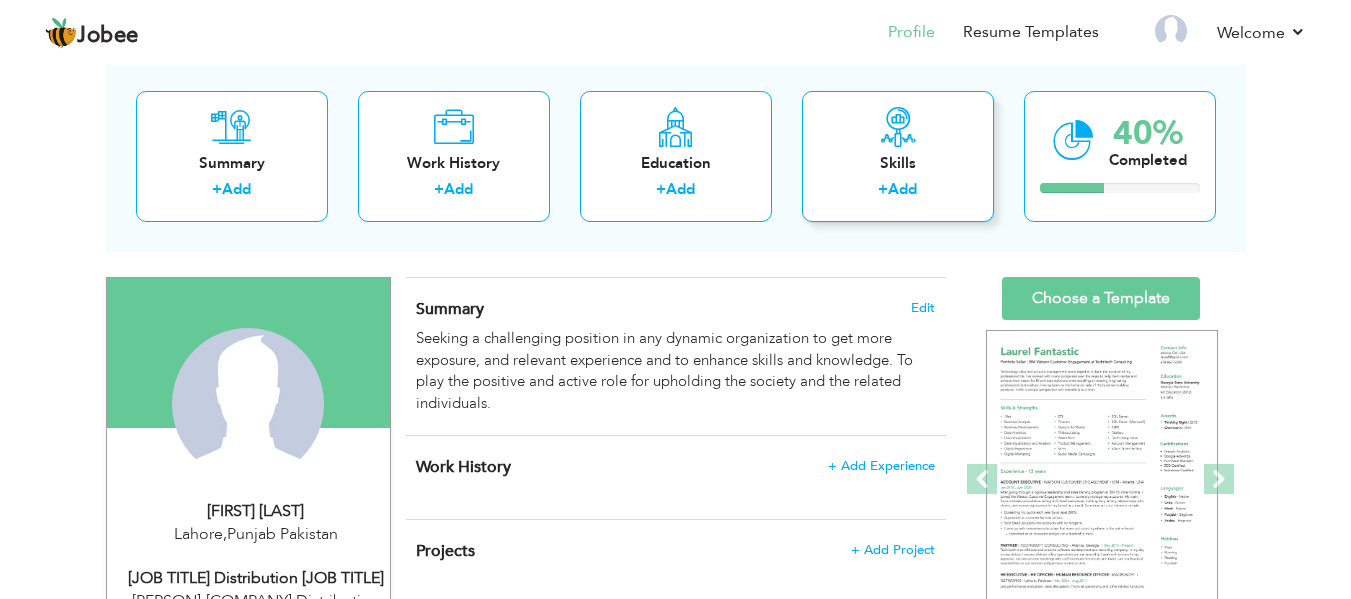 click on "Skills
+  Add" at bounding box center [898, 156] 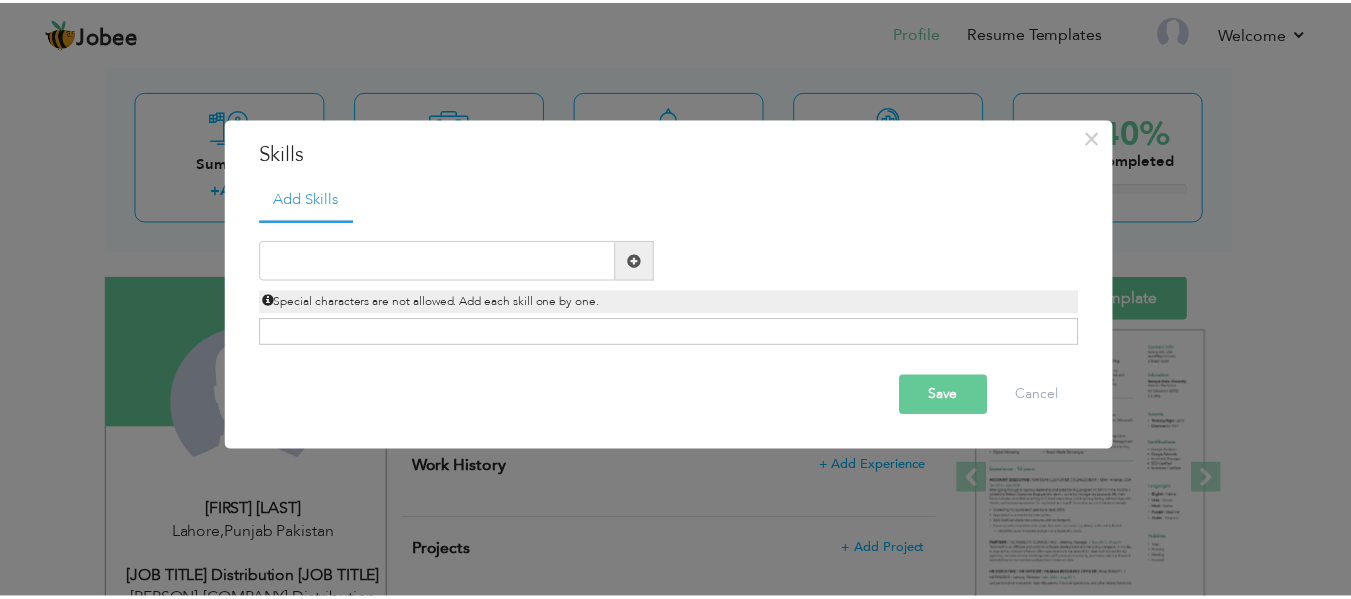 scroll, scrollTop: 0, scrollLeft: 0, axis: both 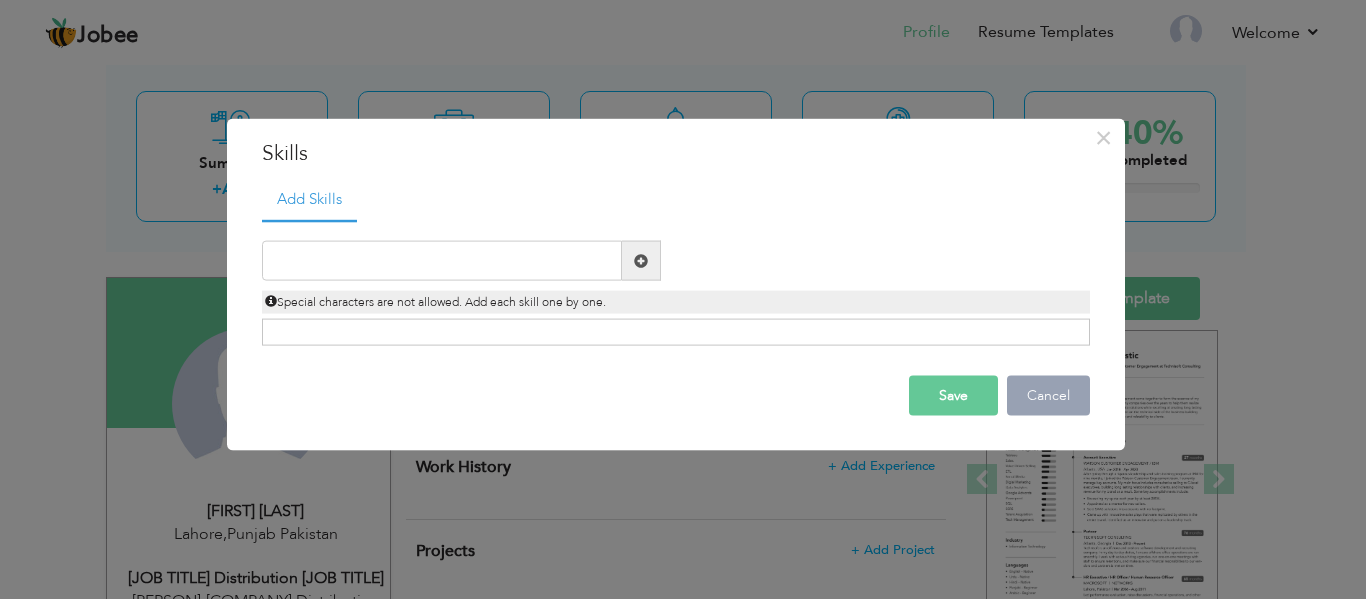 click on "Cancel" at bounding box center [1048, 396] 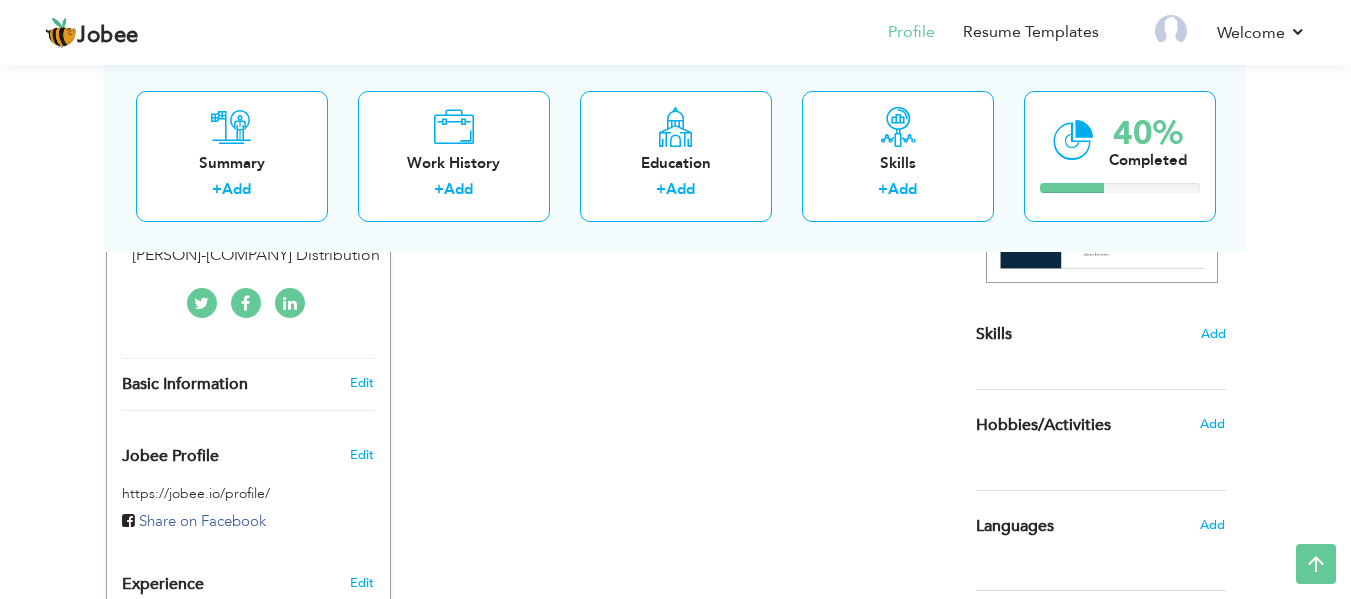 scroll, scrollTop: 400, scrollLeft: 0, axis: vertical 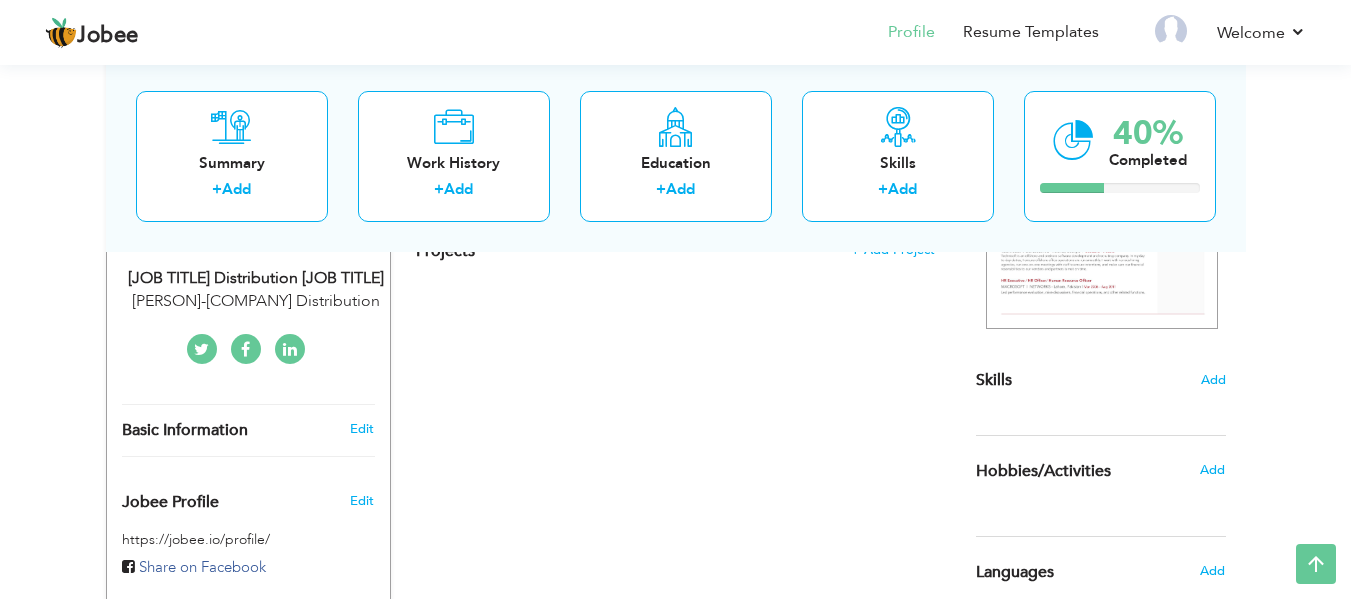 click on "‹ › Previous Next" at bounding box center [1101, 195] 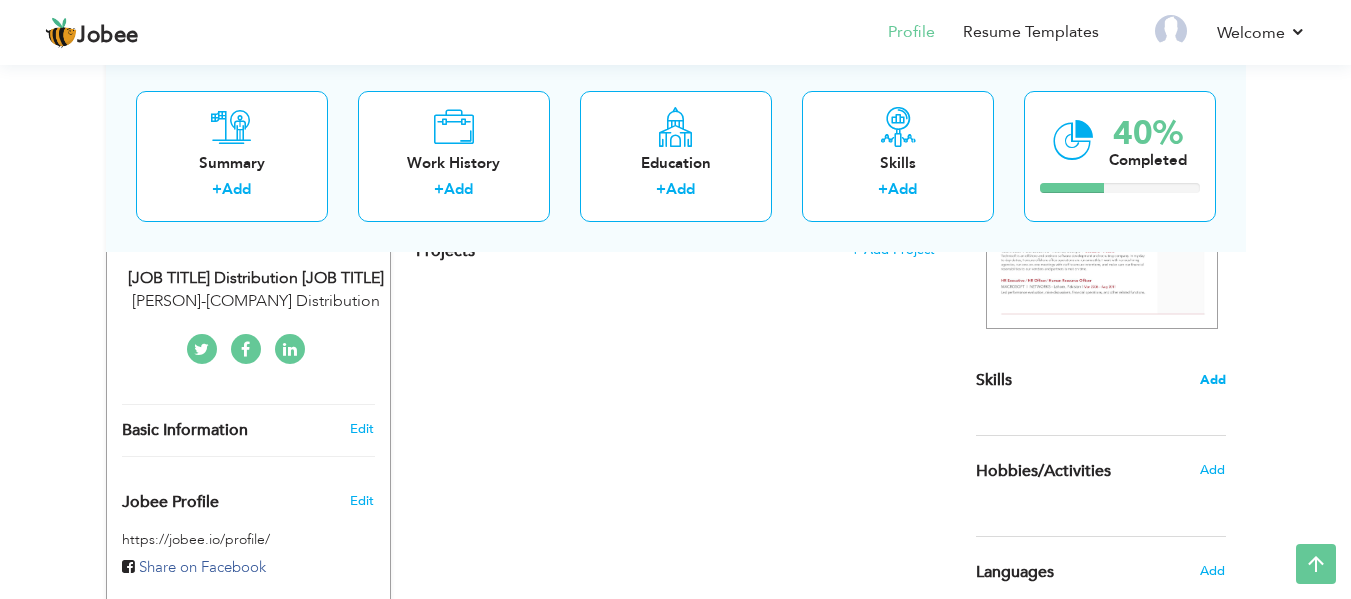 click on "Add" at bounding box center [1213, 380] 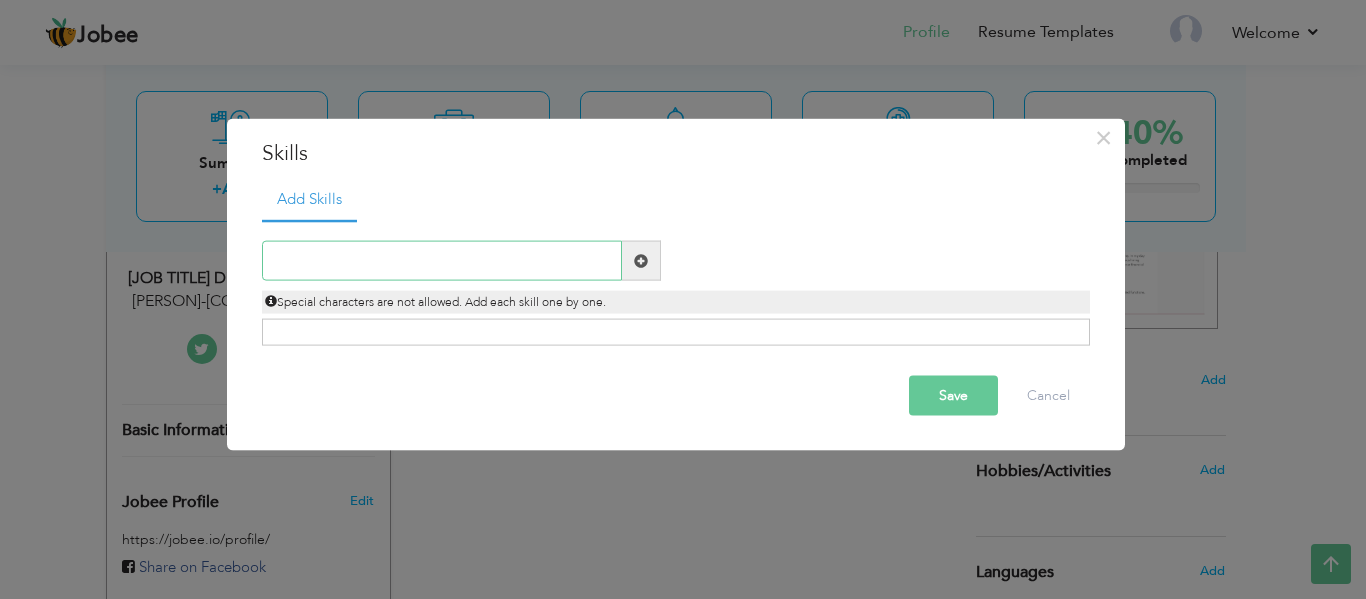 click at bounding box center [442, 261] 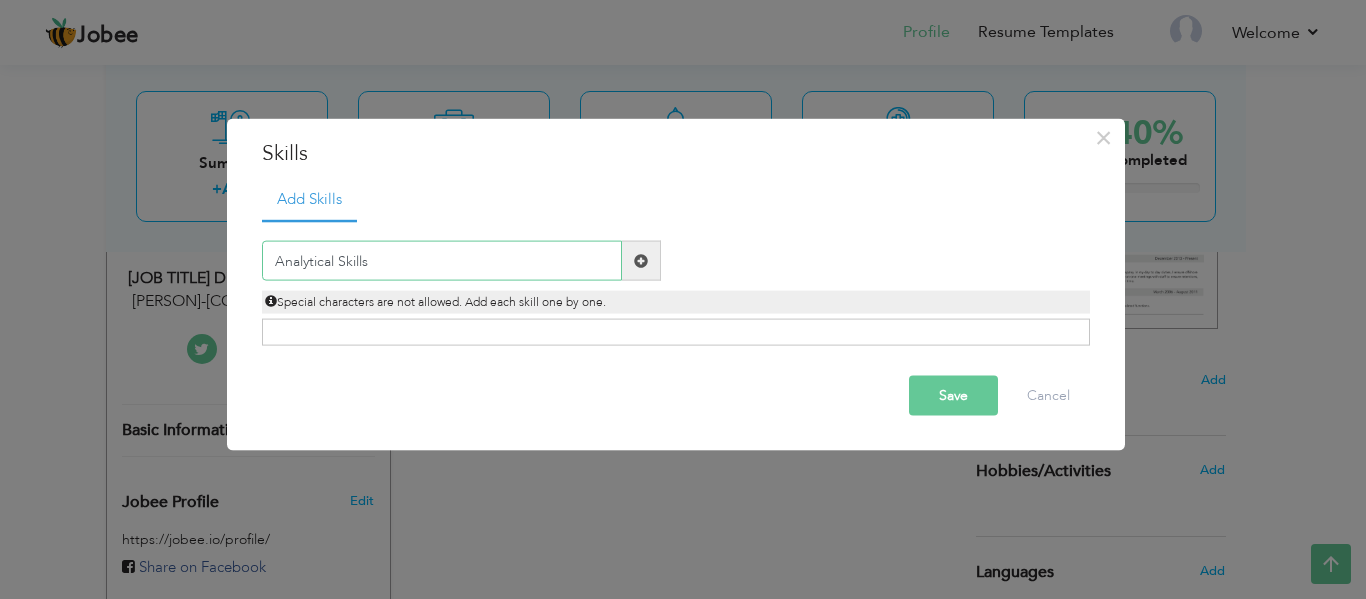 type on "Analytical Skills" 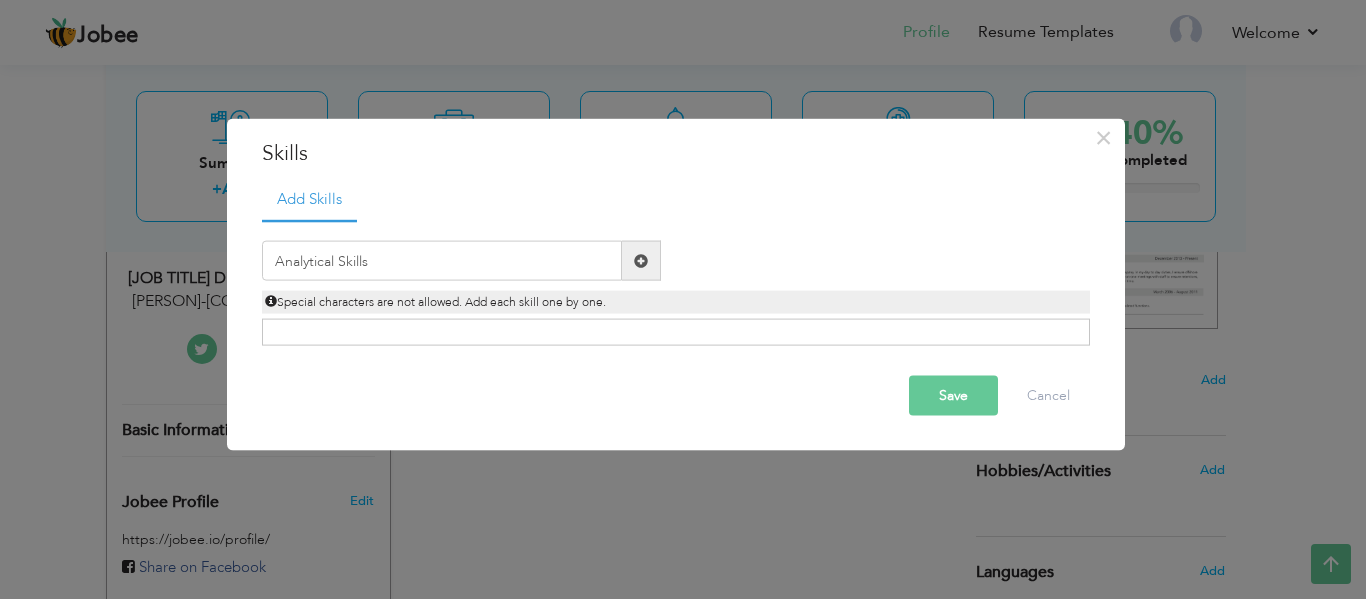 click at bounding box center (641, 261) 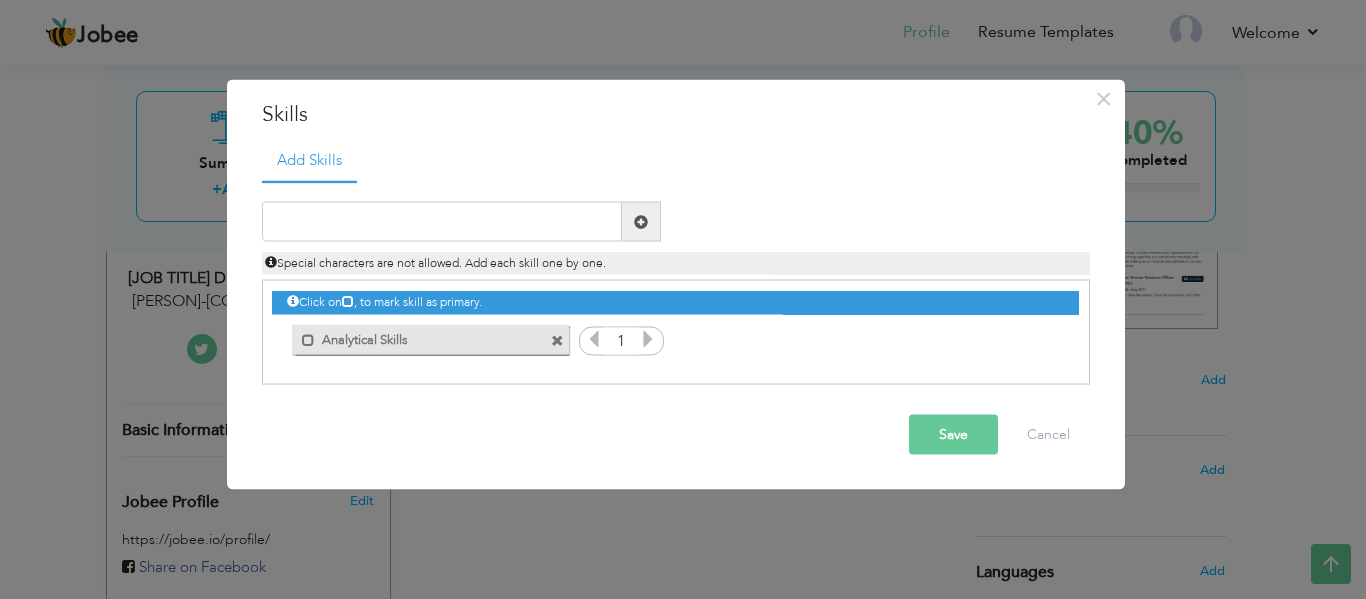 click at bounding box center [648, 339] 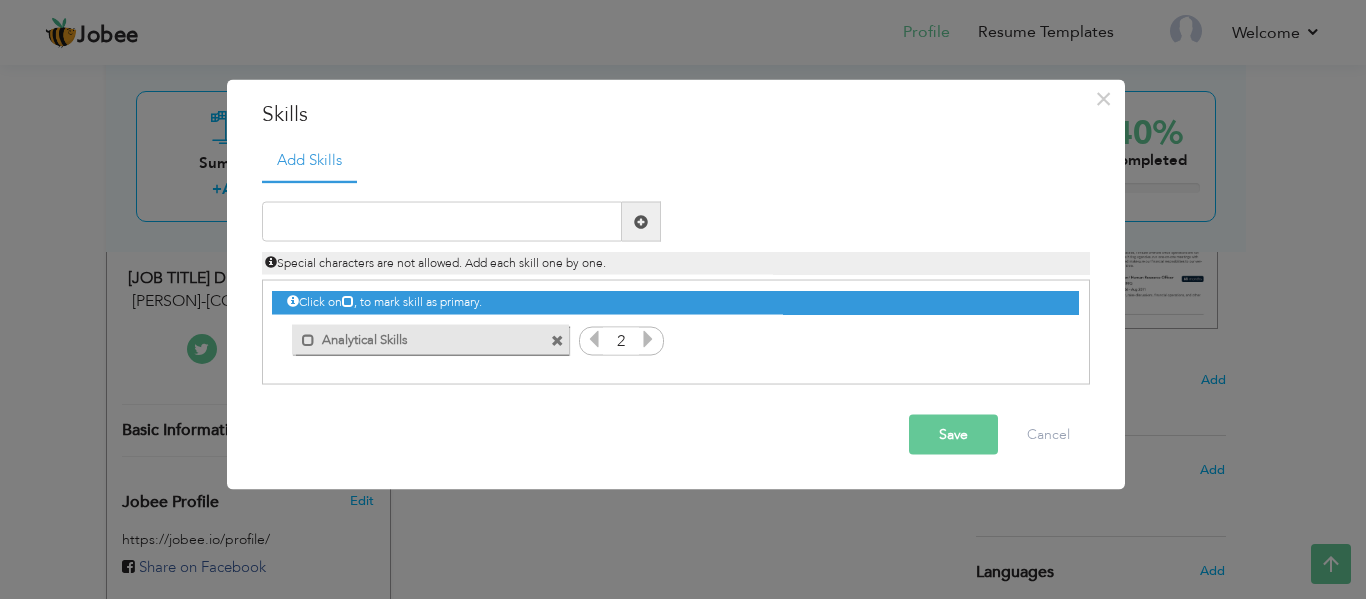 click at bounding box center (648, 339) 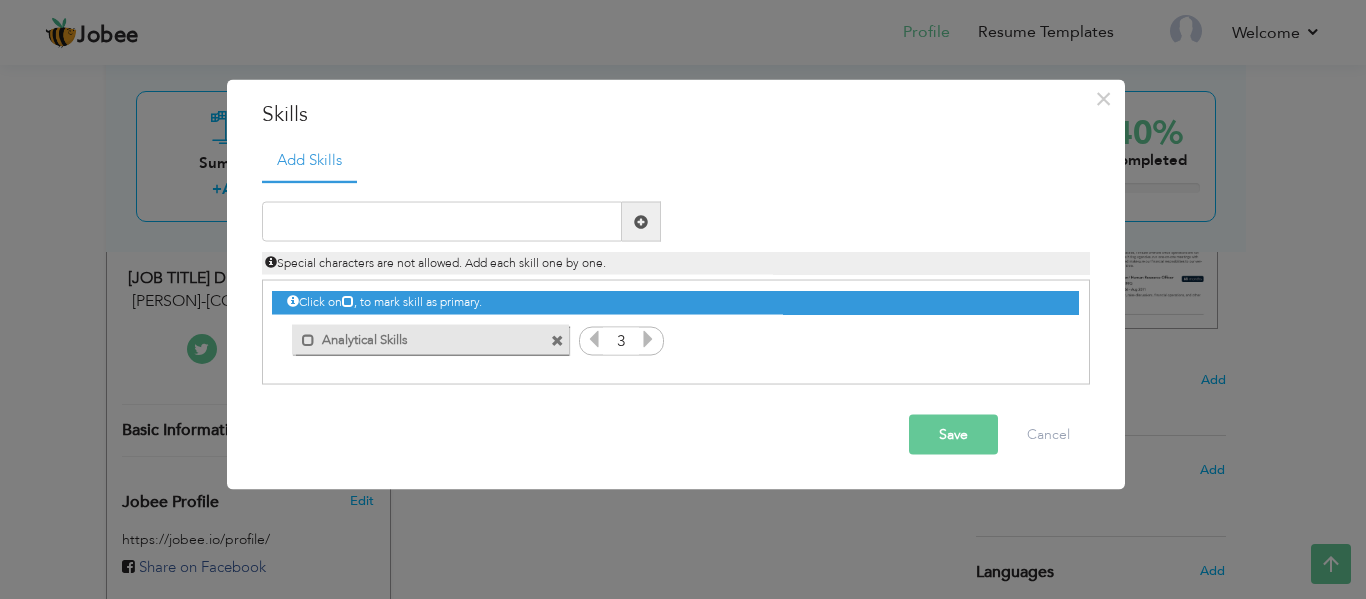 click at bounding box center (648, 339) 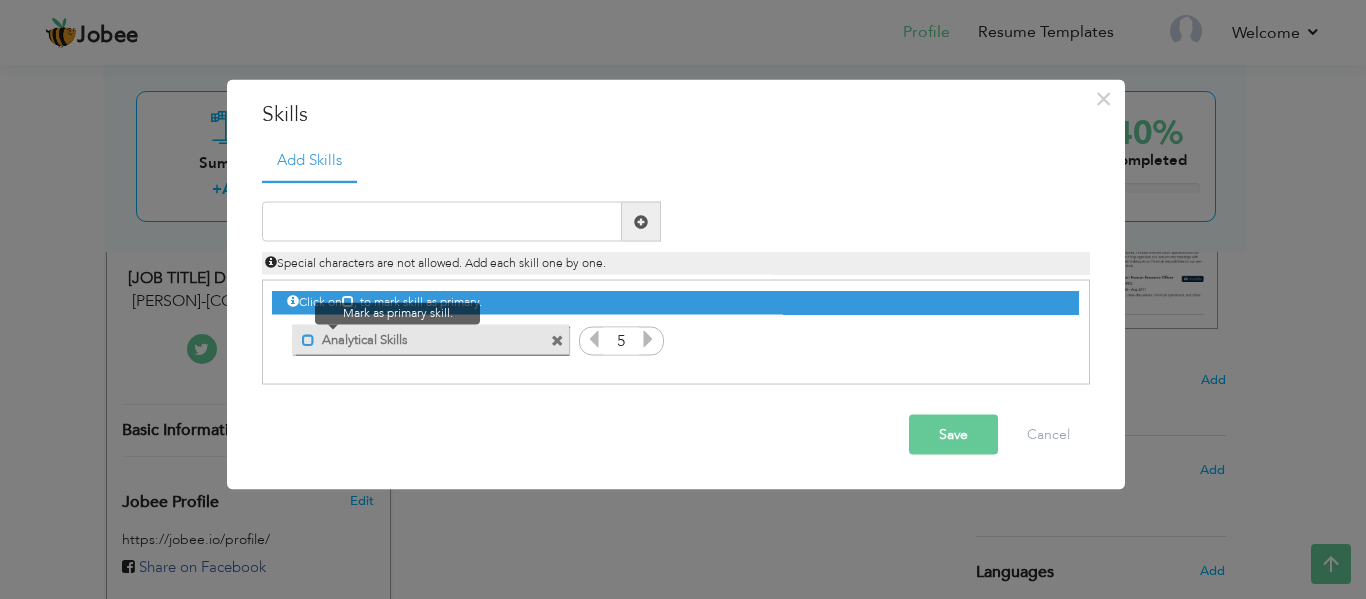 click at bounding box center [308, 339] 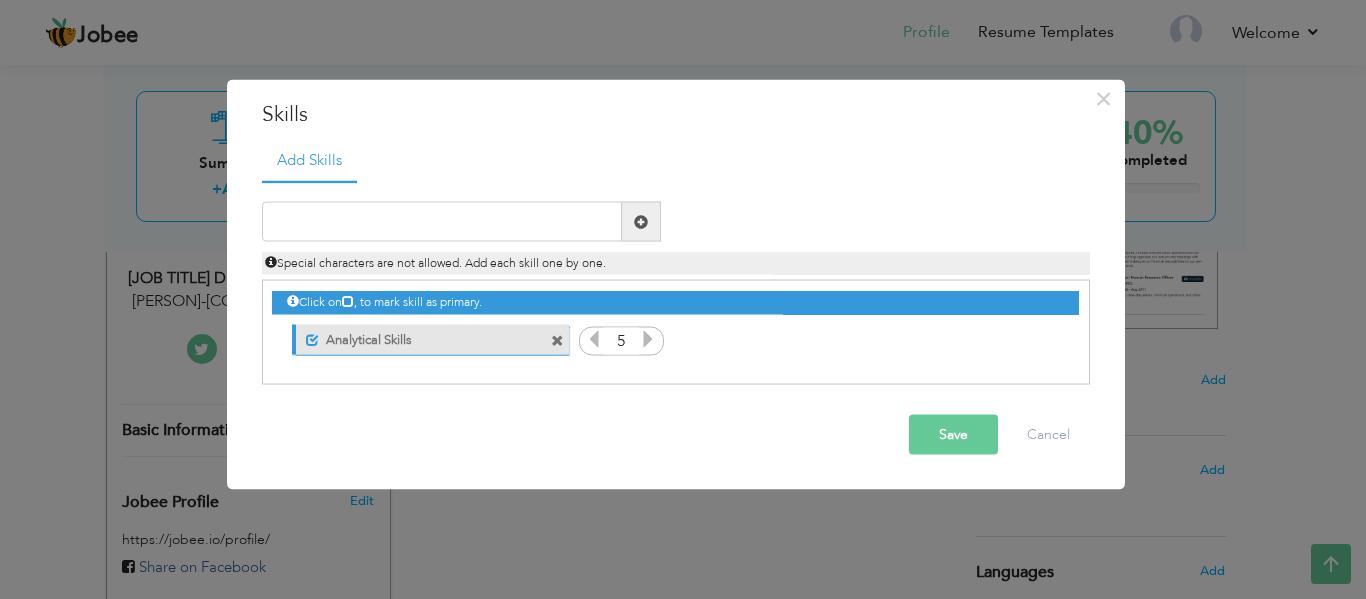 click on "Save" at bounding box center [953, 435] 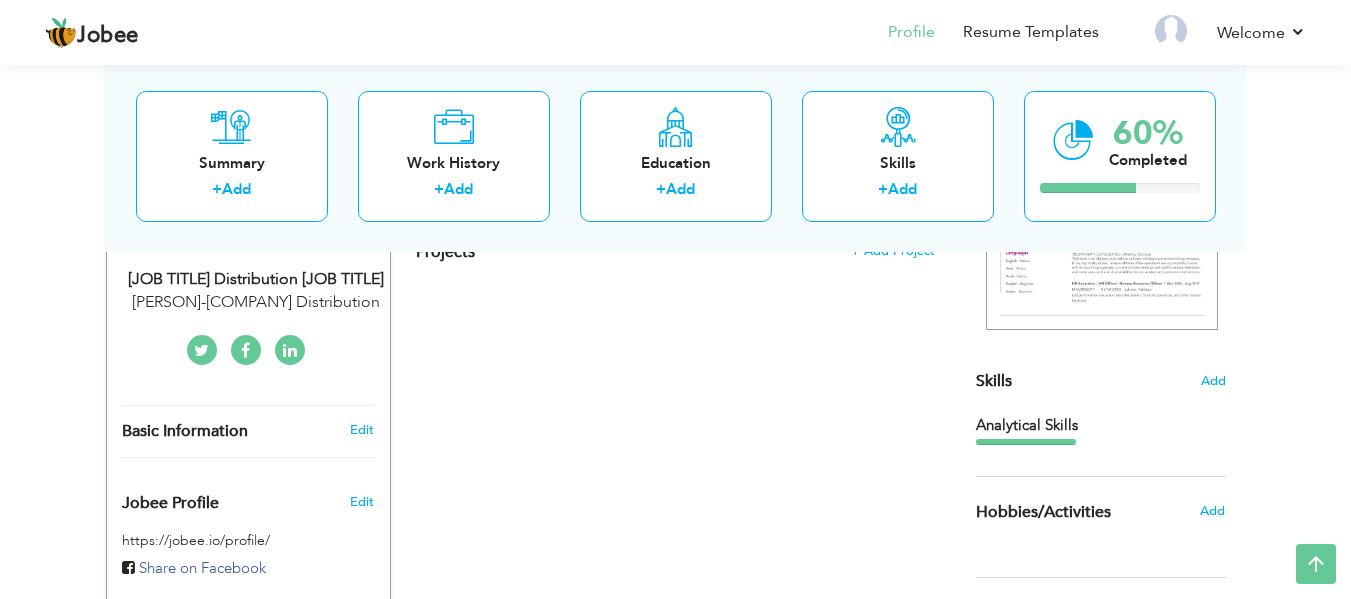 scroll, scrollTop: 400, scrollLeft: 0, axis: vertical 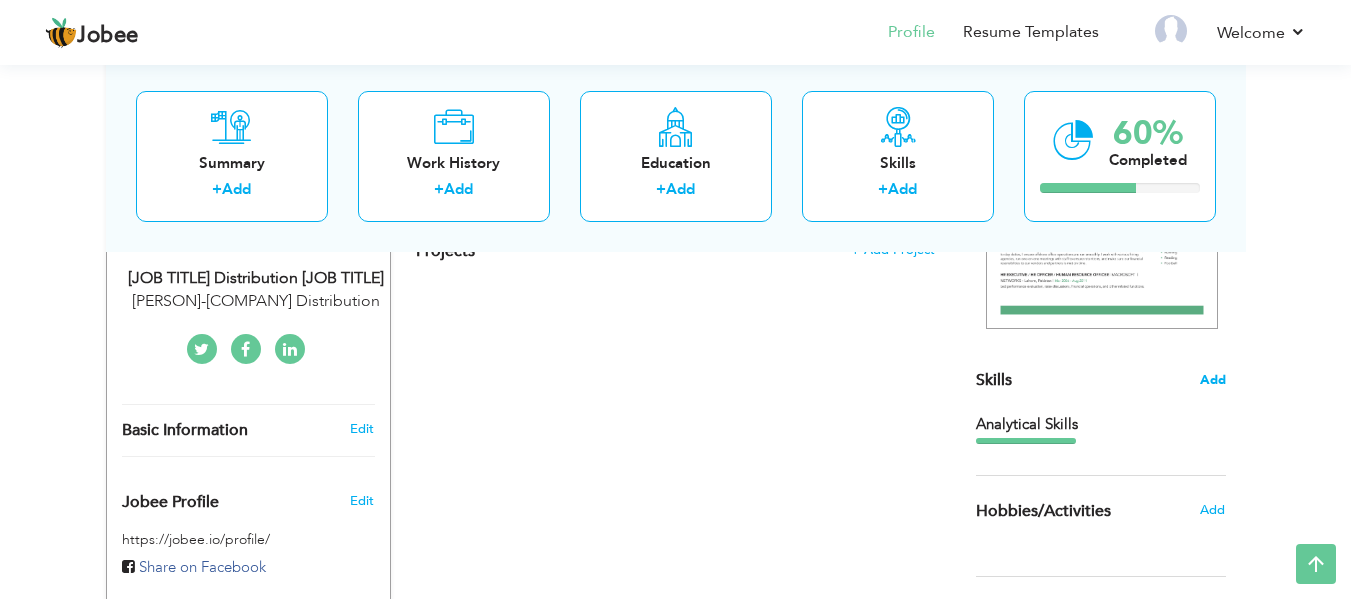 click on "Add" at bounding box center (1213, 380) 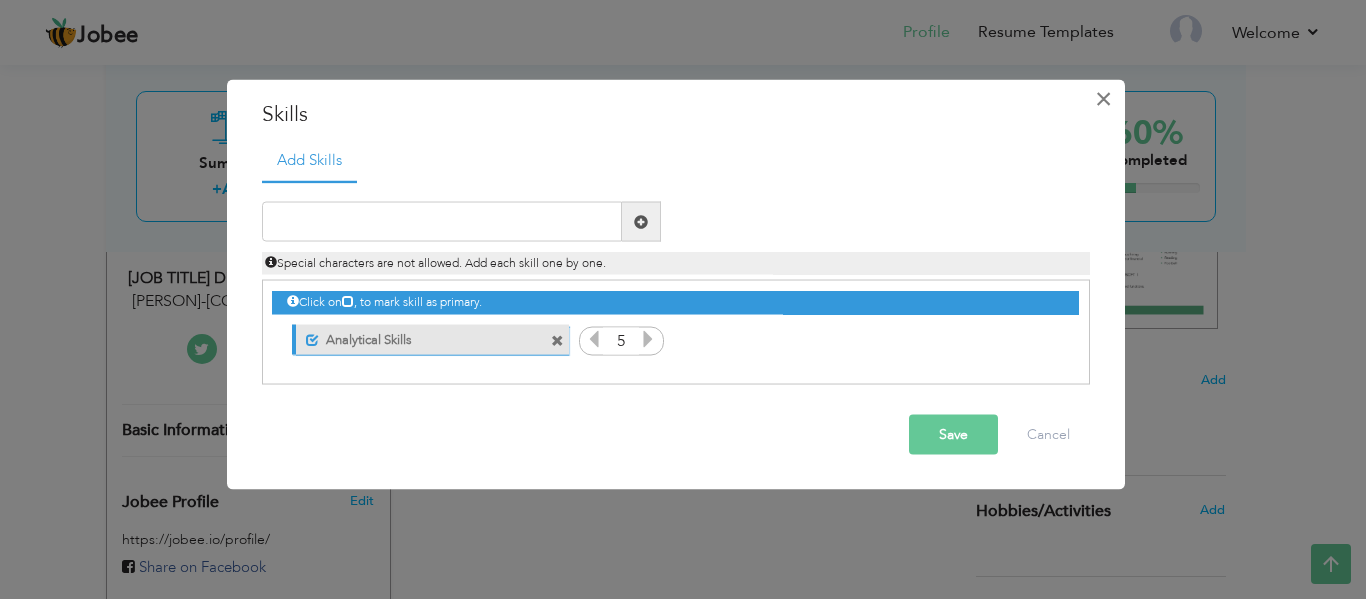 click on "×" at bounding box center (1103, 98) 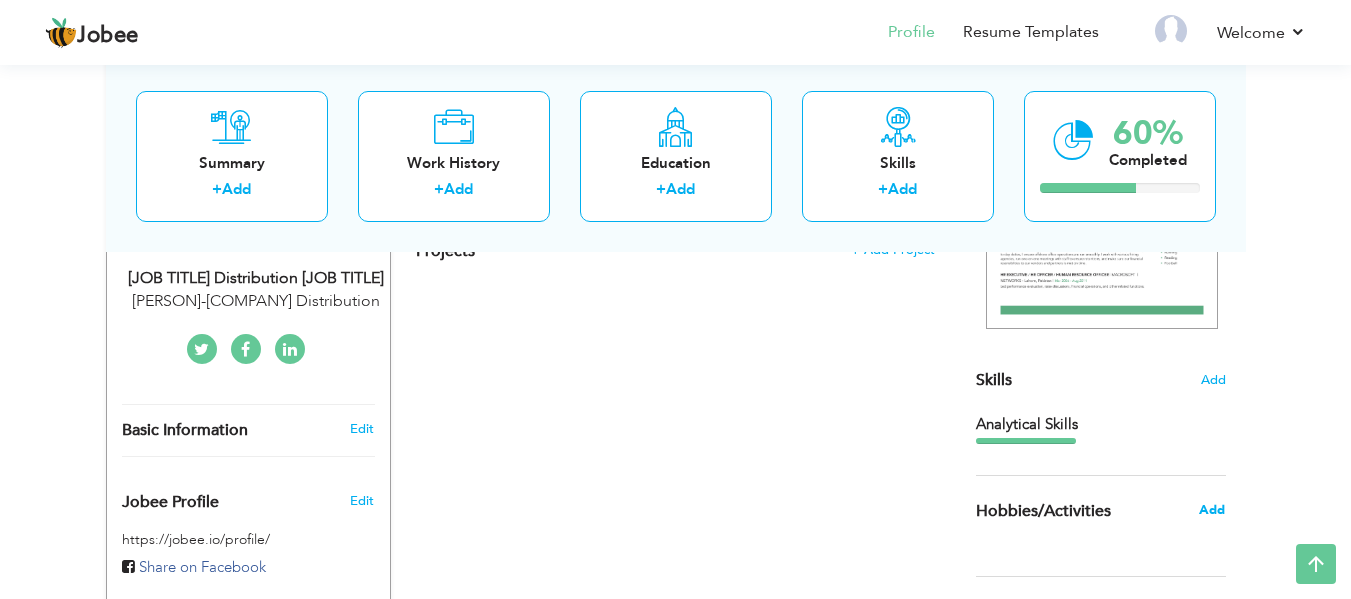 click on "Add" at bounding box center (1212, 510) 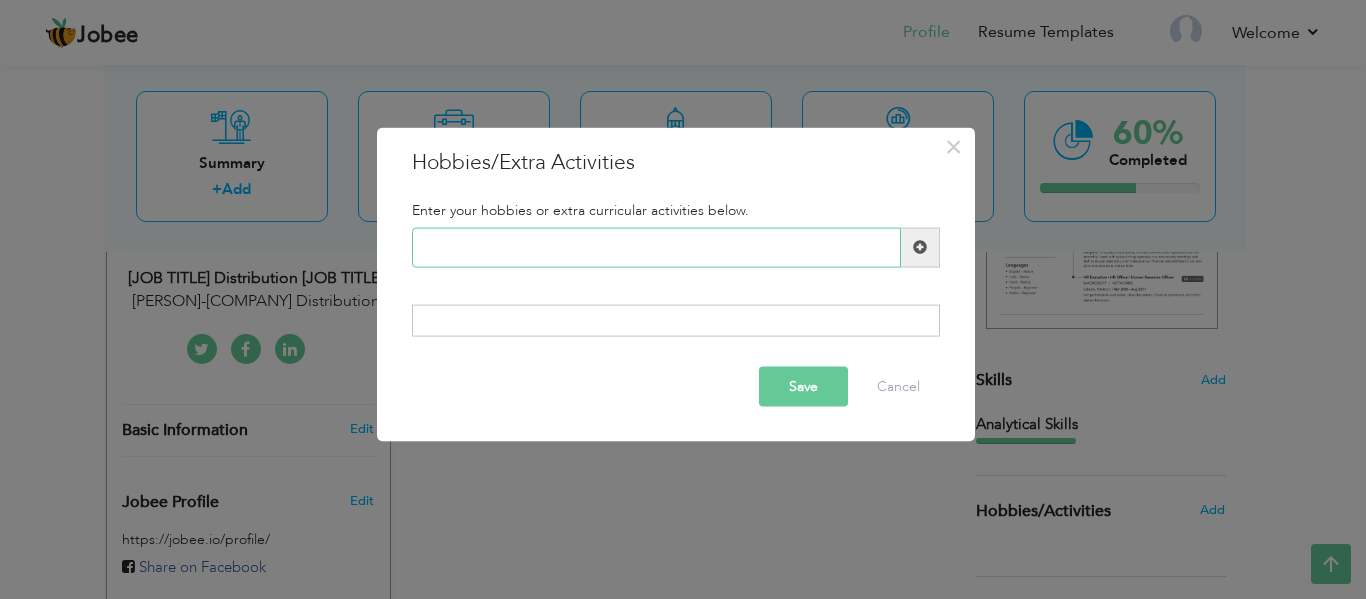 click at bounding box center [656, 247] 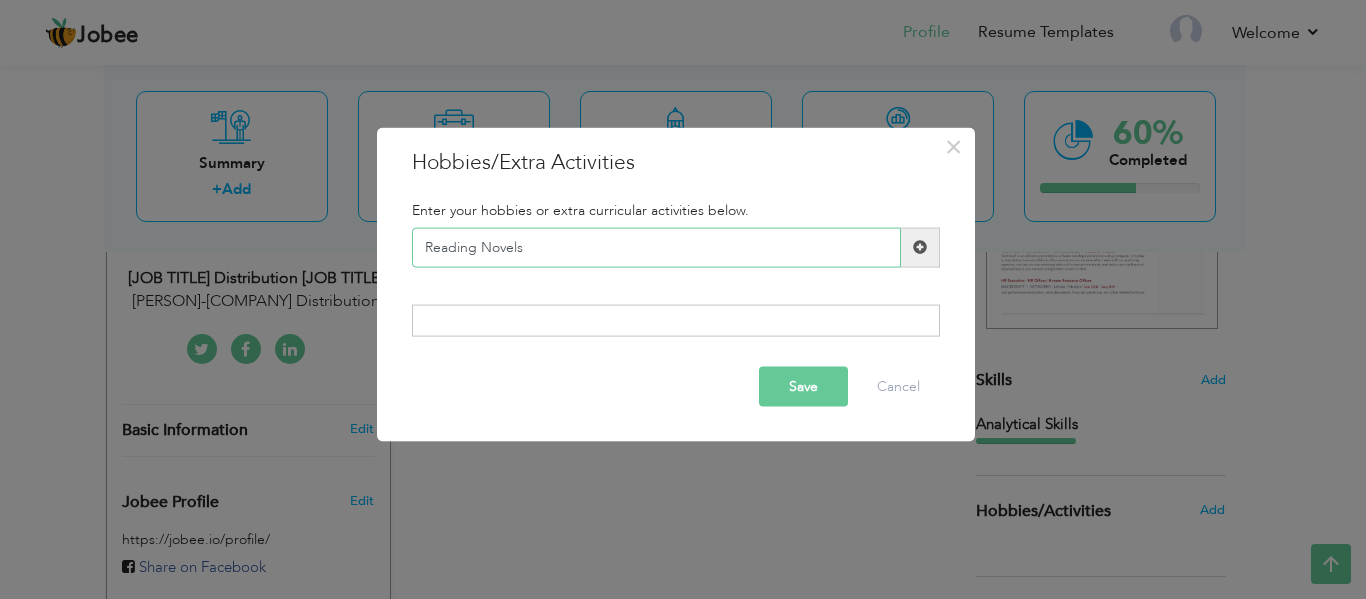 click on "Reading Novels" at bounding box center [656, 247] 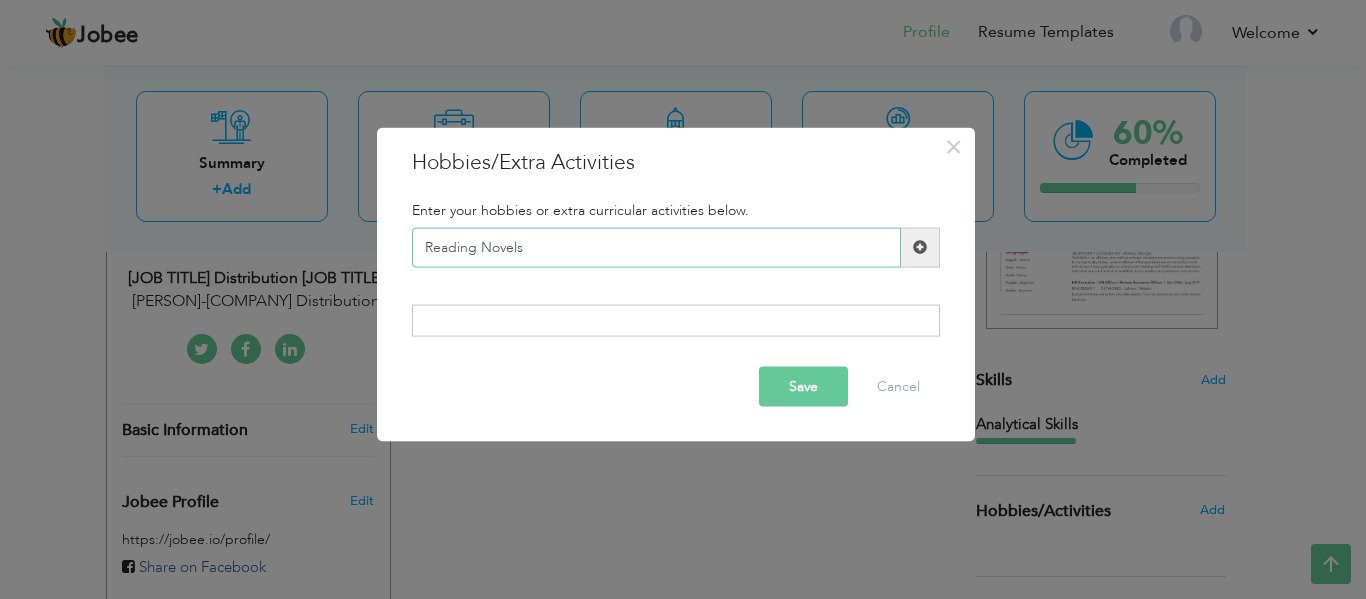 type on "Reading Novels" 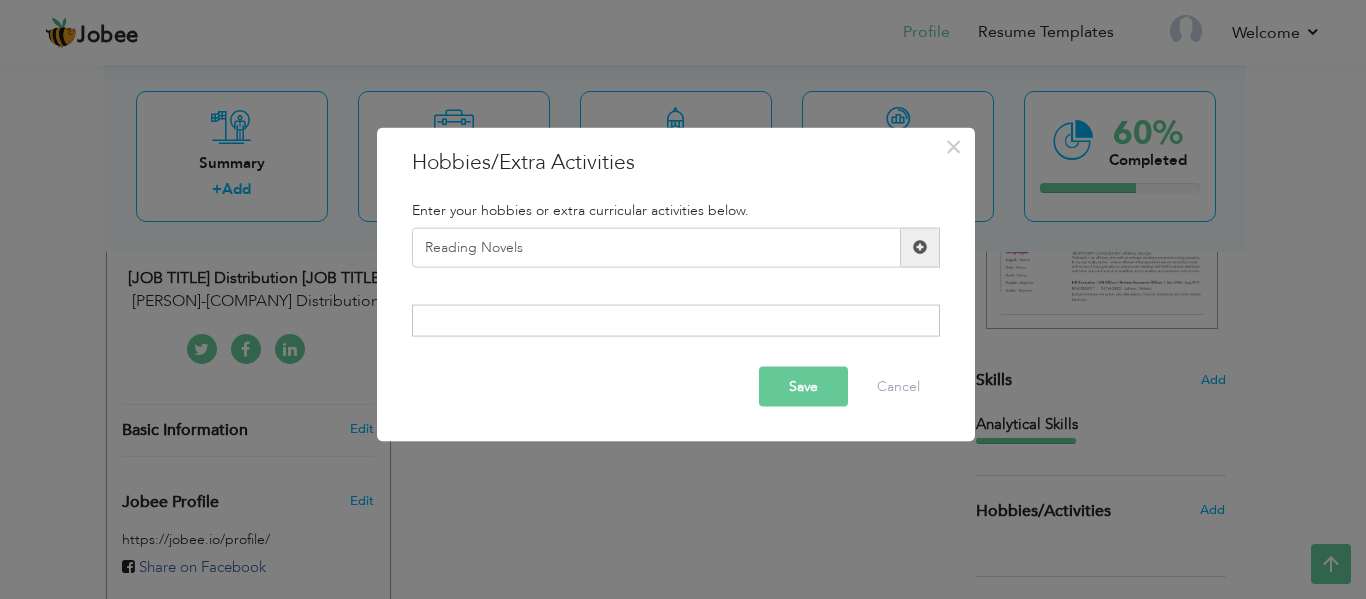 click at bounding box center (920, 247) 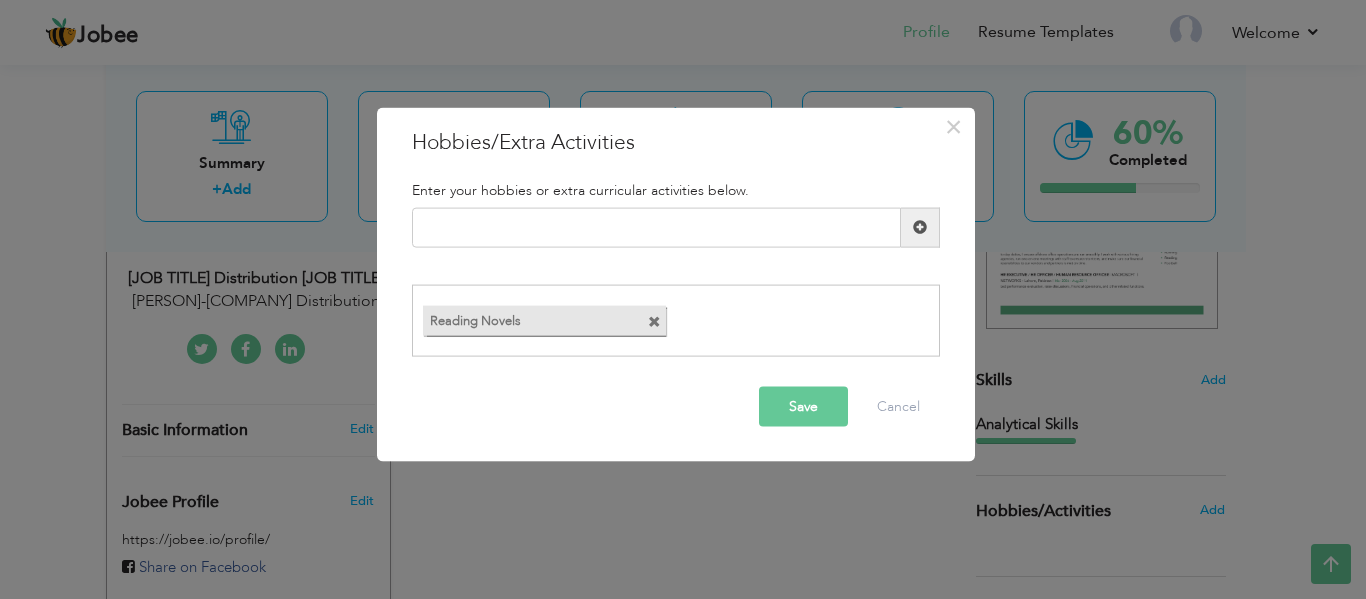 click on "Save" at bounding box center (803, 407) 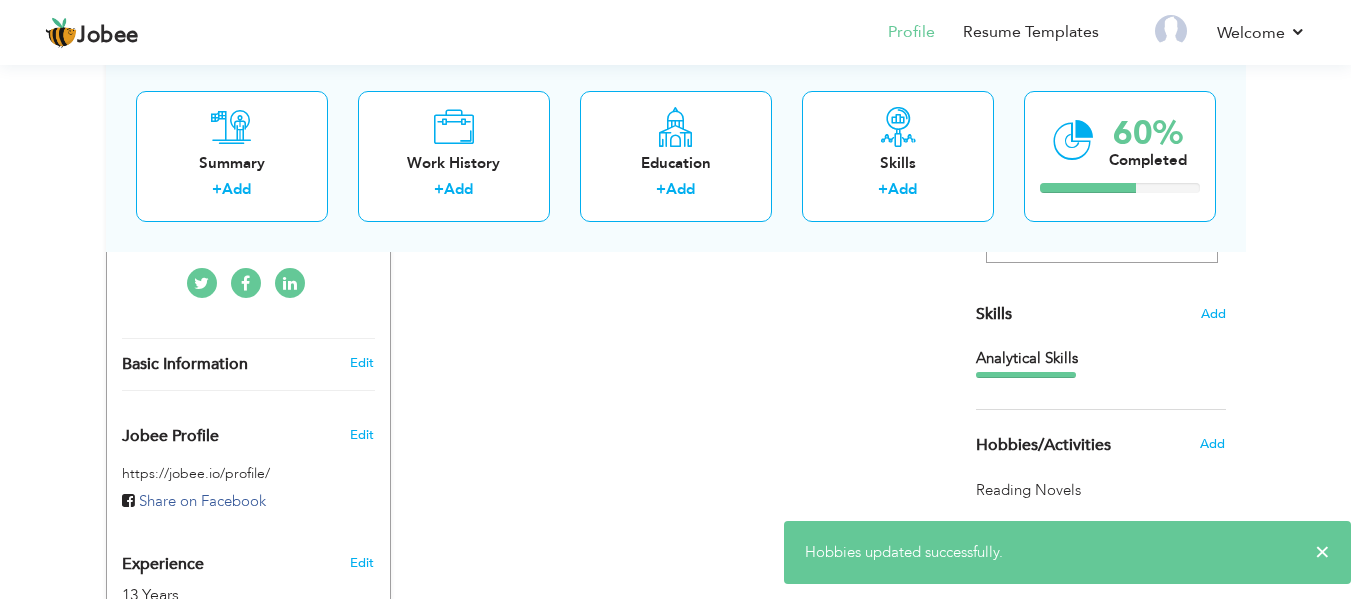 scroll, scrollTop: 600, scrollLeft: 0, axis: vertical 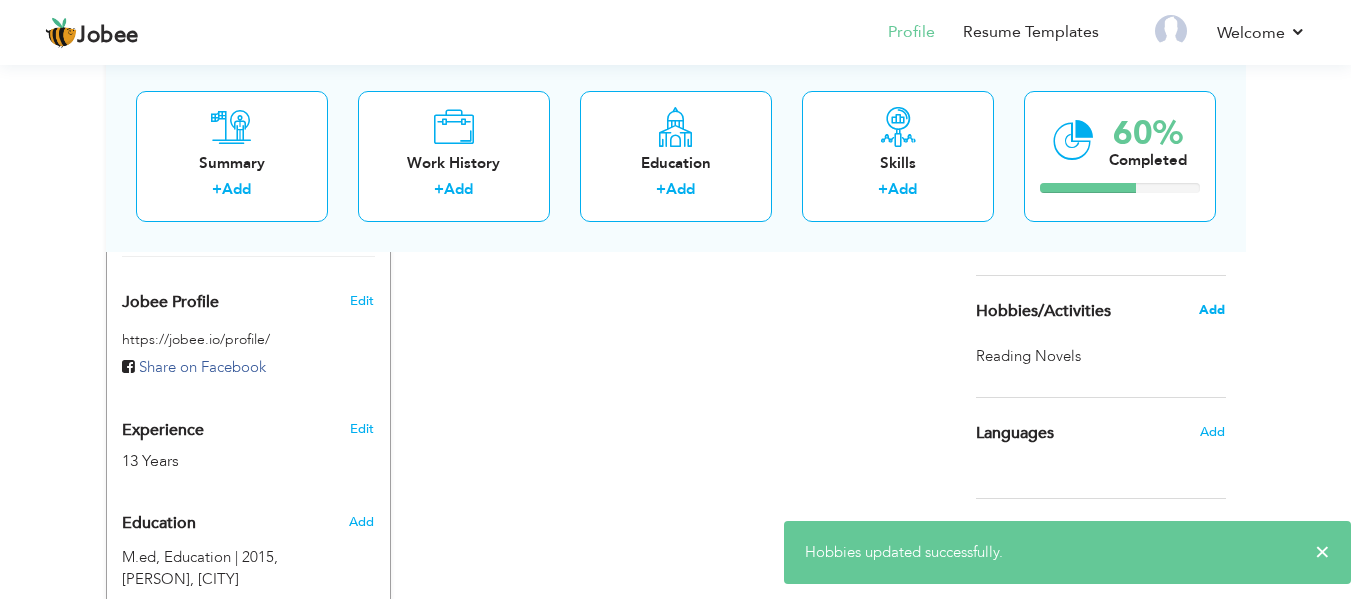 click on "Add" at bounding box center [1212, 310] 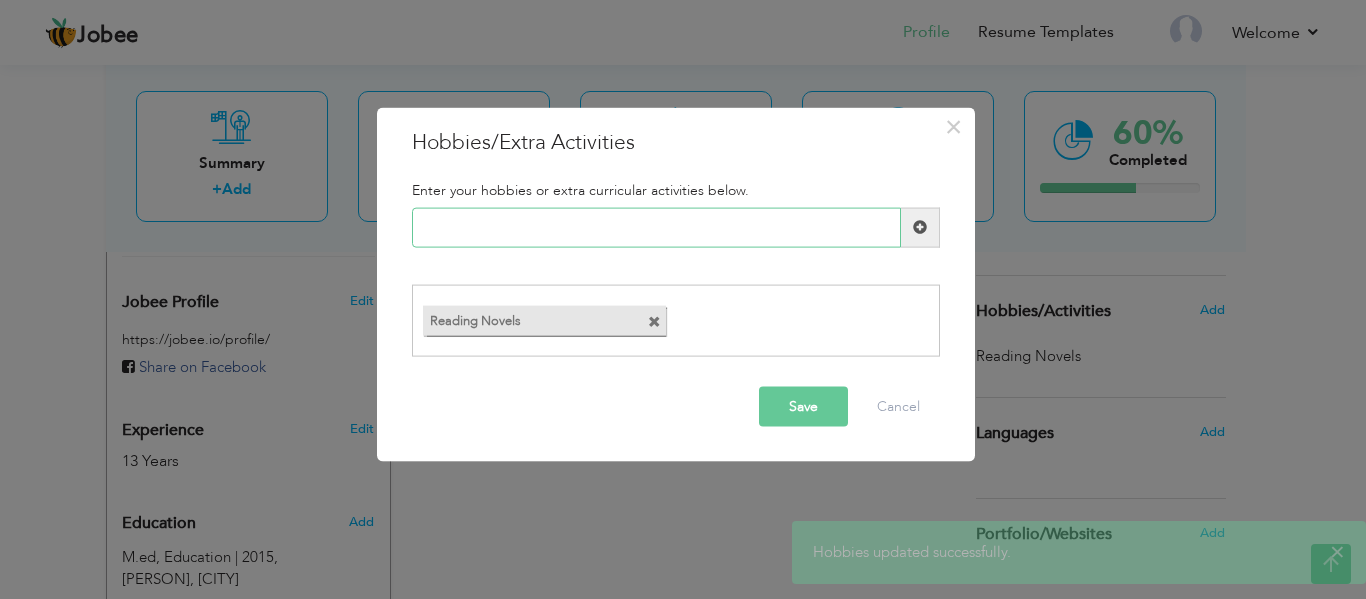 click at bounding box center [656, 227] 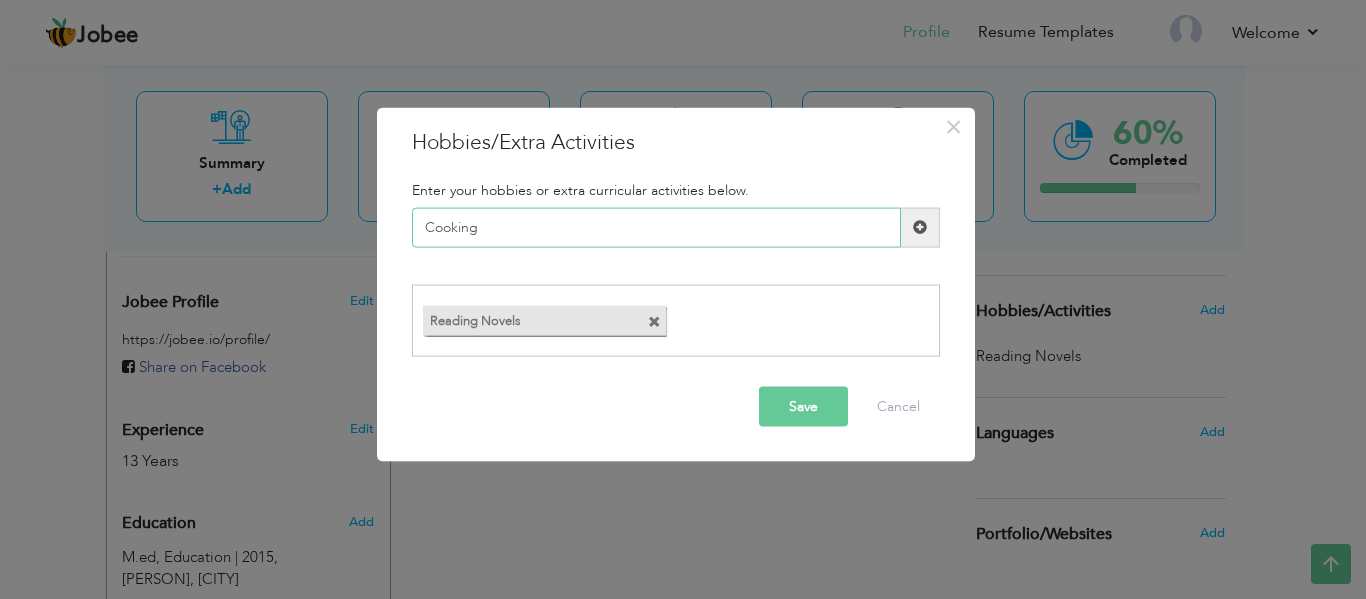 type on "Cooking" 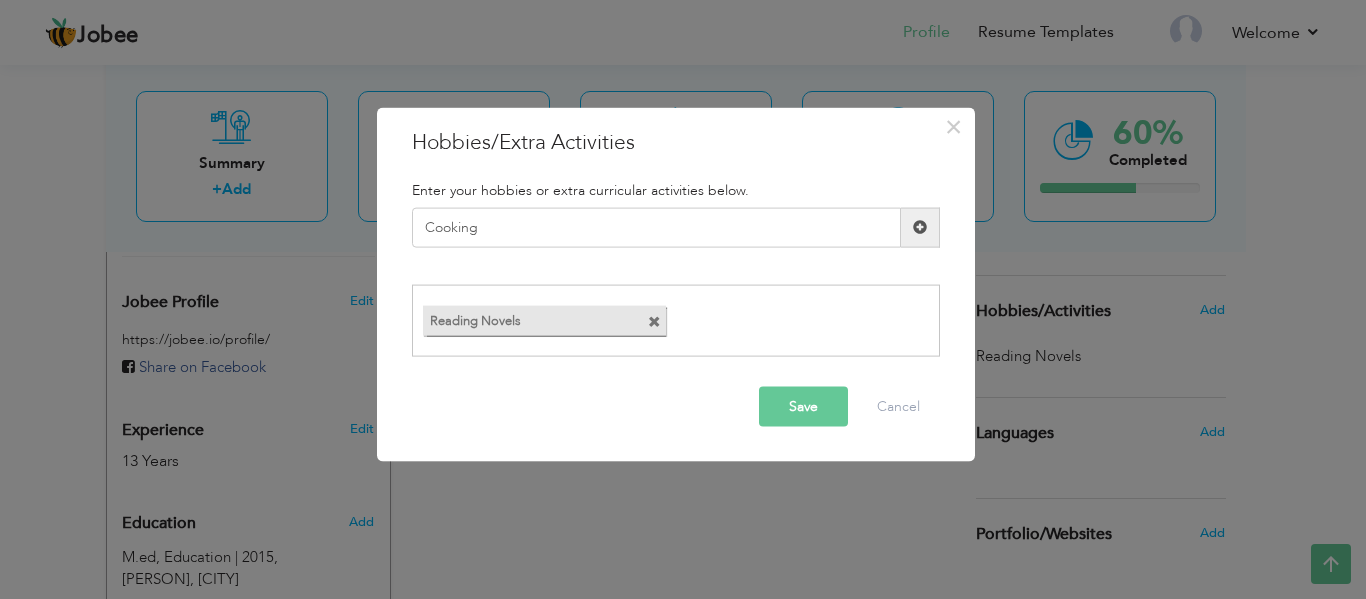 click at bounding box center (920, 227) 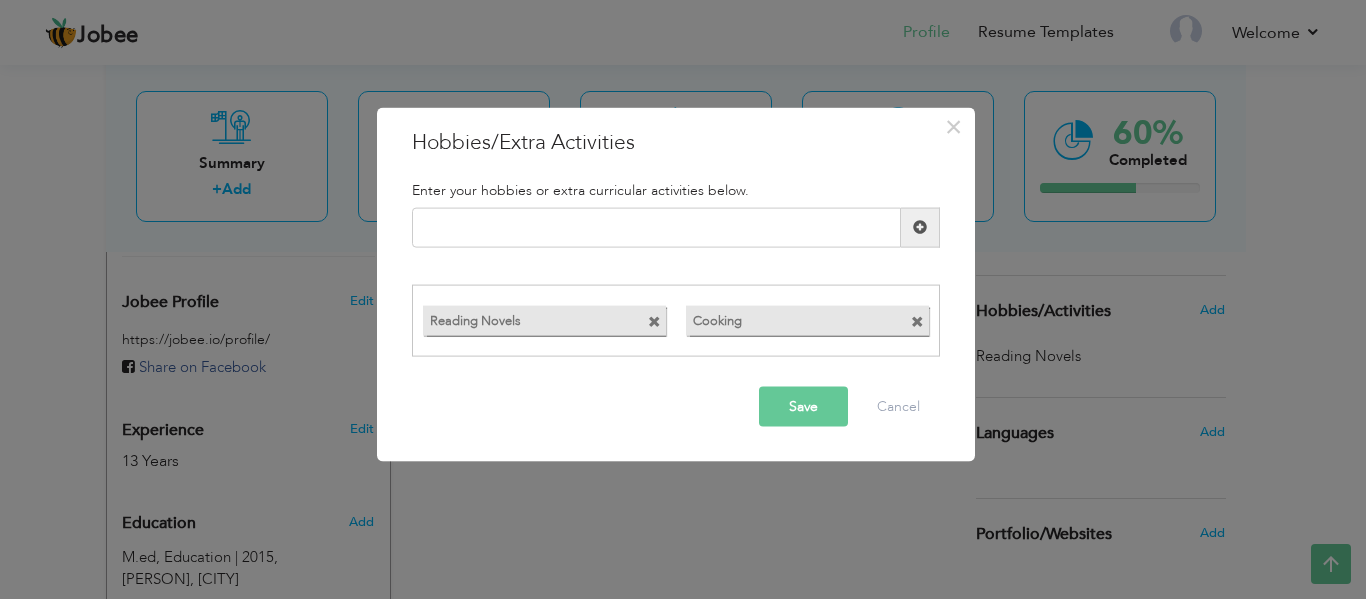 click on "Save" at bounding box center (803, 407) 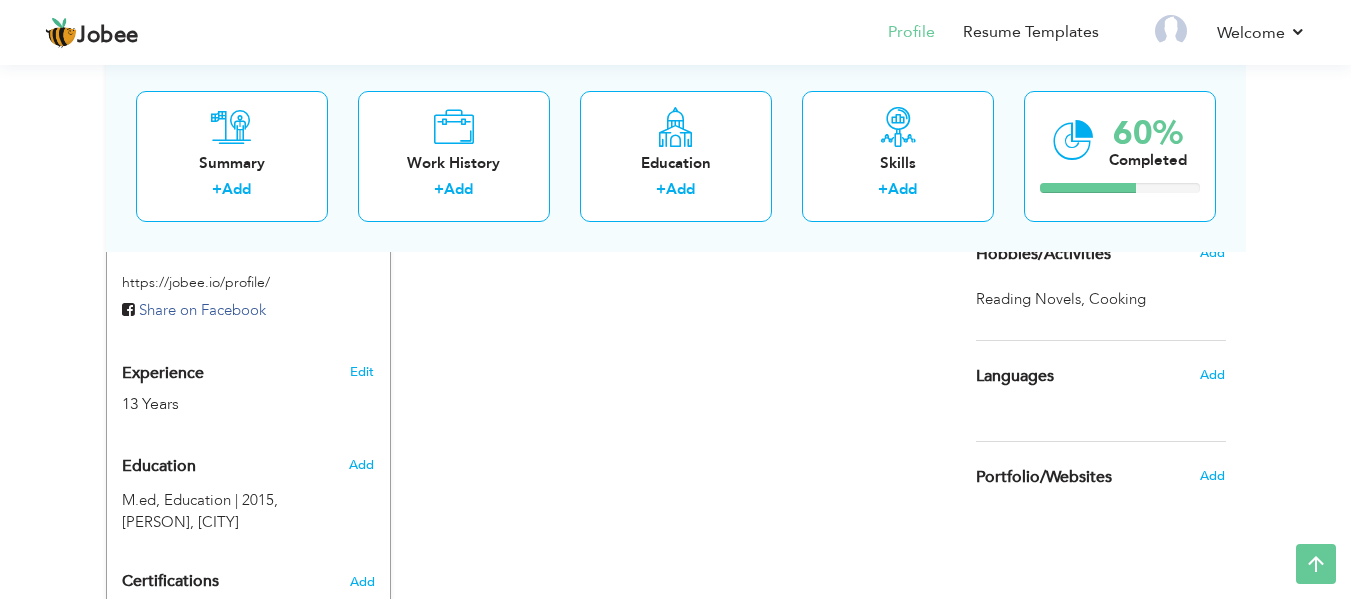 scroll, scrollTop: 700, scrollLeft: 0, axis: vertical 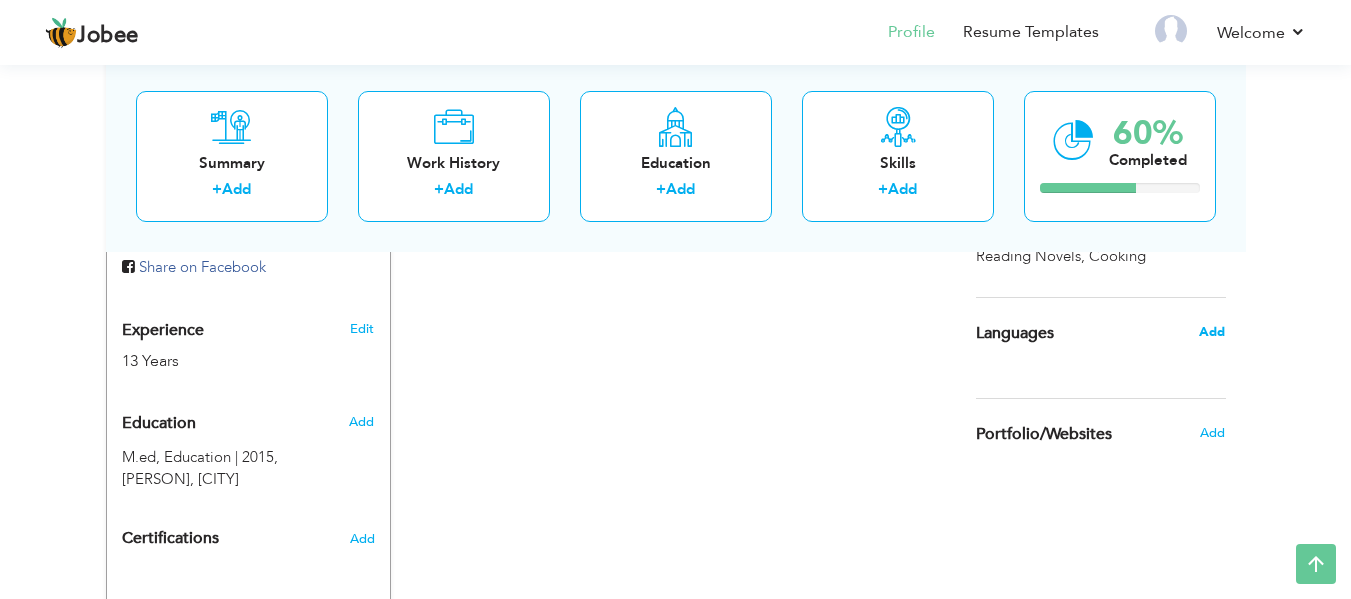 click on "Add" at bounding box center (1212, 332) 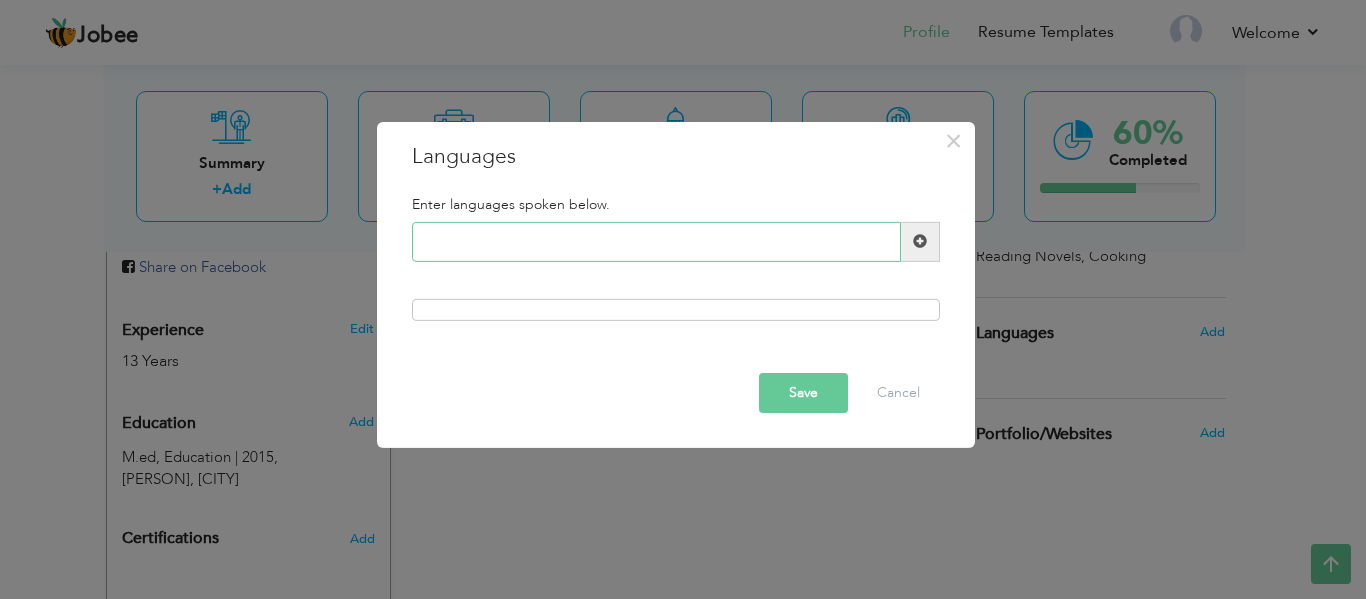 click at bounding box center [656, 242] 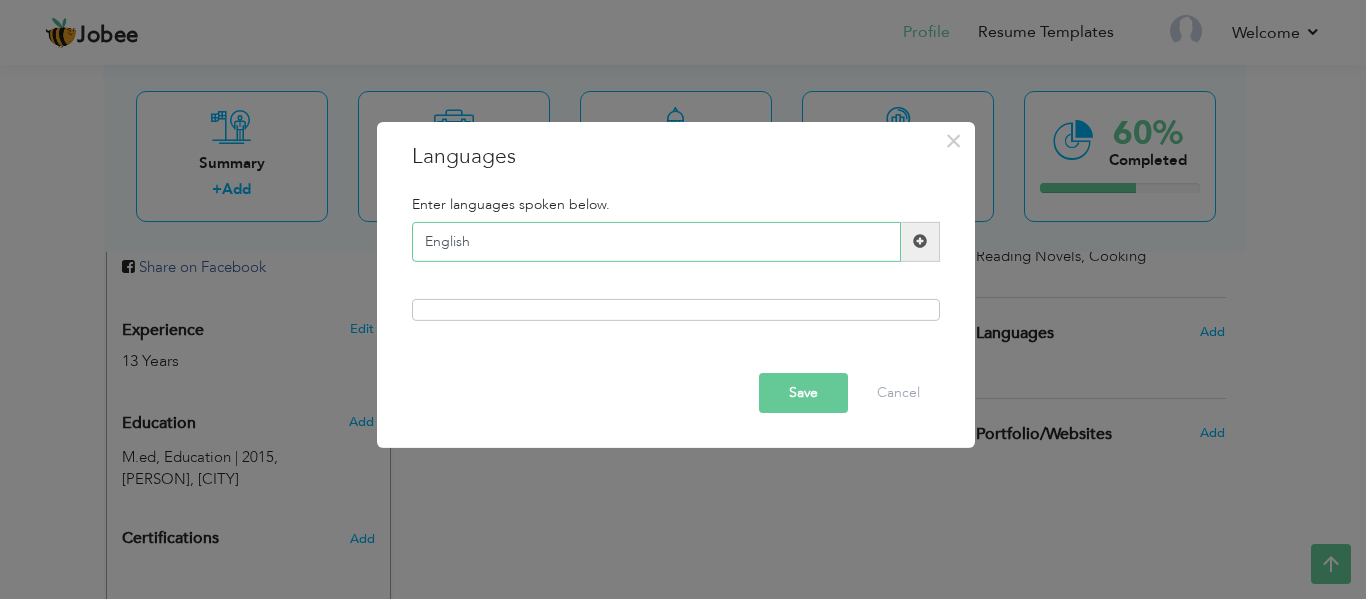 type on "English" 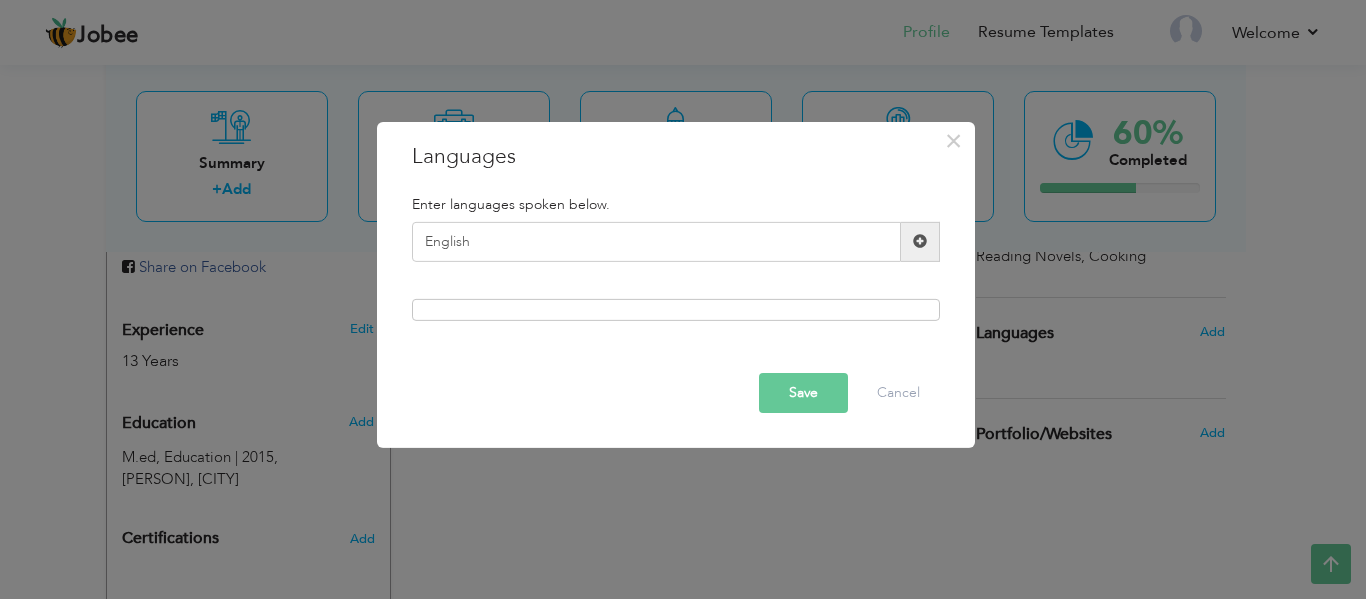 click at bounding box center (920, 241) 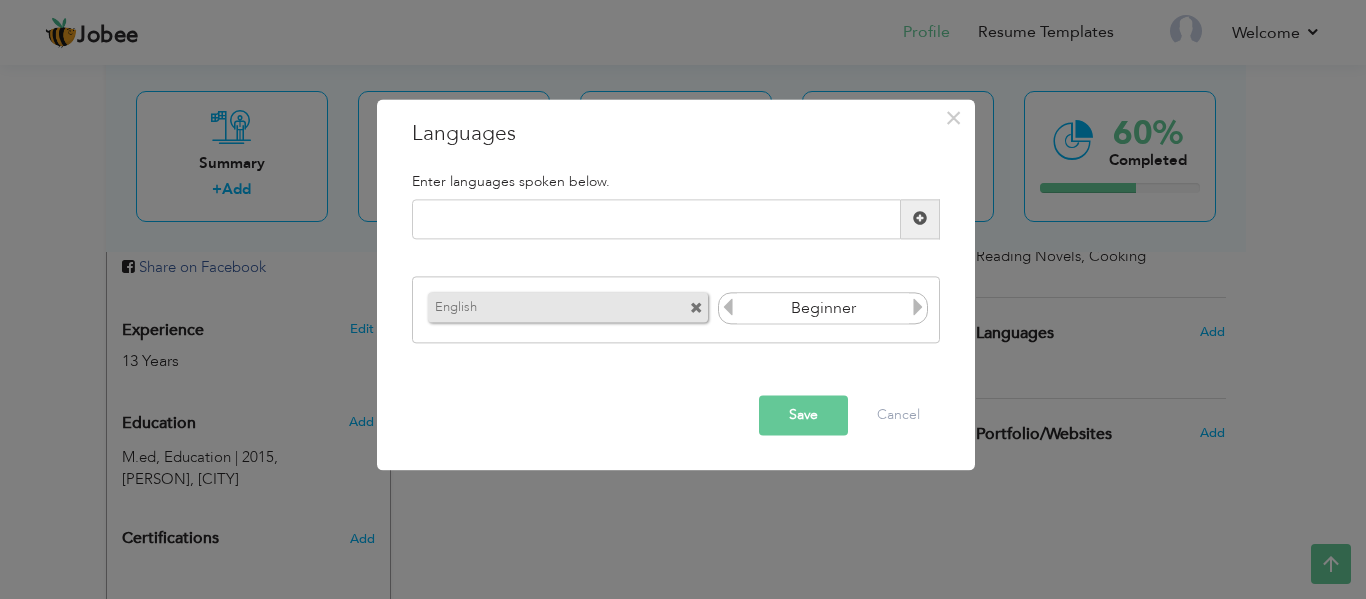 click at bounding box center (918, 308) 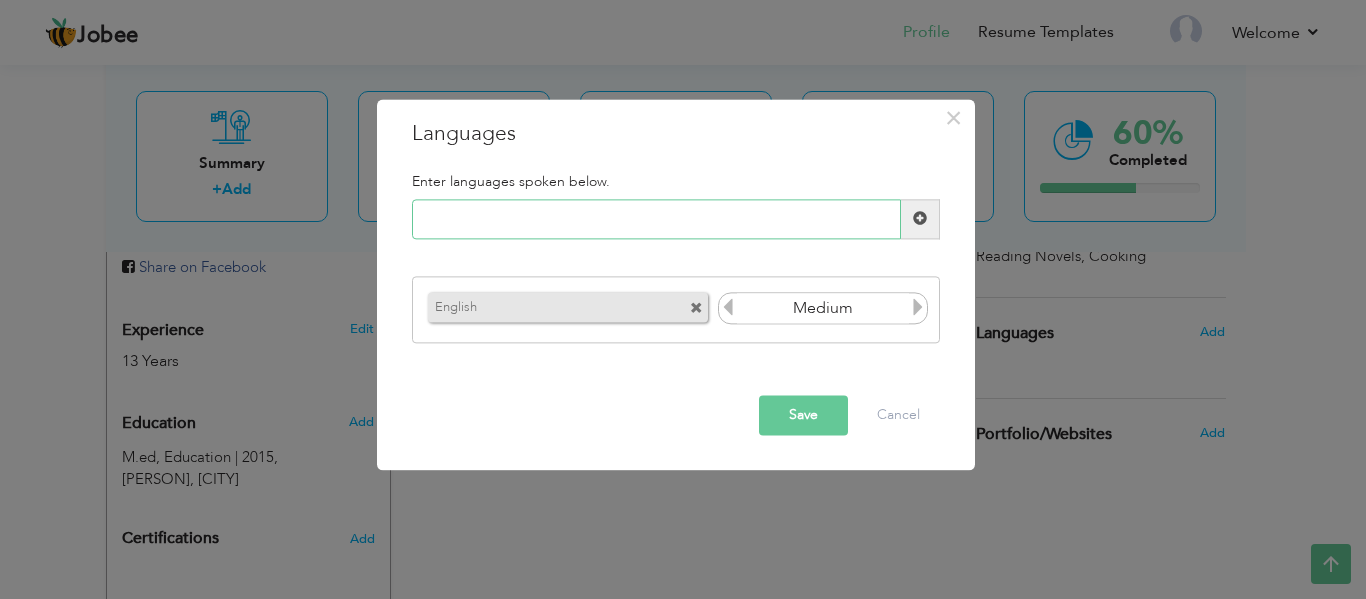 click at bounding box center (656, 219) 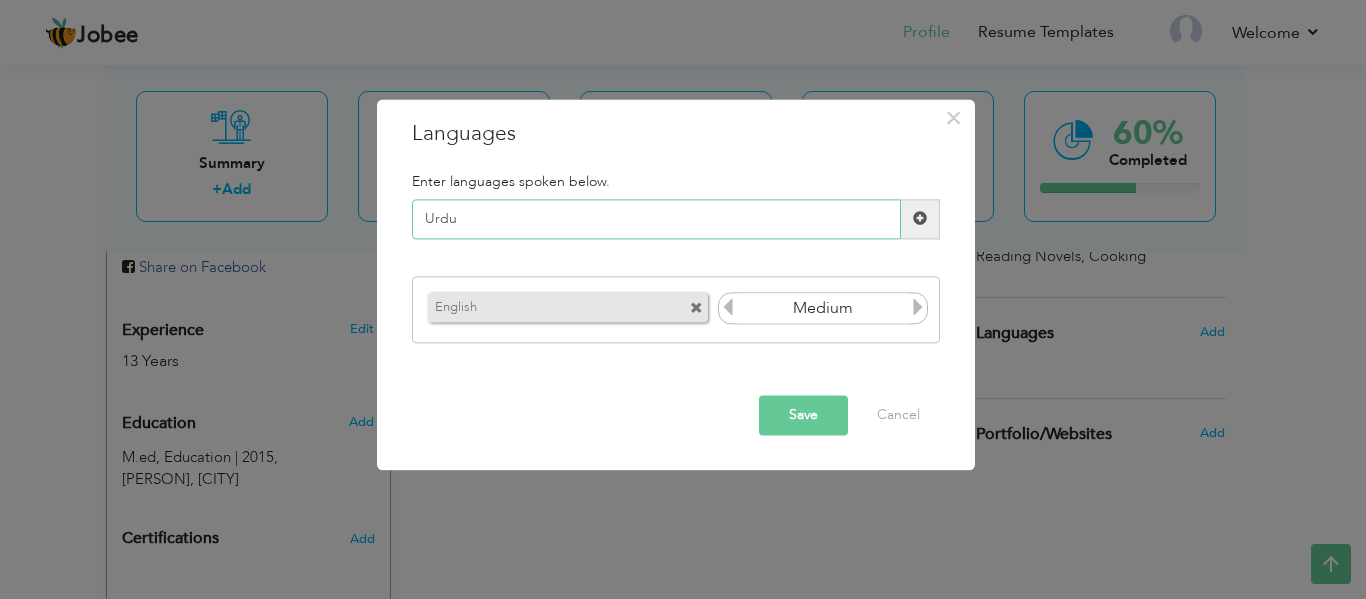 type on "Urdu" 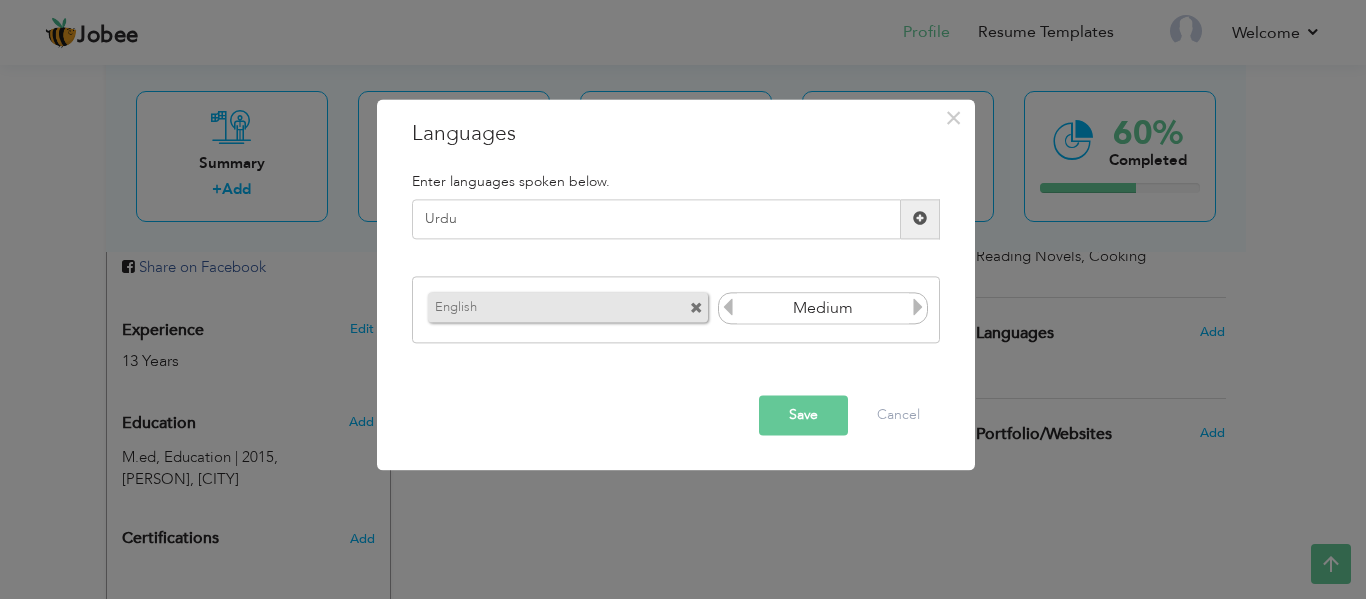 click at bounding box center (920, 219) 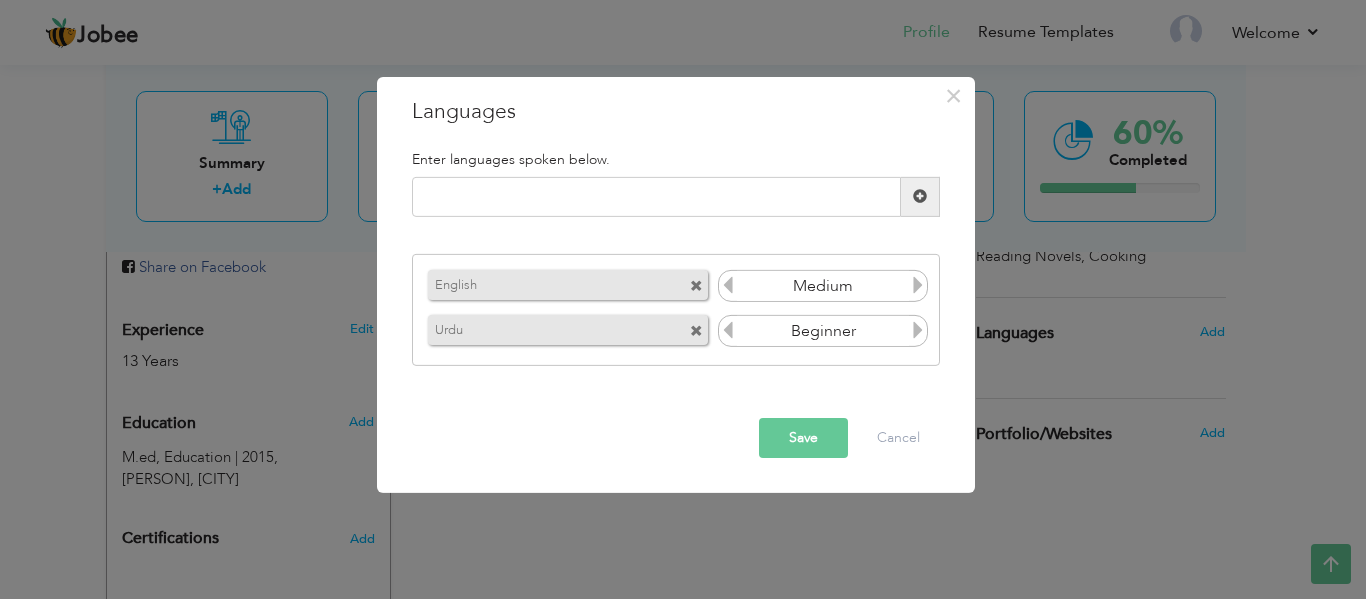 click at bounding box center (918, 330) 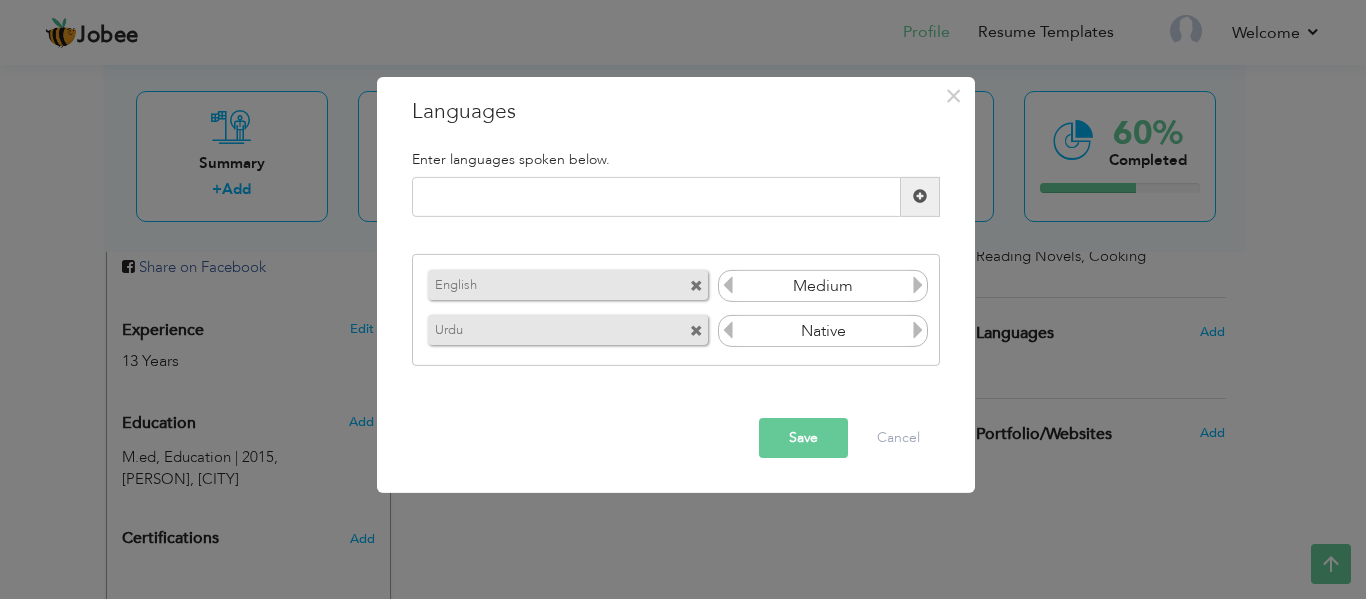 click at bounding box center (918, 330) 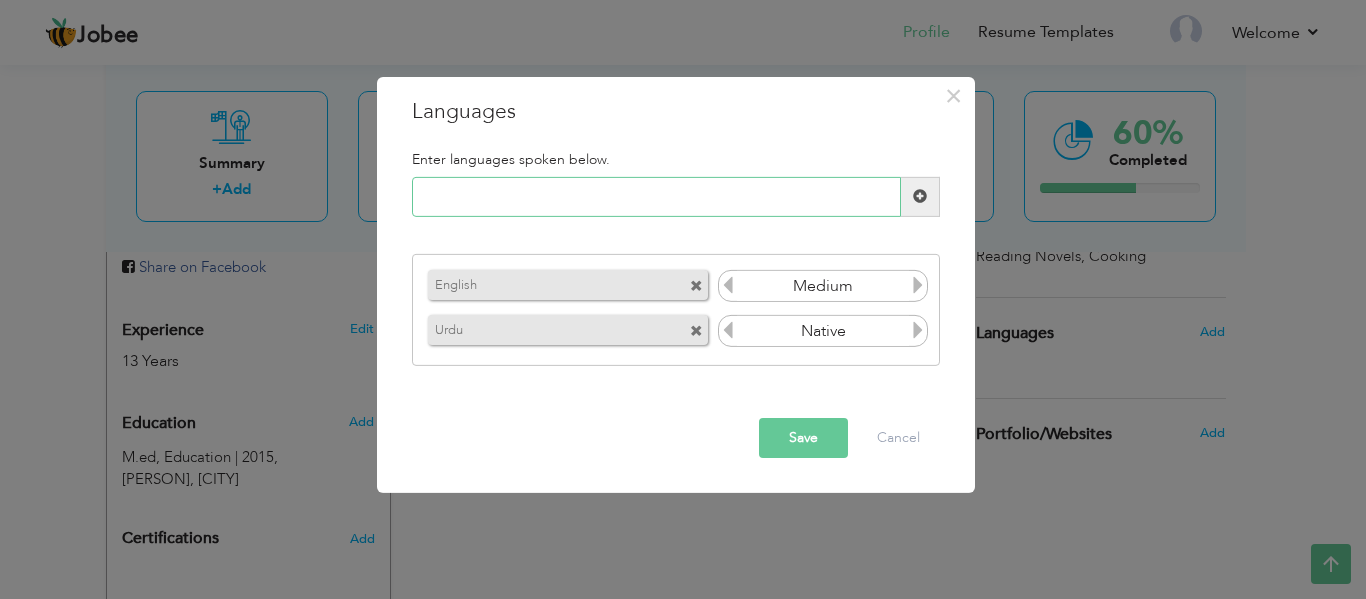 click at bounding box center (656, 197) 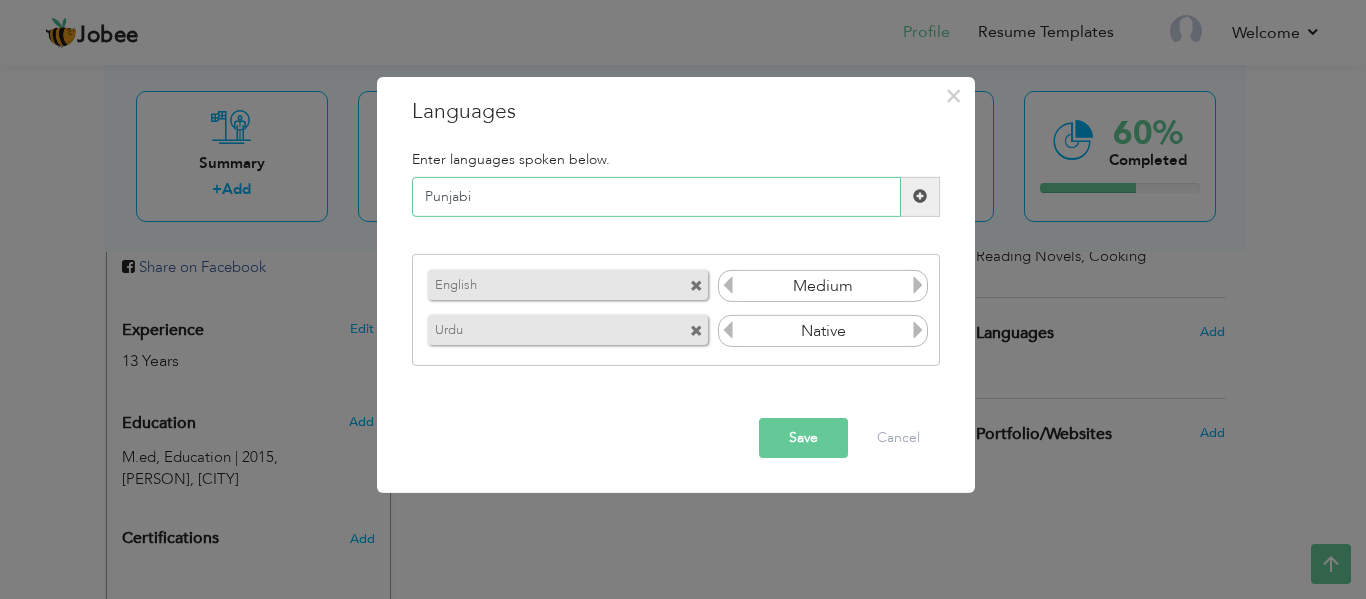 click on "Punjabi" at bounding box center (656, 197) 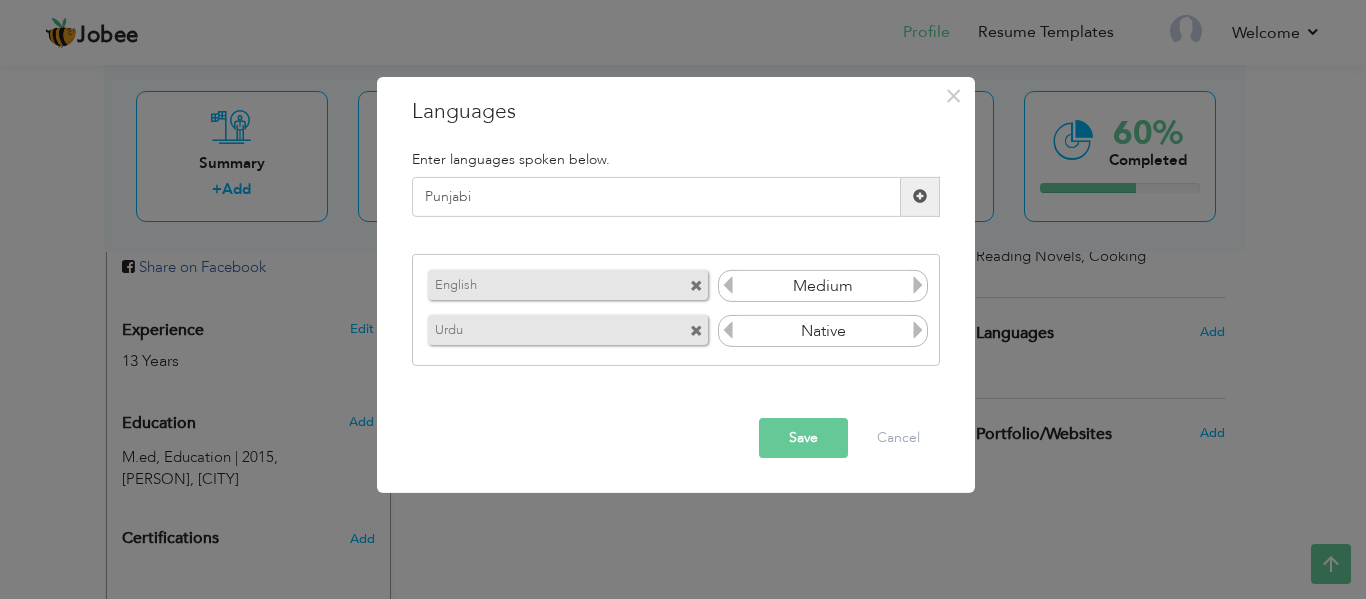 click at bounding box center (920, 196) 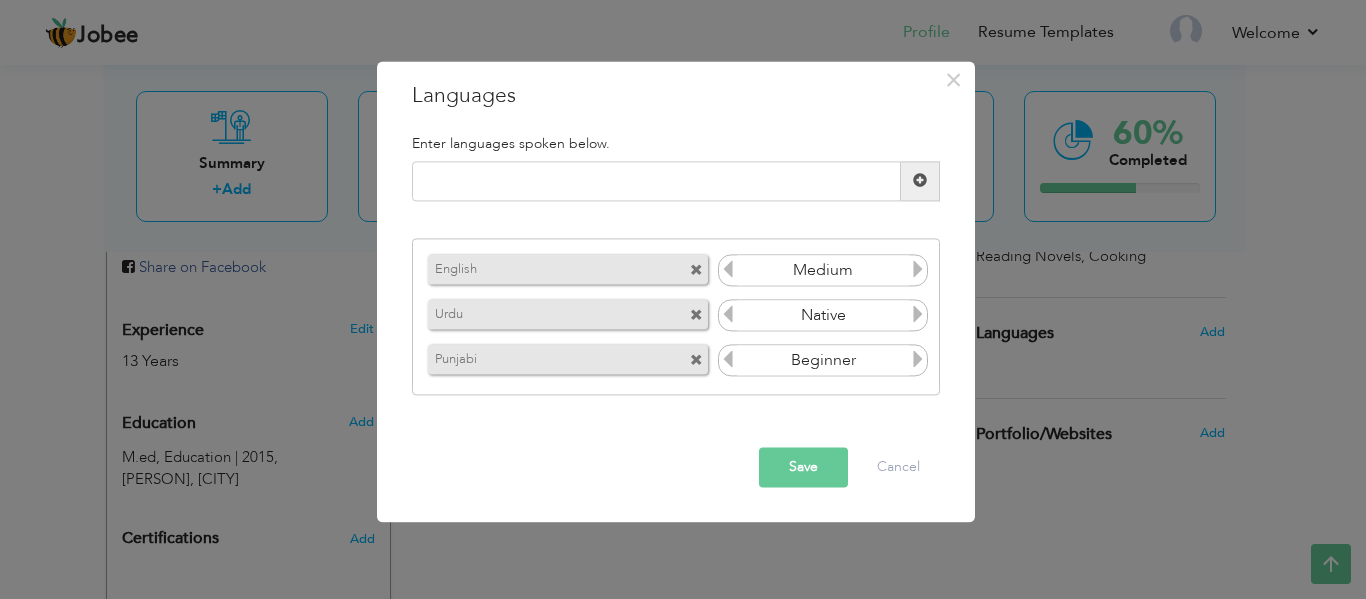 click at bounding box center [918, 360] 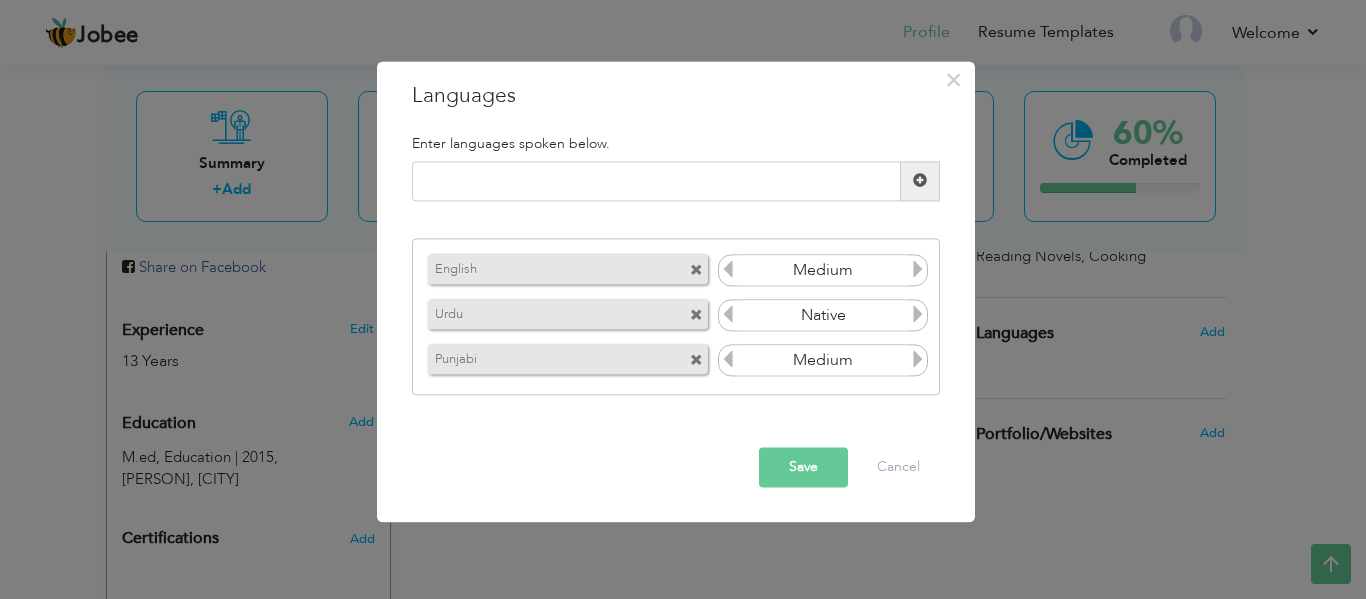 click at bounding box center [918, 360] 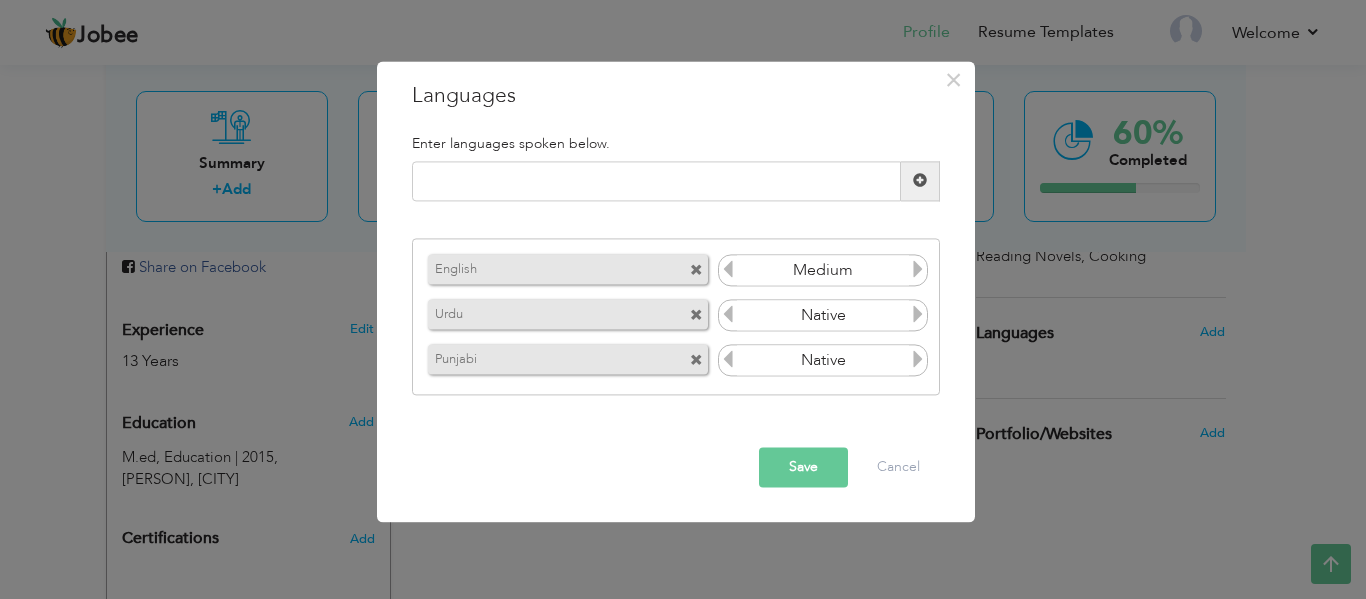 click at bounding box center [918, 360] 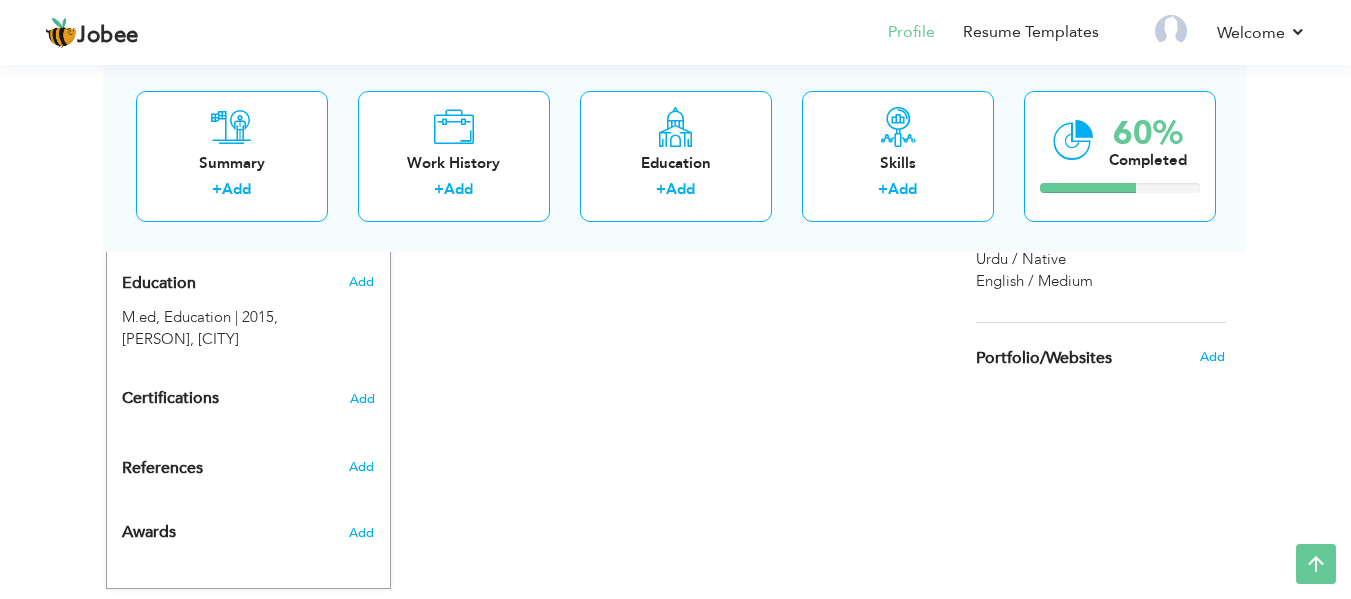 scroll, scrollTop: 885, scrollLeft: 0, axis: vertical 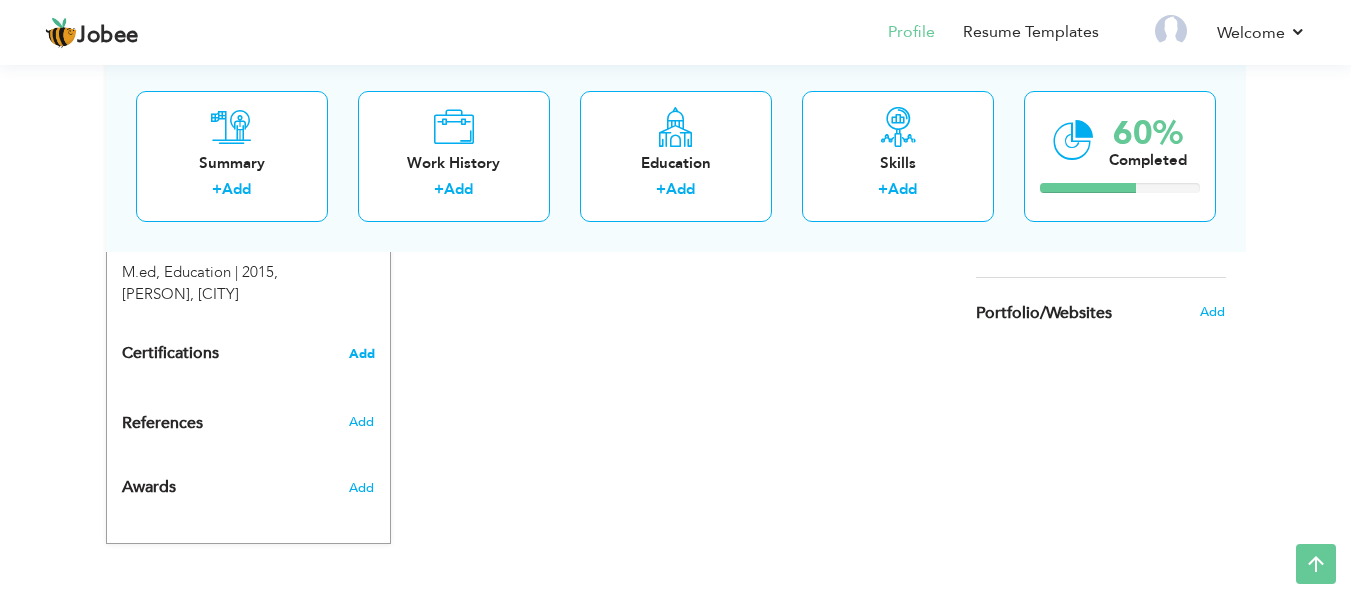 click on "Add" at bounding box center [362, 354] 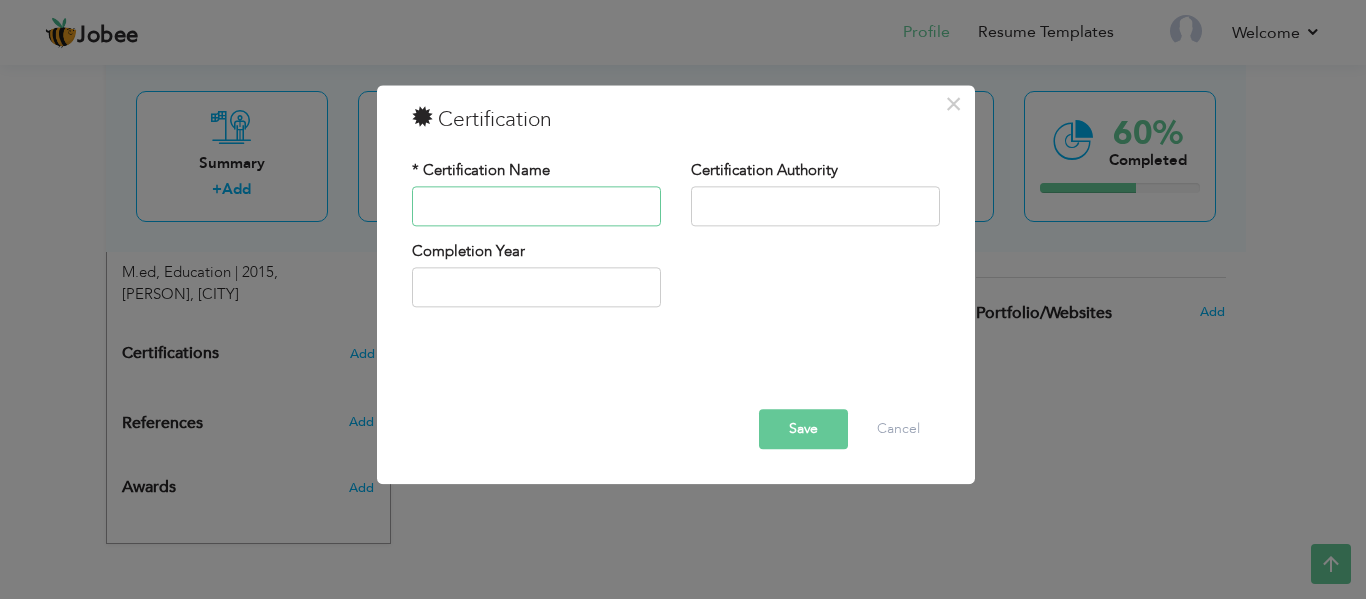 click at bounding box center [536, 206] 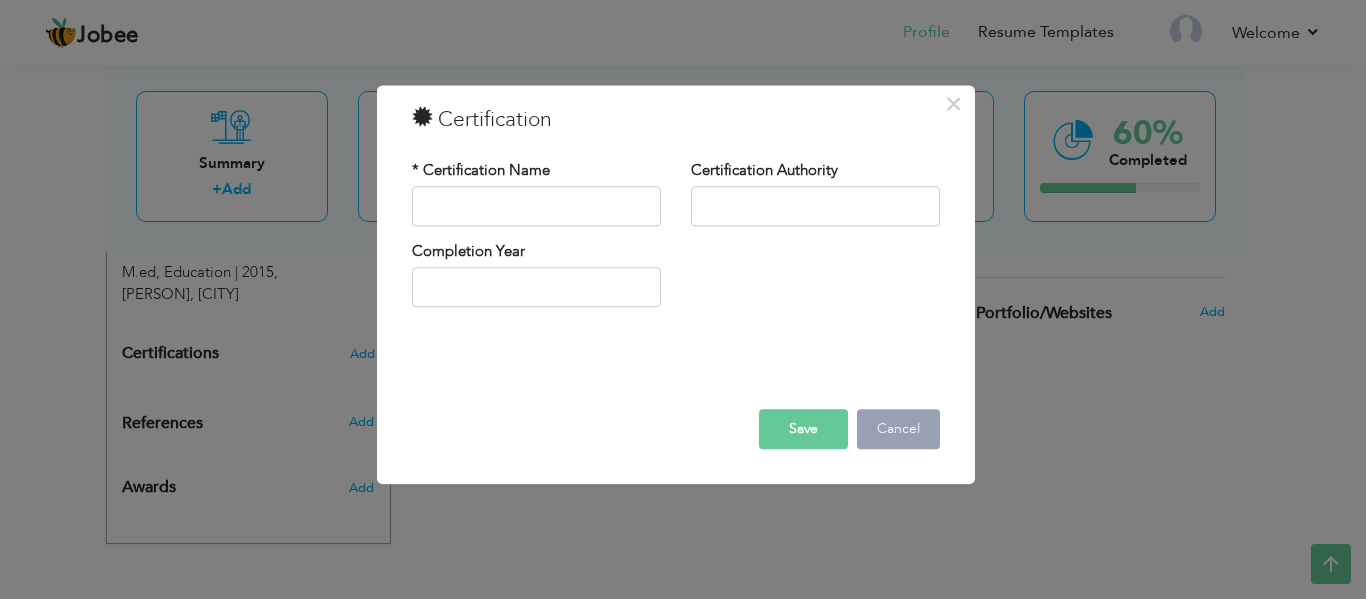 click on "Cancel" at bounding box center [898, 429] 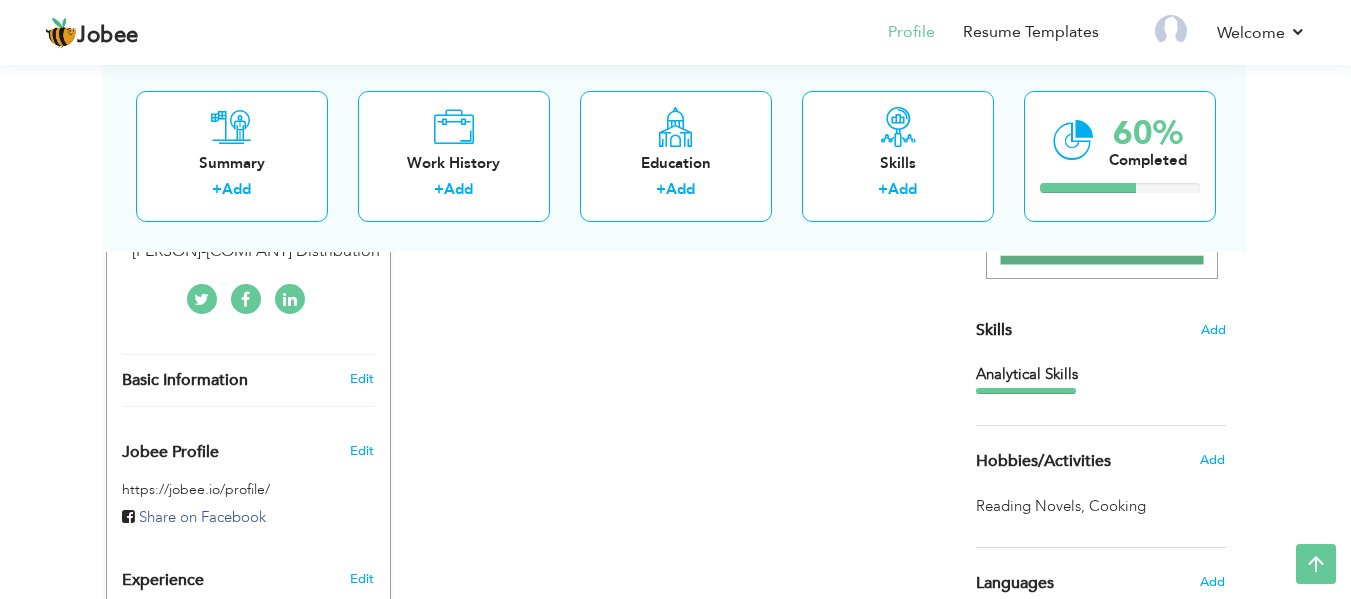 scroll, scrollTop: 485, scrollLeft: 0, axis: vertical 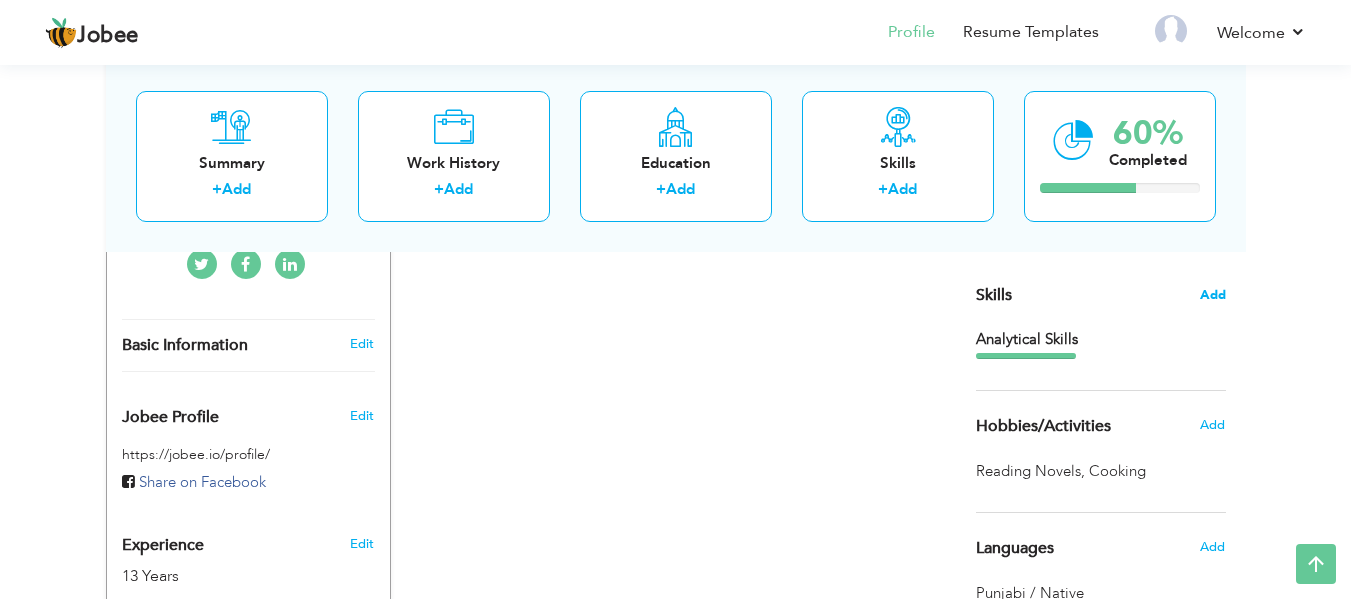 click on "Add" at bounding box center (1213, 295) 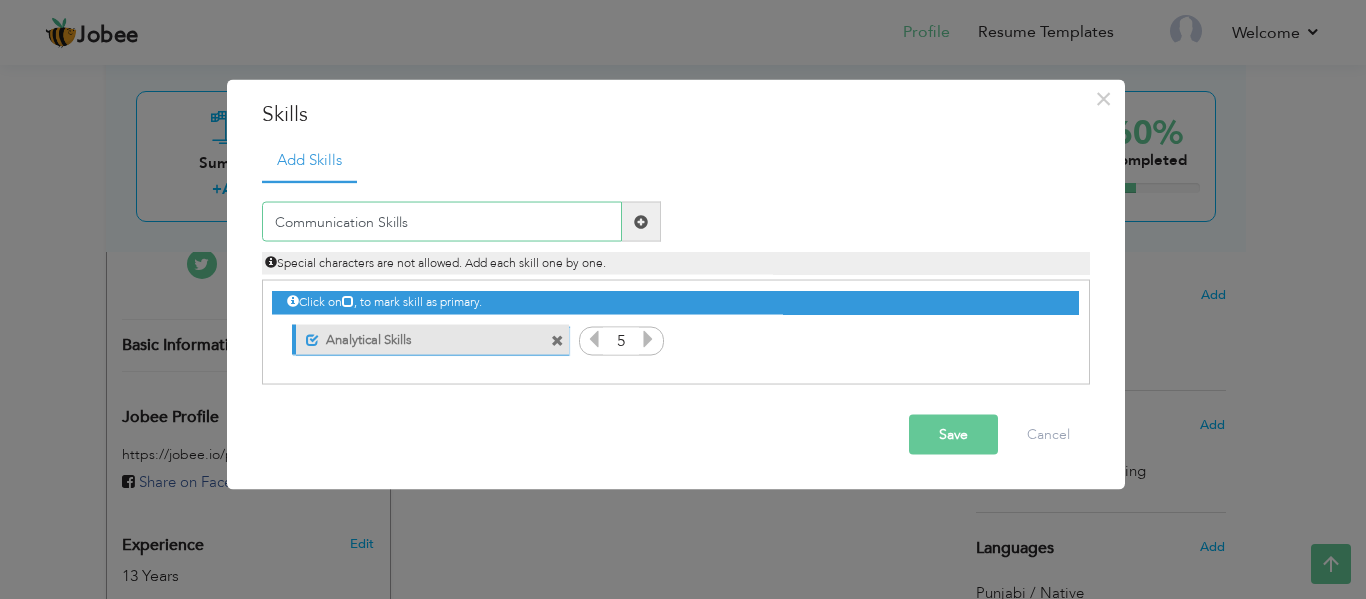 type on "Communication Skills" 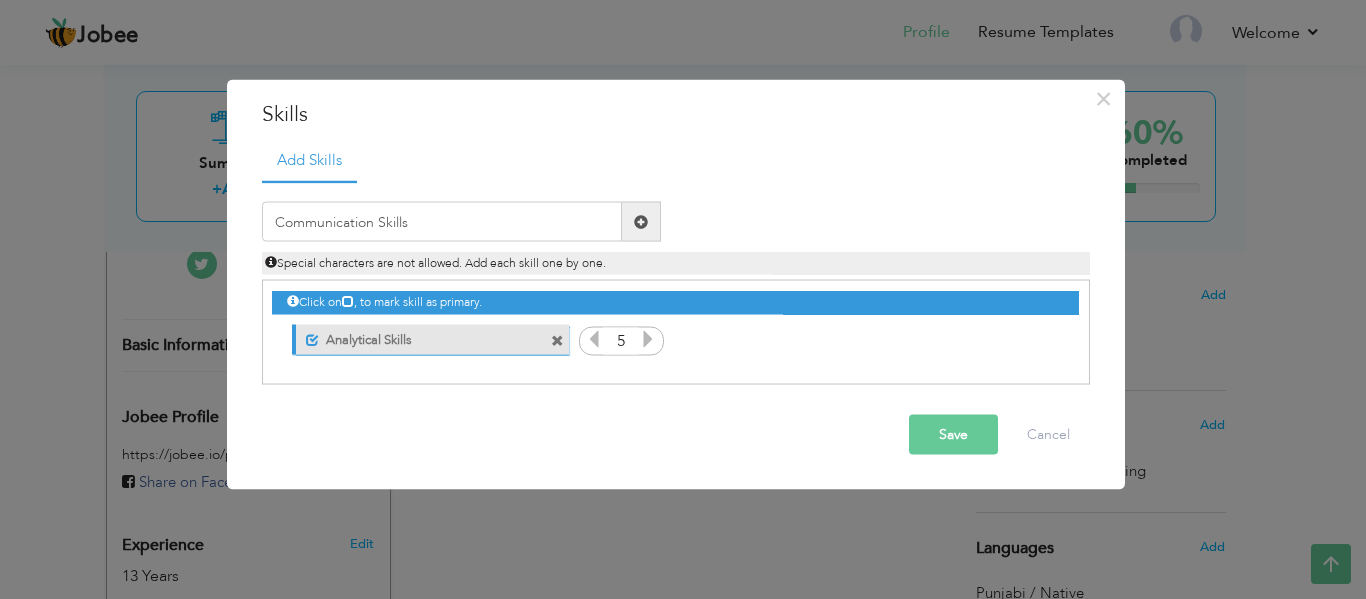 click at bounding box center (641, 221) 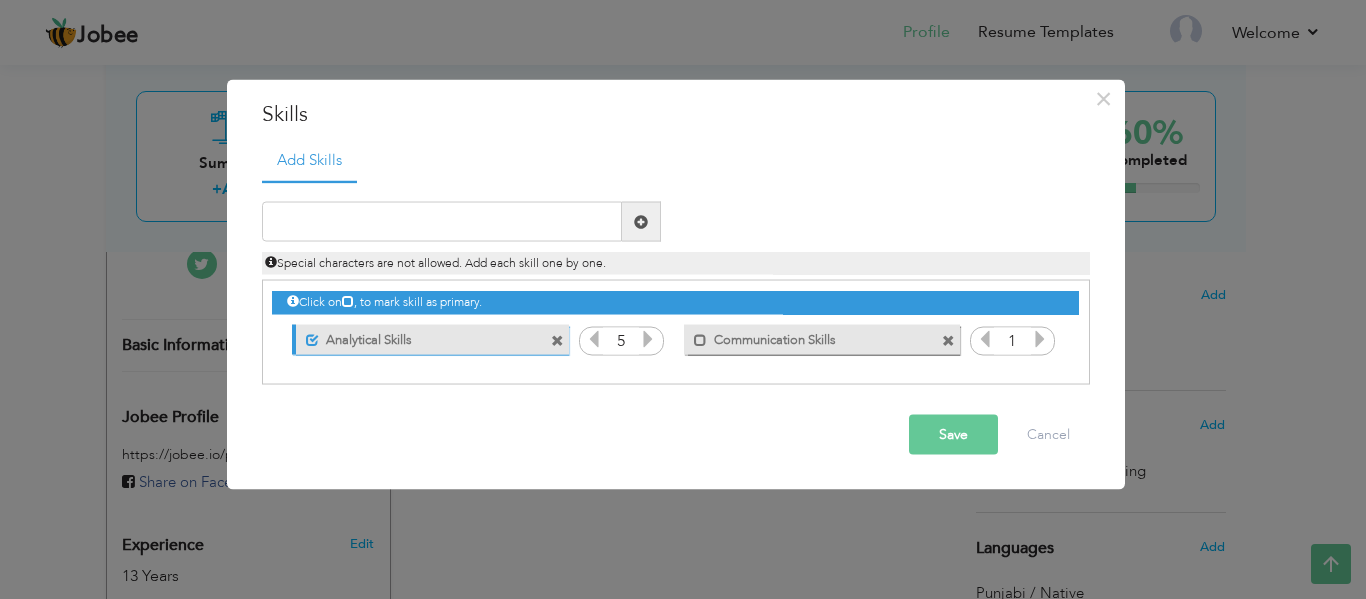 click at bounding box center [1040, 339] 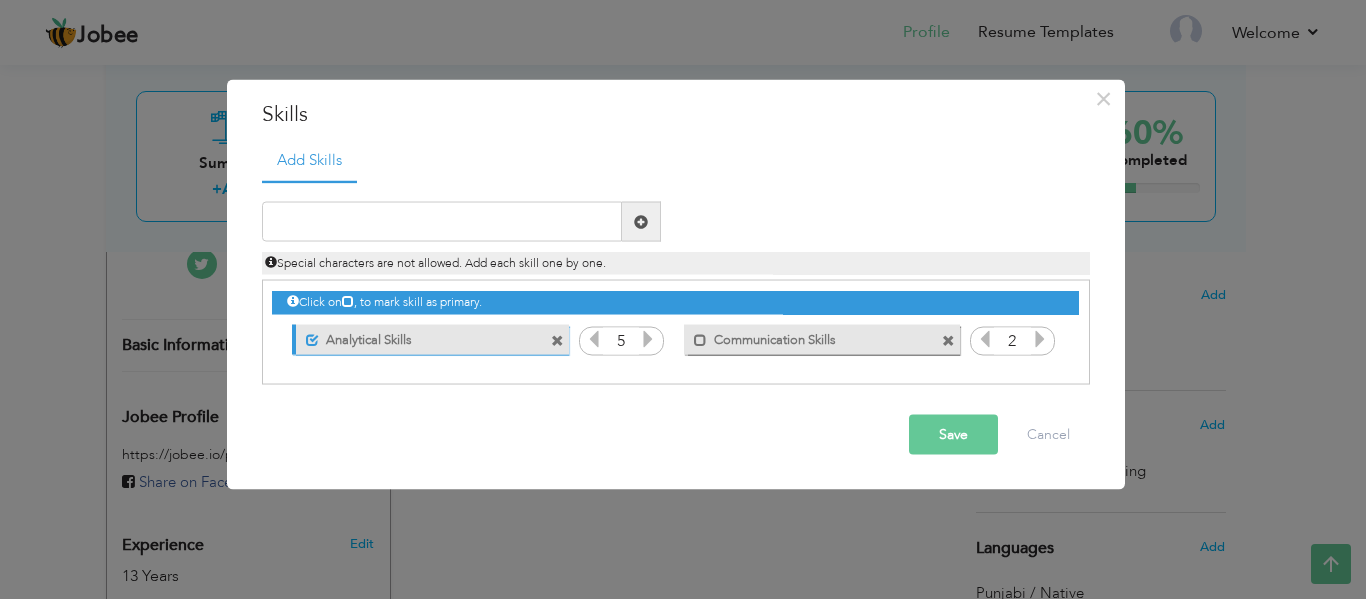 click at bounding box center [1040, 339] 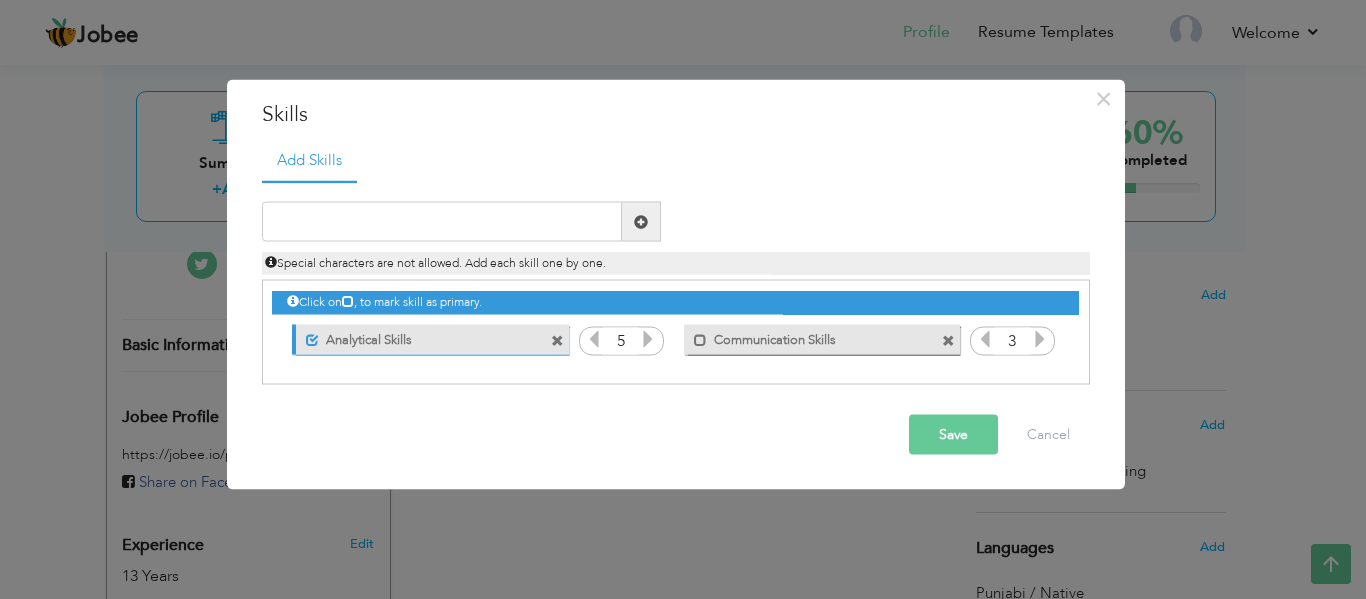 click at bounding box center [1040, 339] 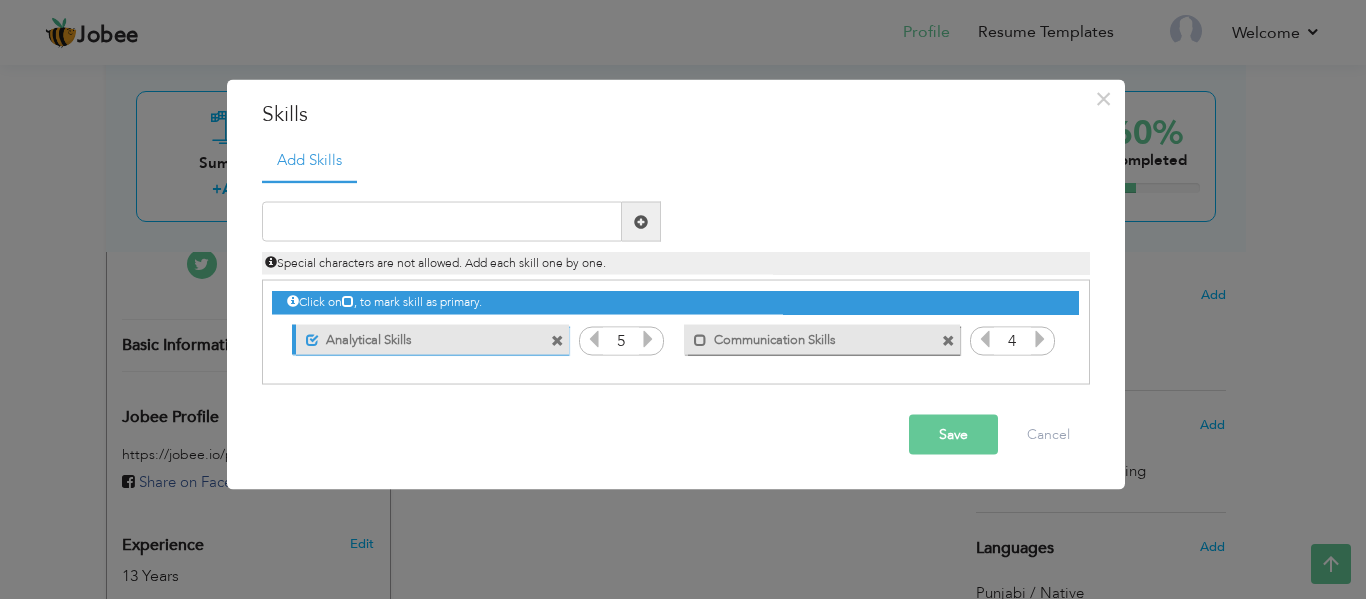 click on "Save" at bounding box center (953, 435) 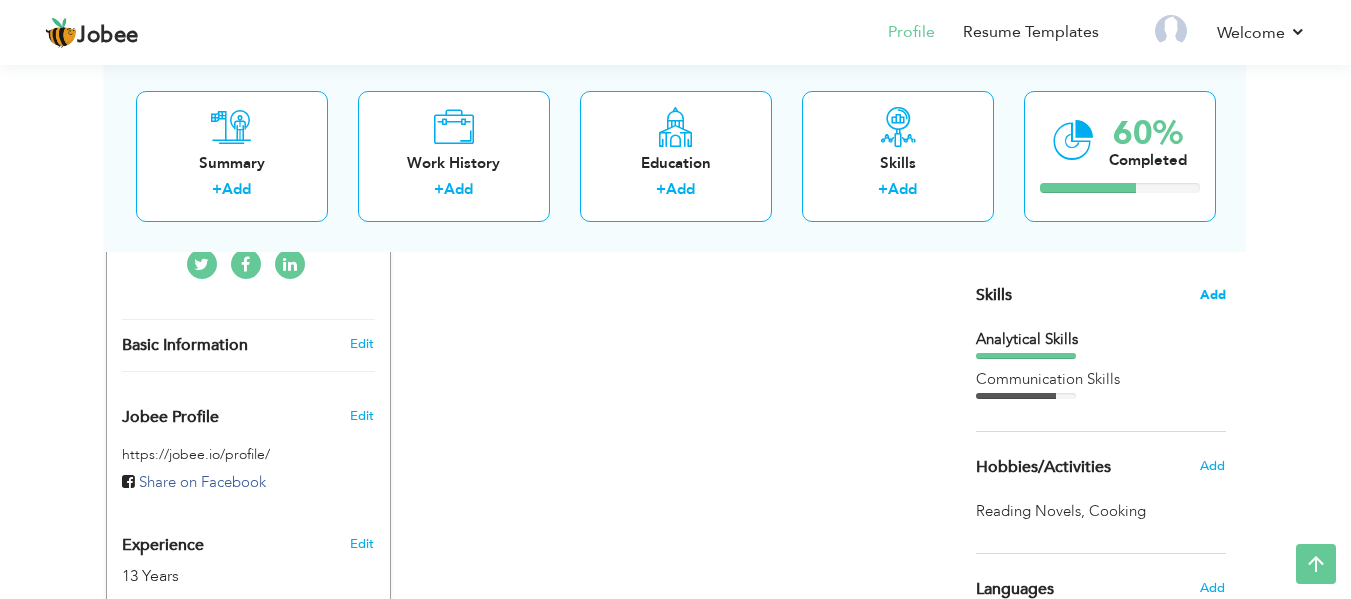 click on "Add" at bounding box center [1213, 295] 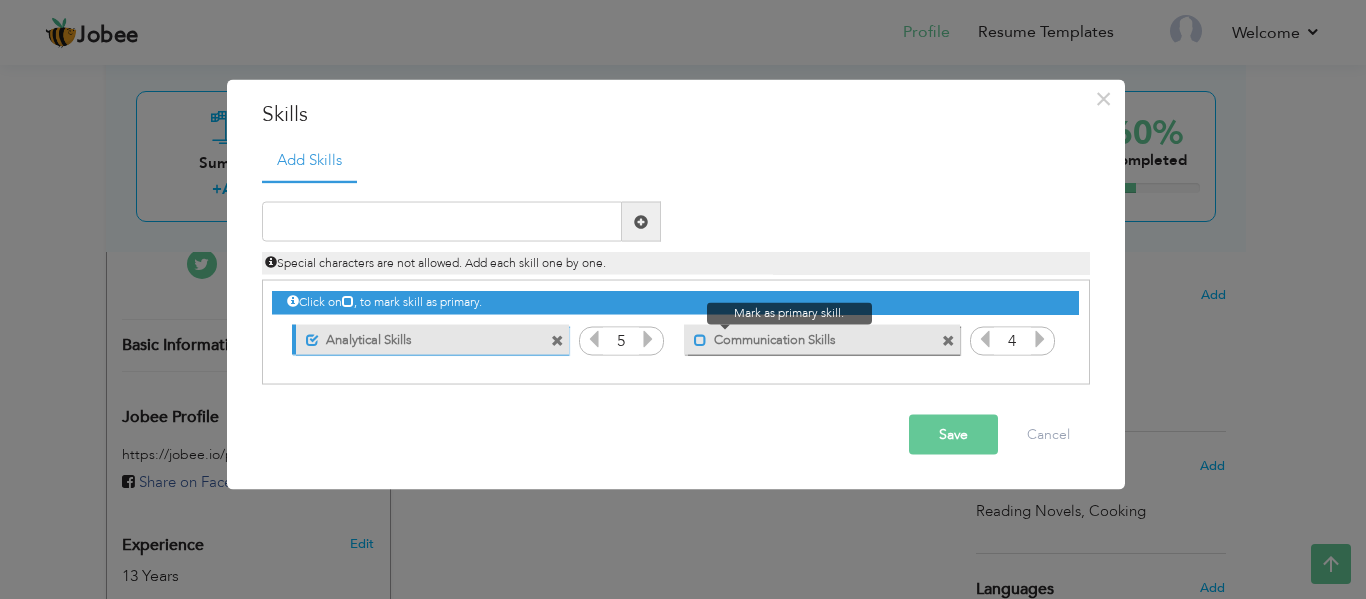 click at bounding box center (700, 339) 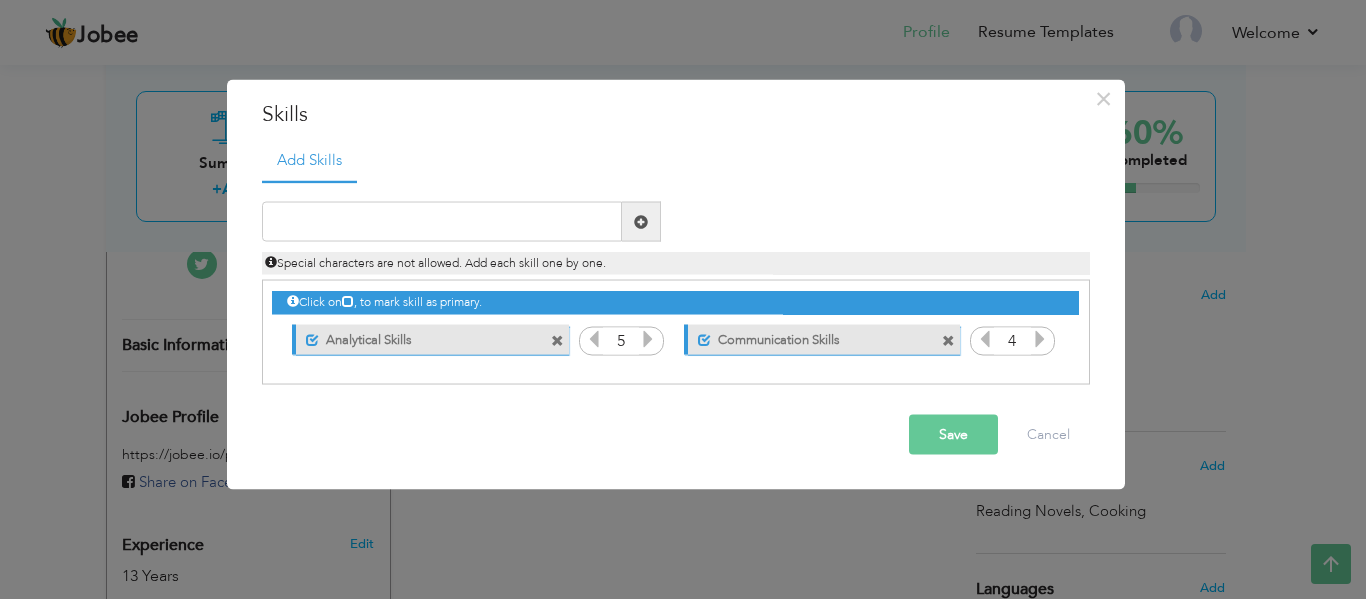 click on "Save" at bounding box center (953, 435) 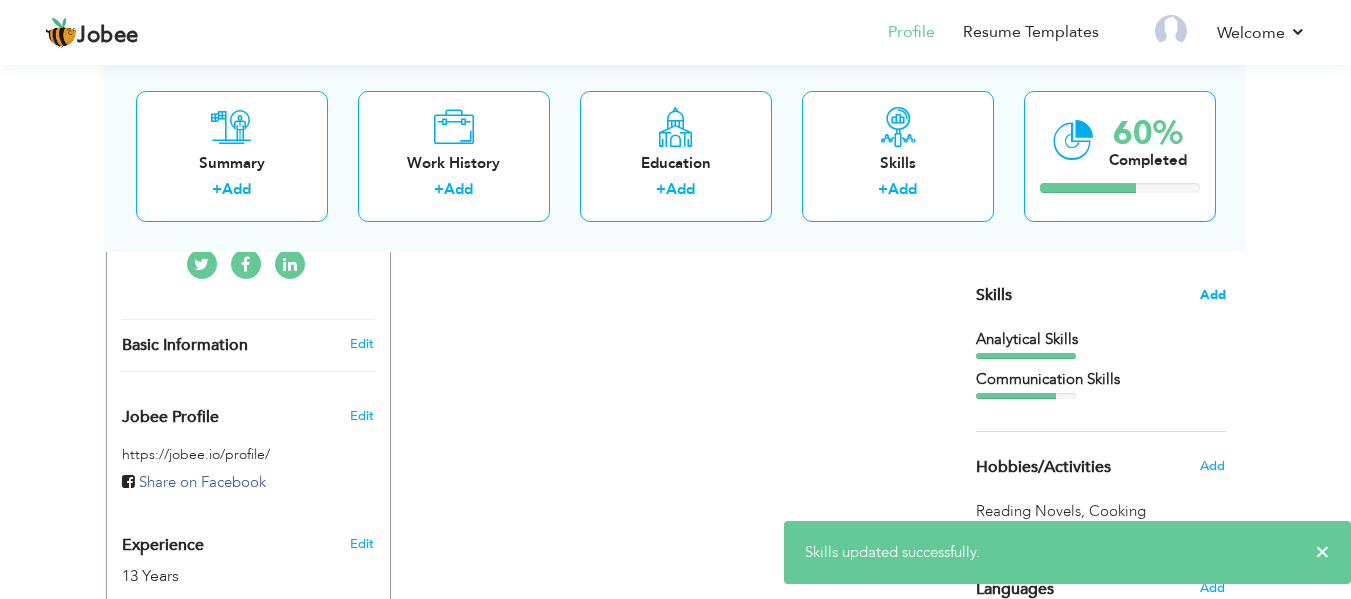 click on "Add" at bounding box center (1213, 295) 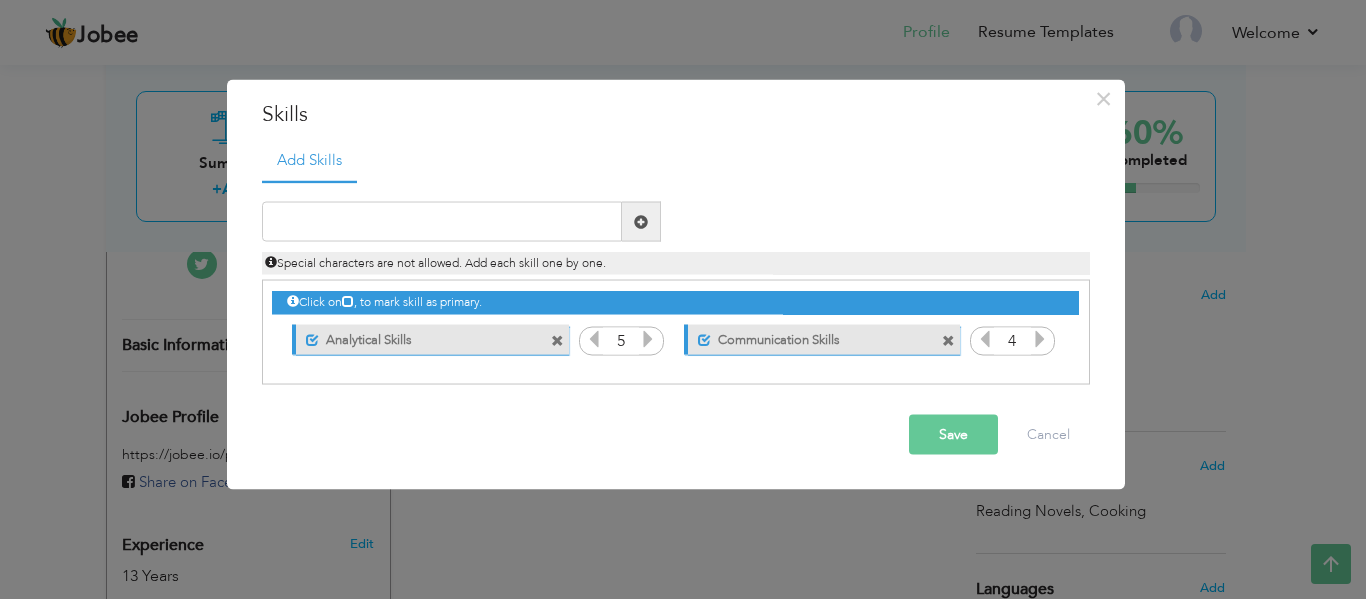 click at bounding box center (348, 301) 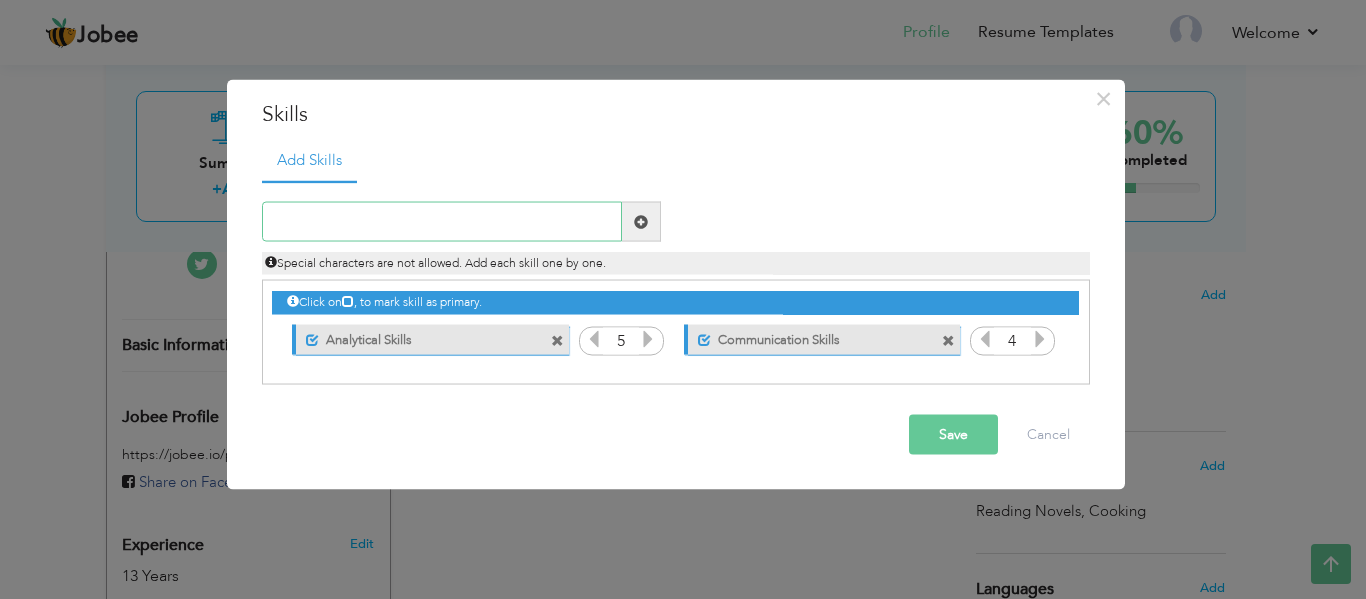 click at bounding box center [442, 222] 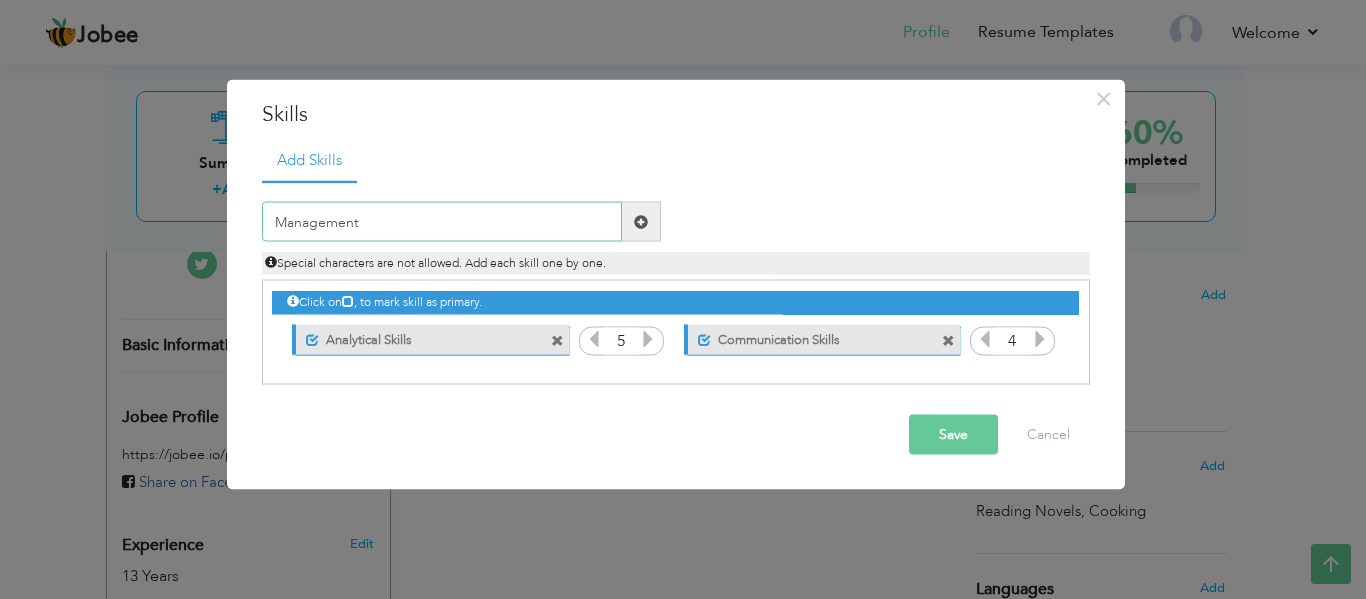 type on "Management" 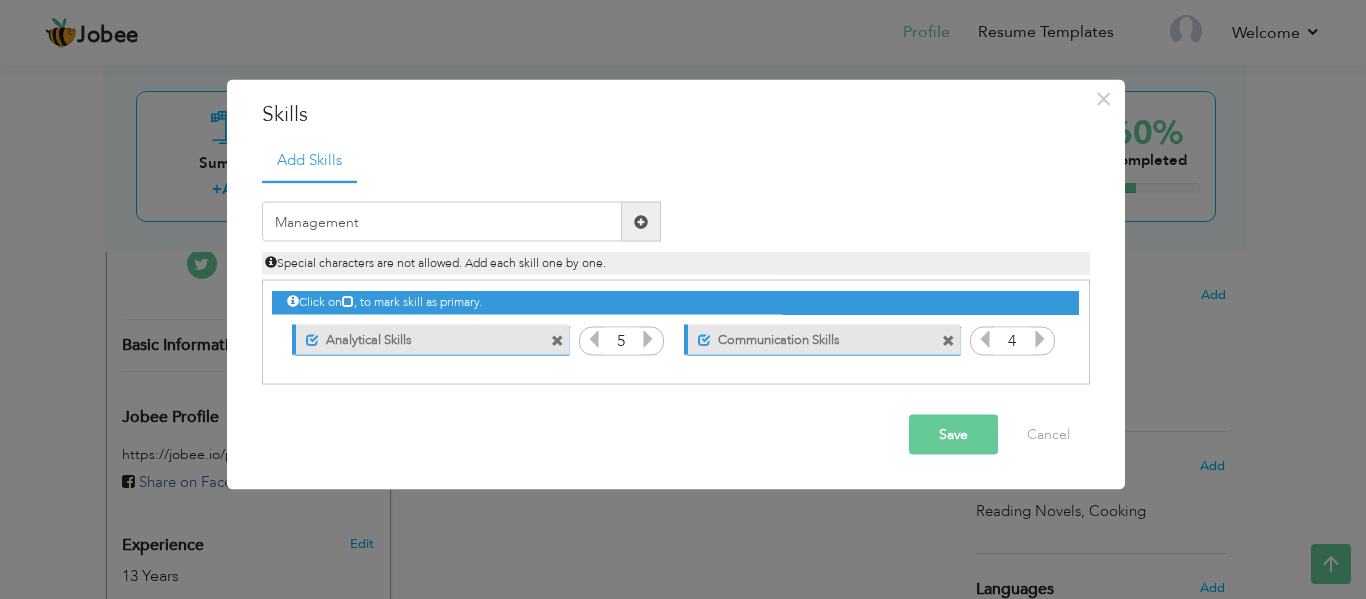 click at bounding box center [641, 222] 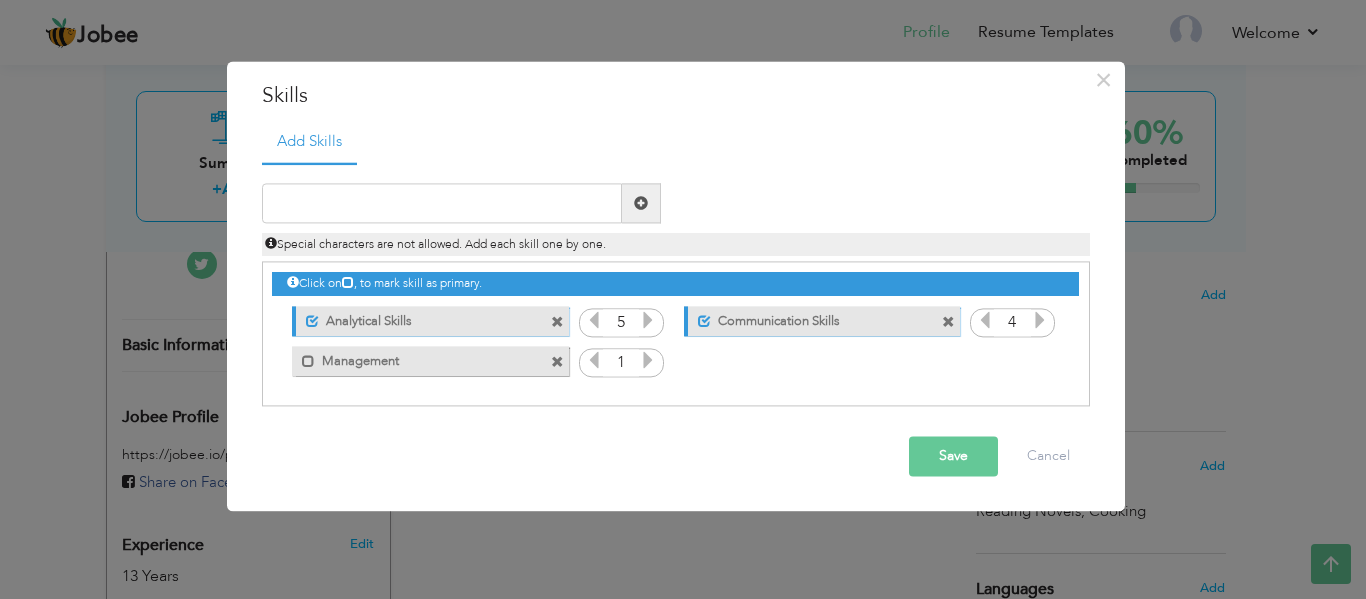 click on "1" at bounding box center (621, 363) 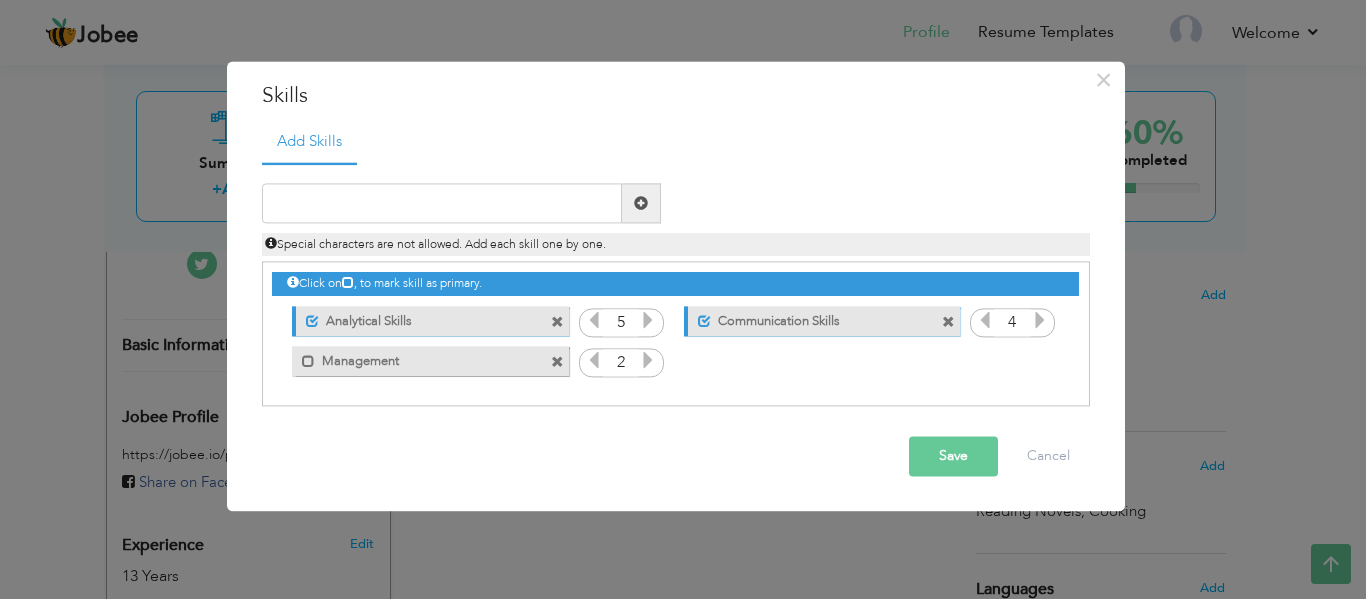 click at bounding box center (648, 361) 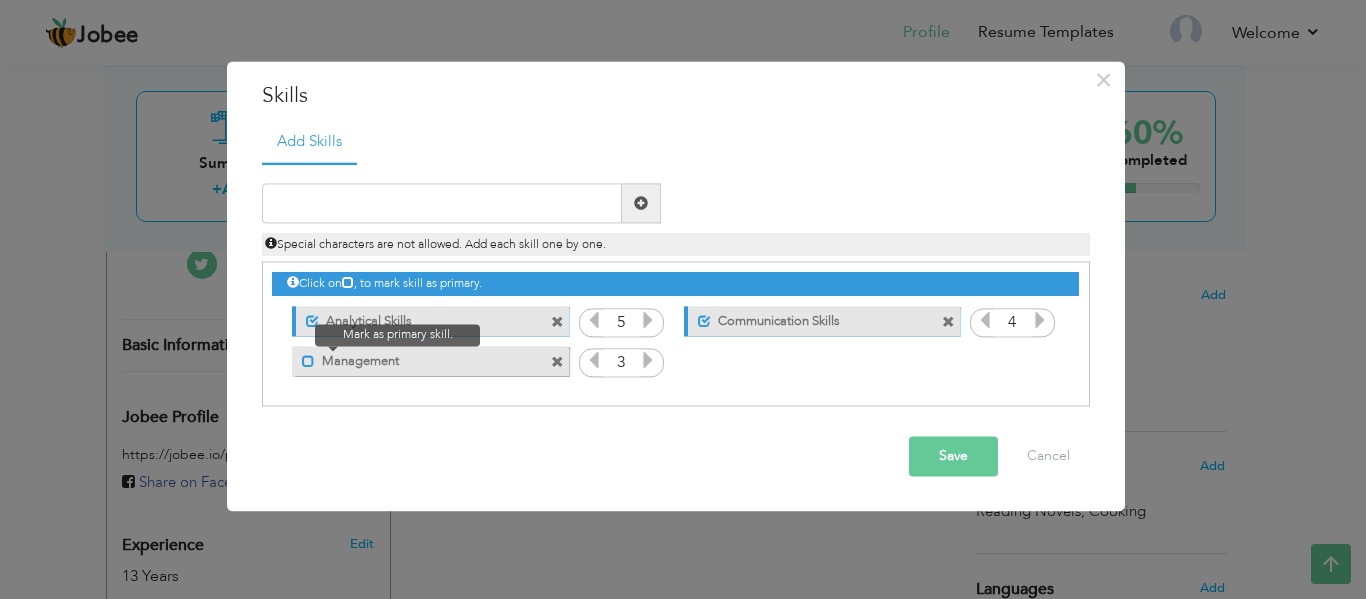 click at bounding box center [308, 361] 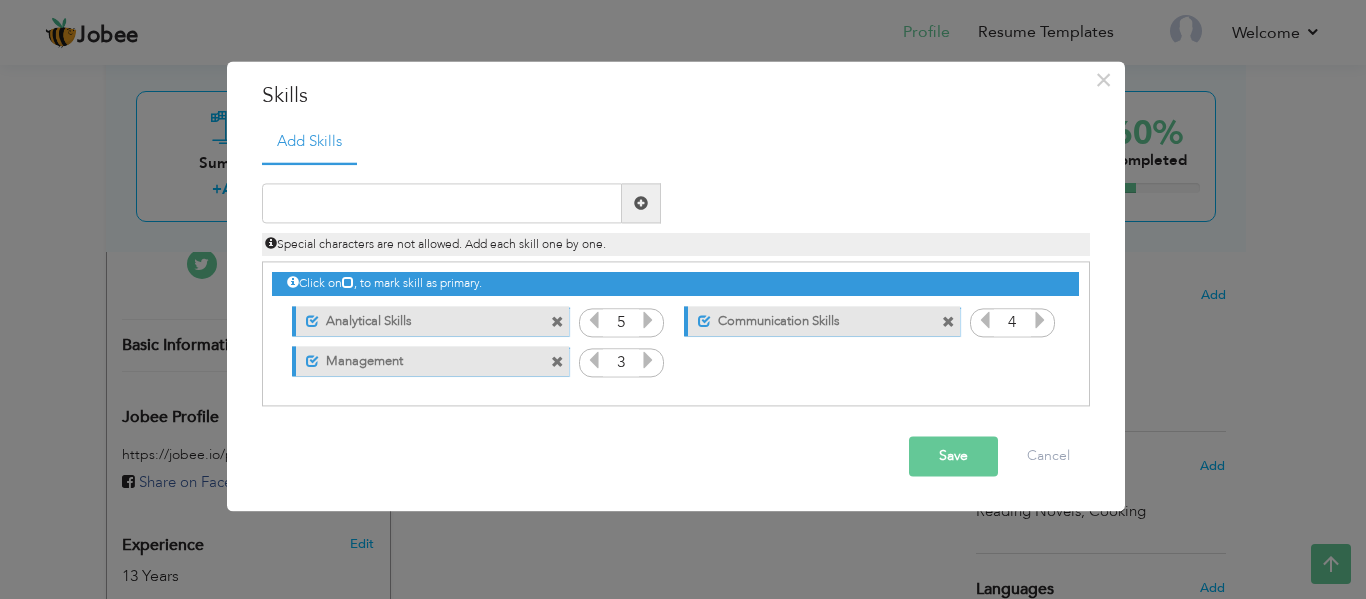 click on "Save" at bounding box center [953, 457] 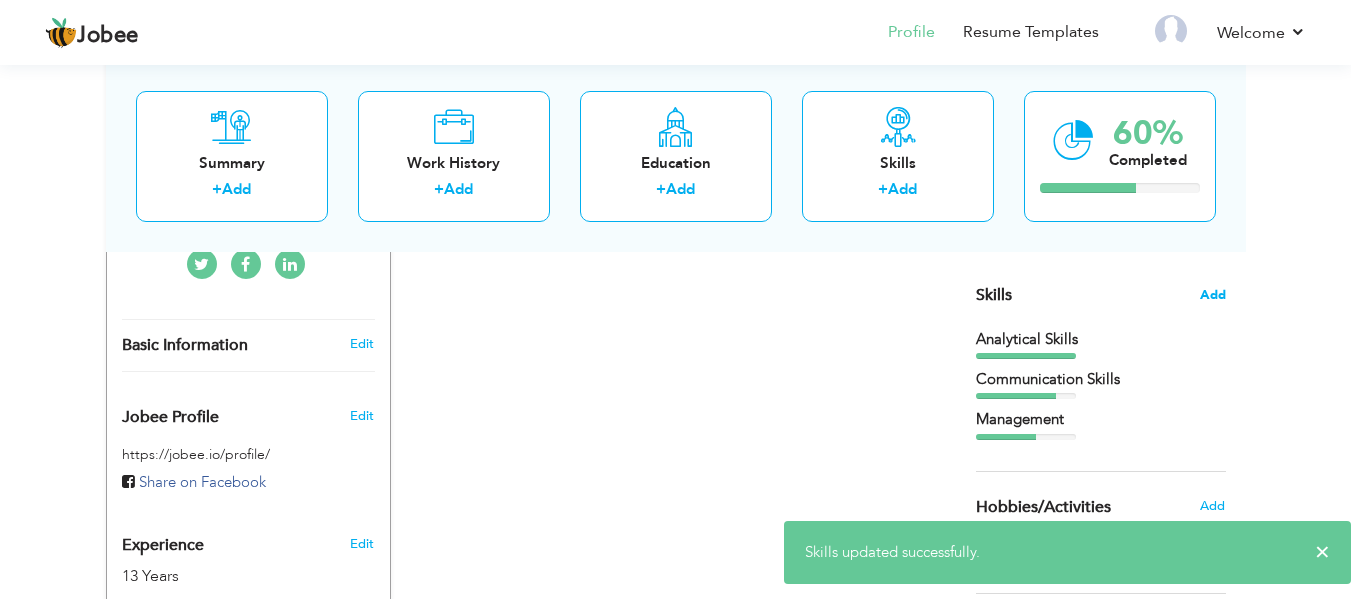 click on "Add" at bounding box center [1213, 295] 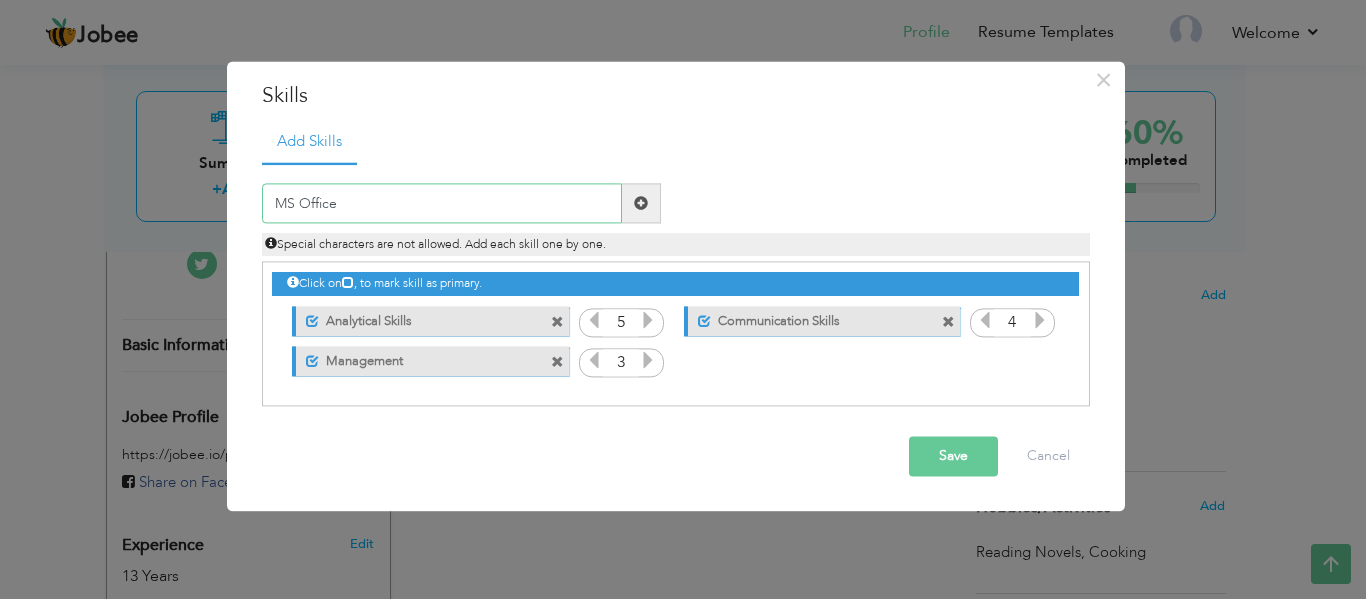type on "MS Office" 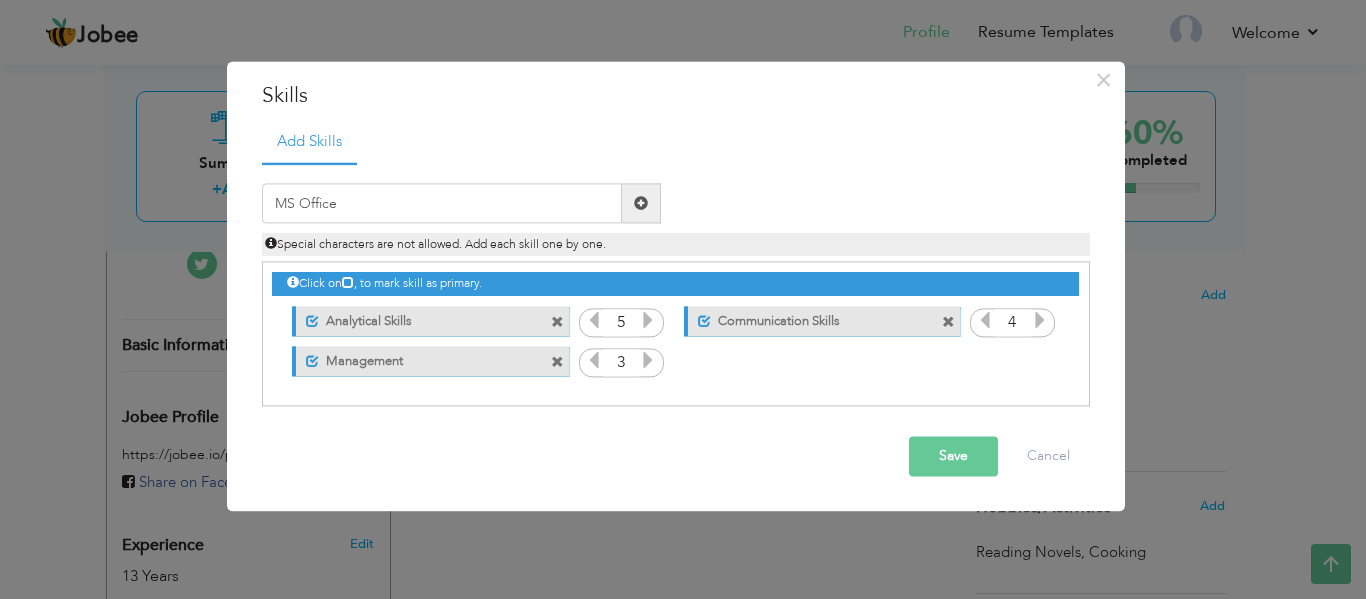 click at bounding box center (641, 203) 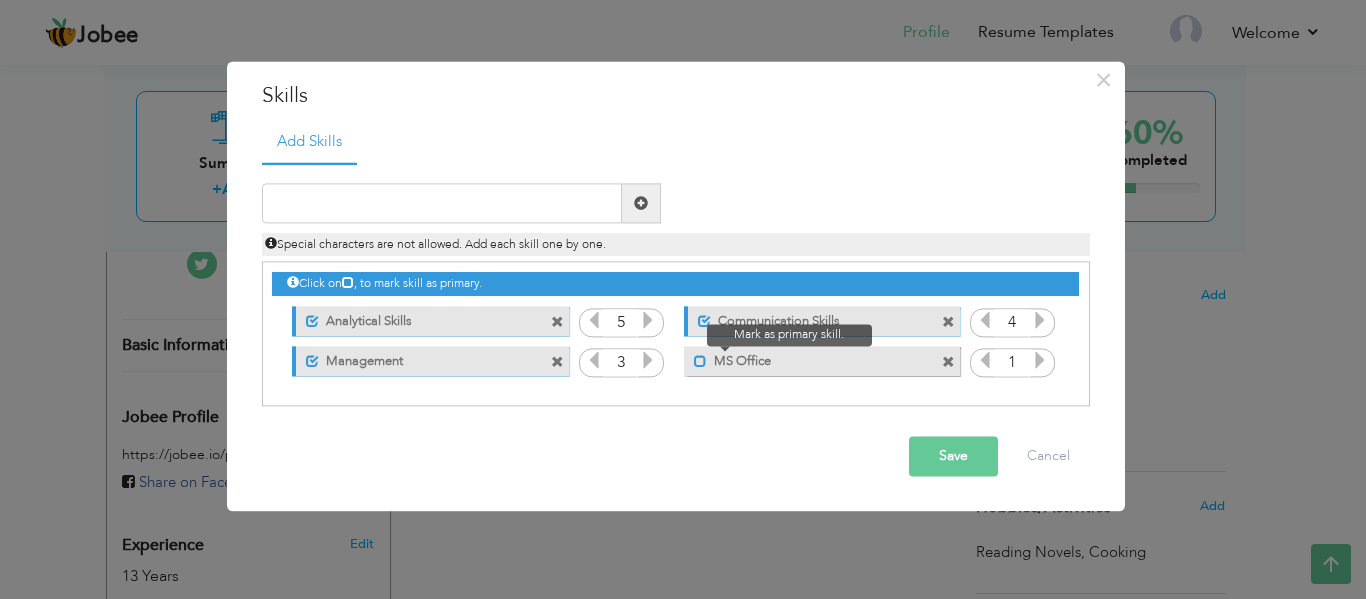 click at bounding box center [700, 361] 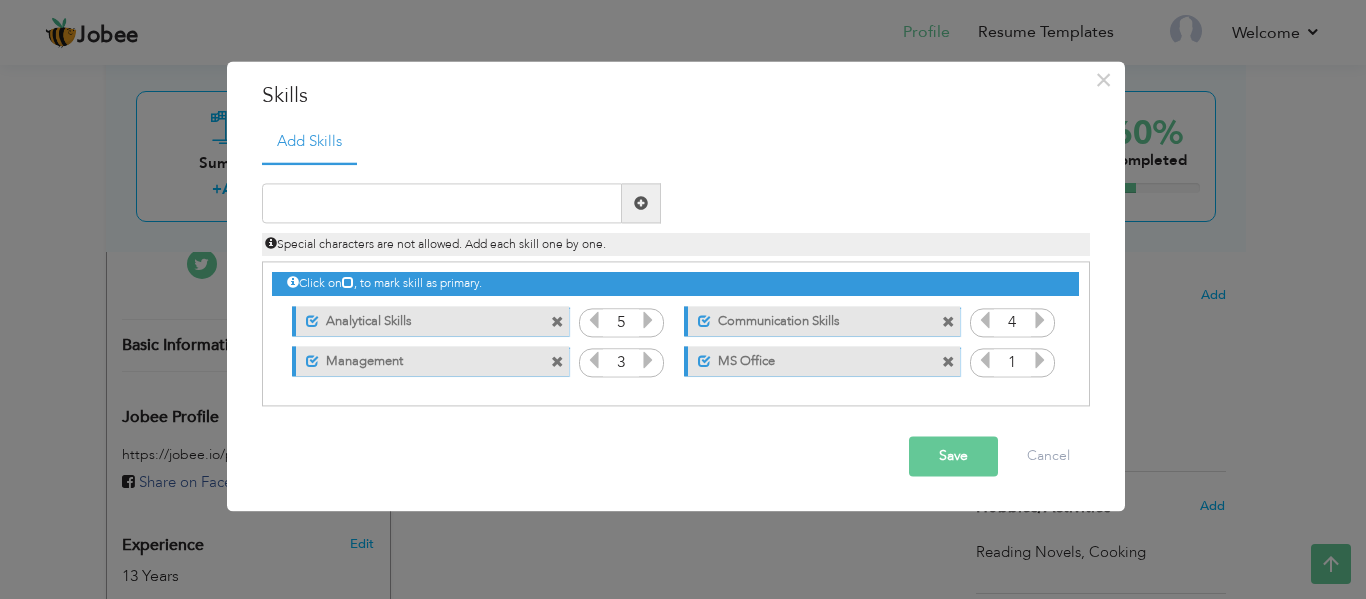 click at bounding box center (1040, 361) 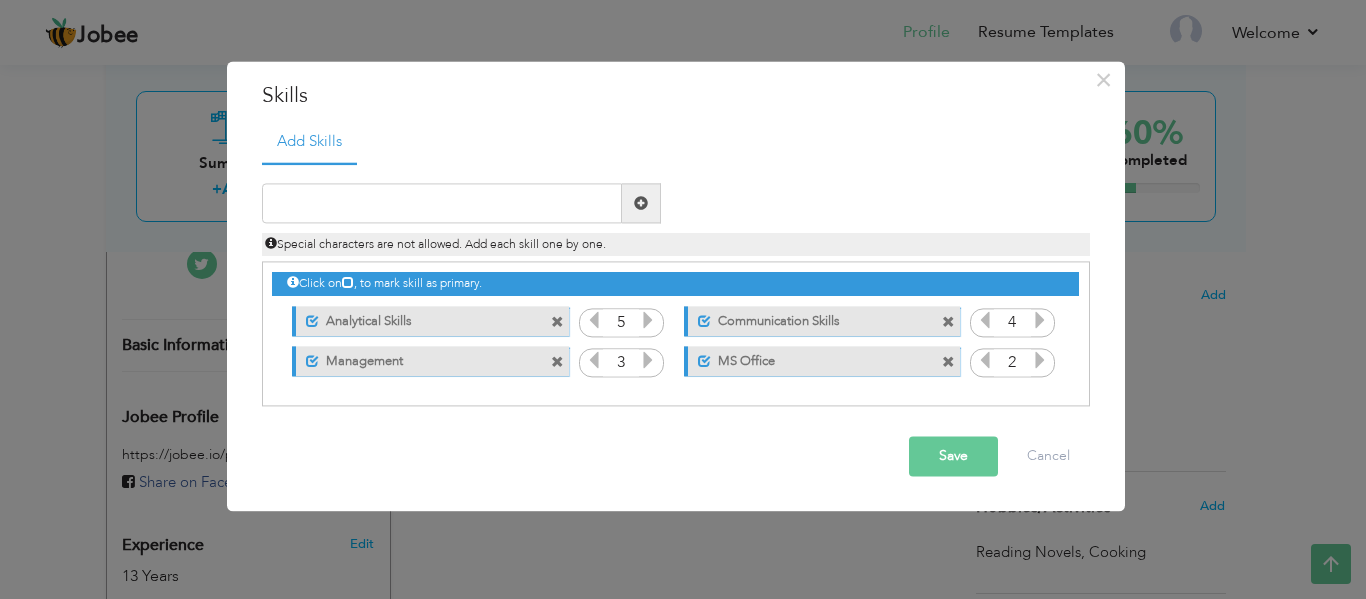 click at bounding box center [1040, 361] 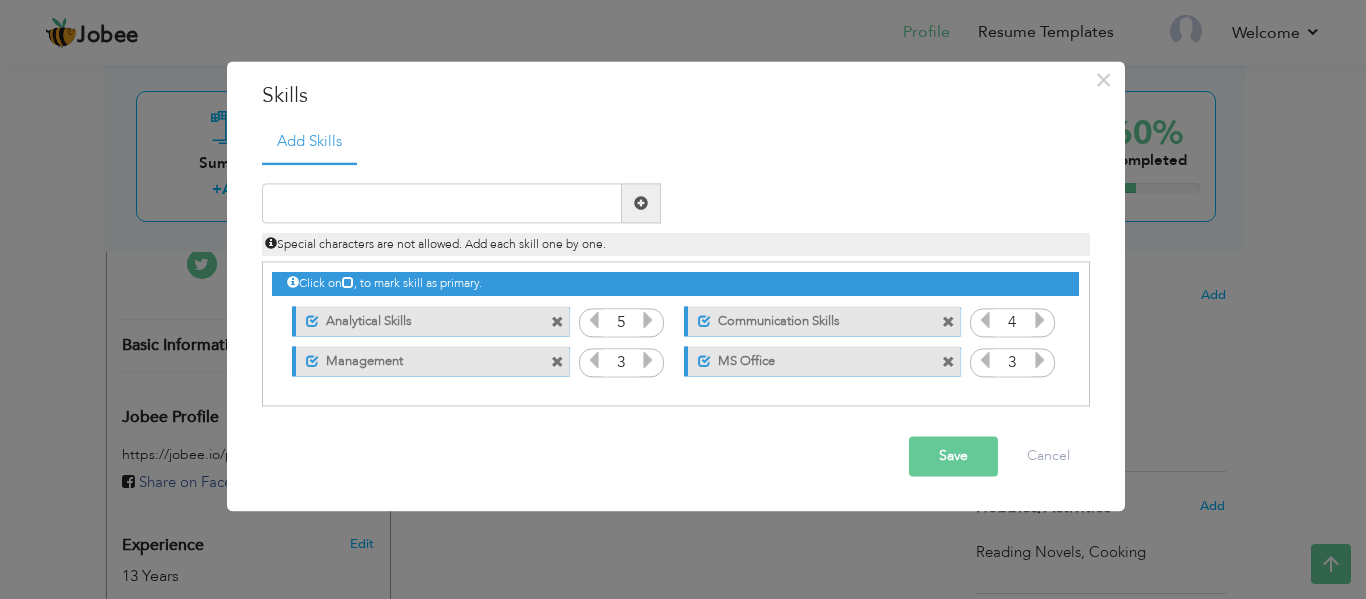 click at bounding box center (1040, 361) 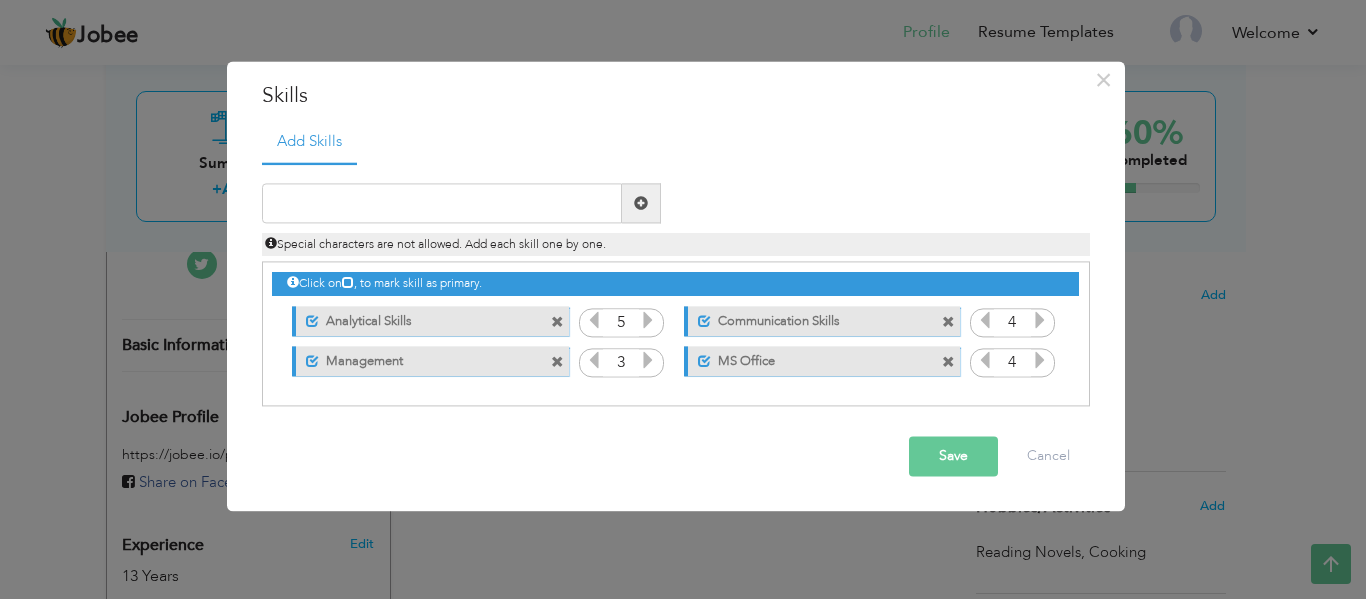 click at bounding box center (1040, 361) 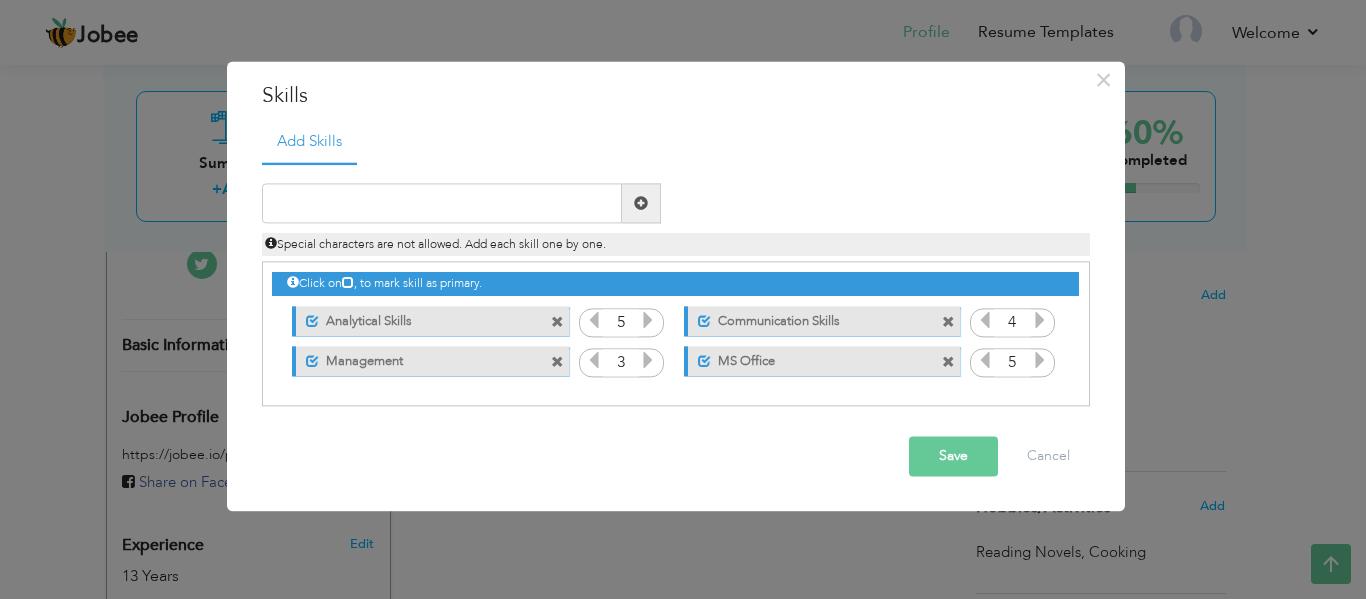 click on "Save" at bounding box center [953, 457] 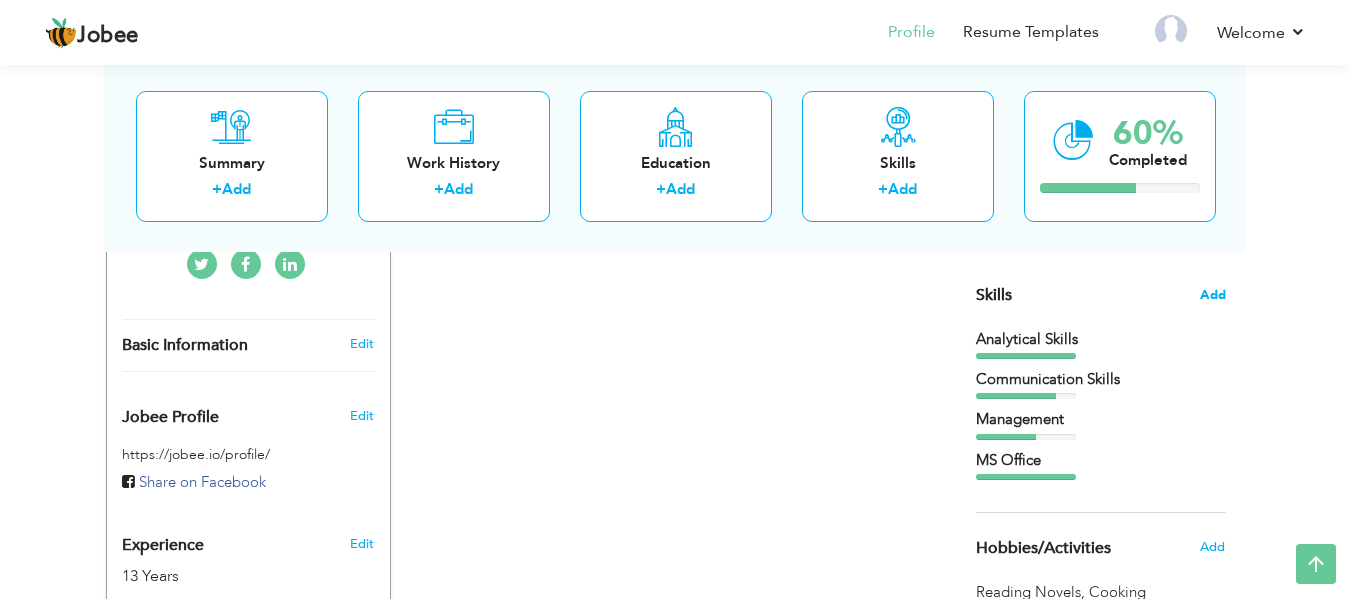 click on "Add" at bounding box center (1213, 295) 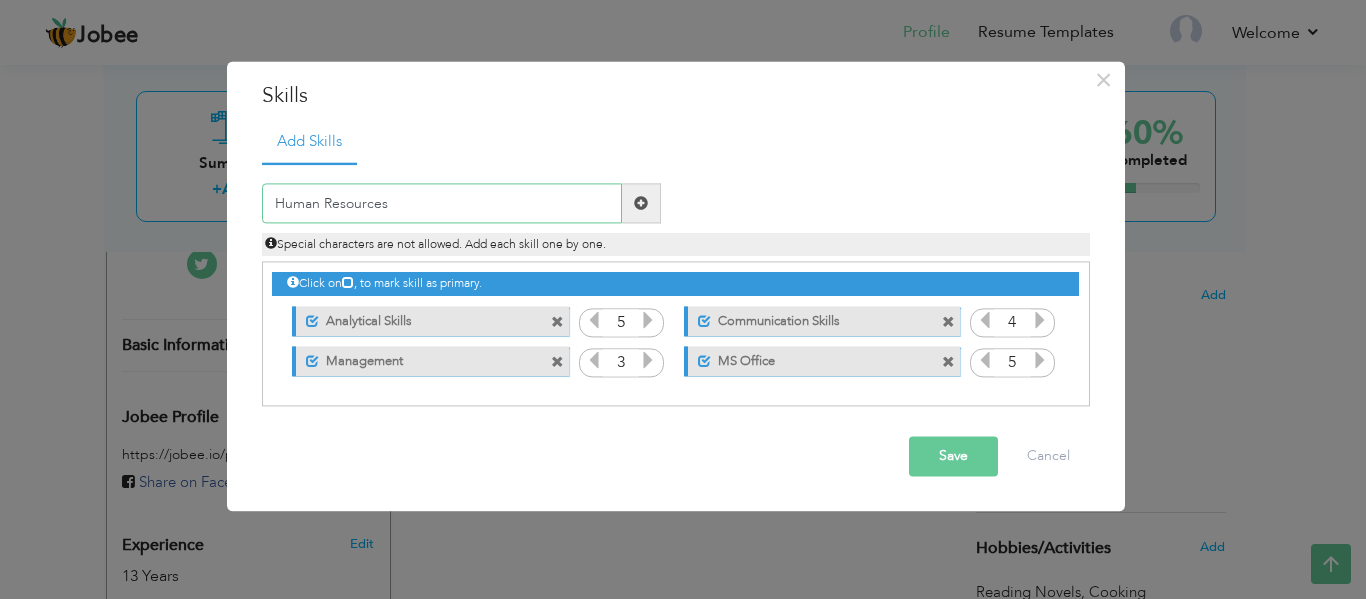type on "Human Resources" 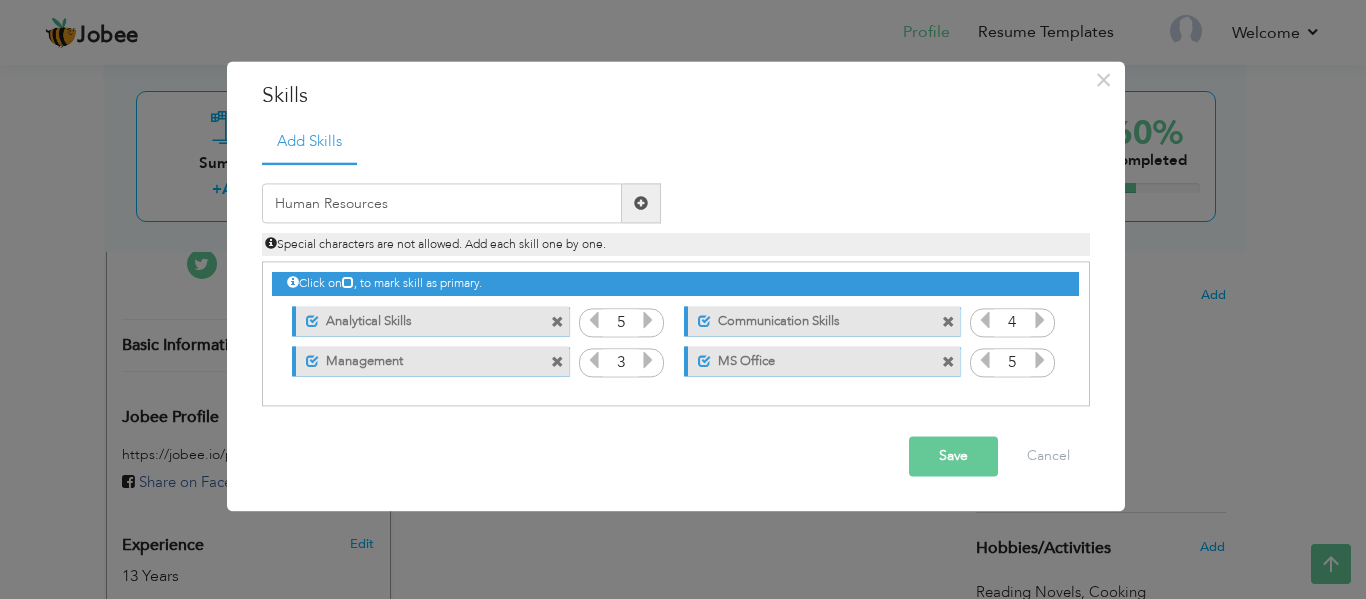 click at bounding box center (641, 203) 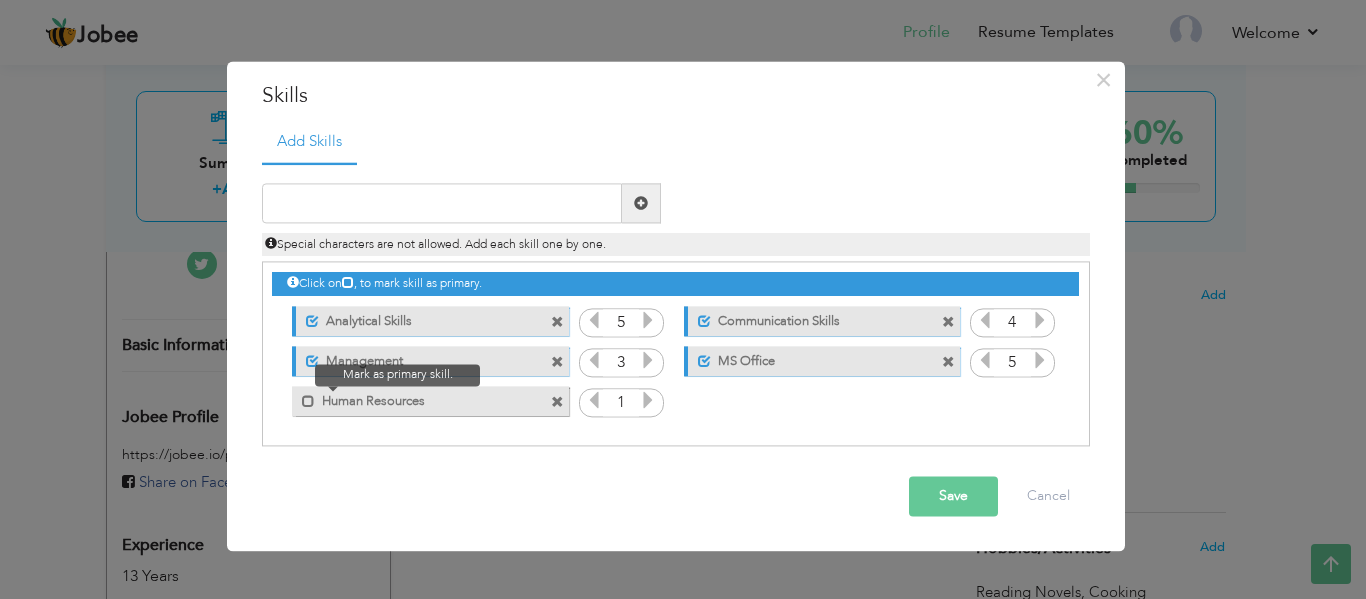 click at bounding box center (303, 396) 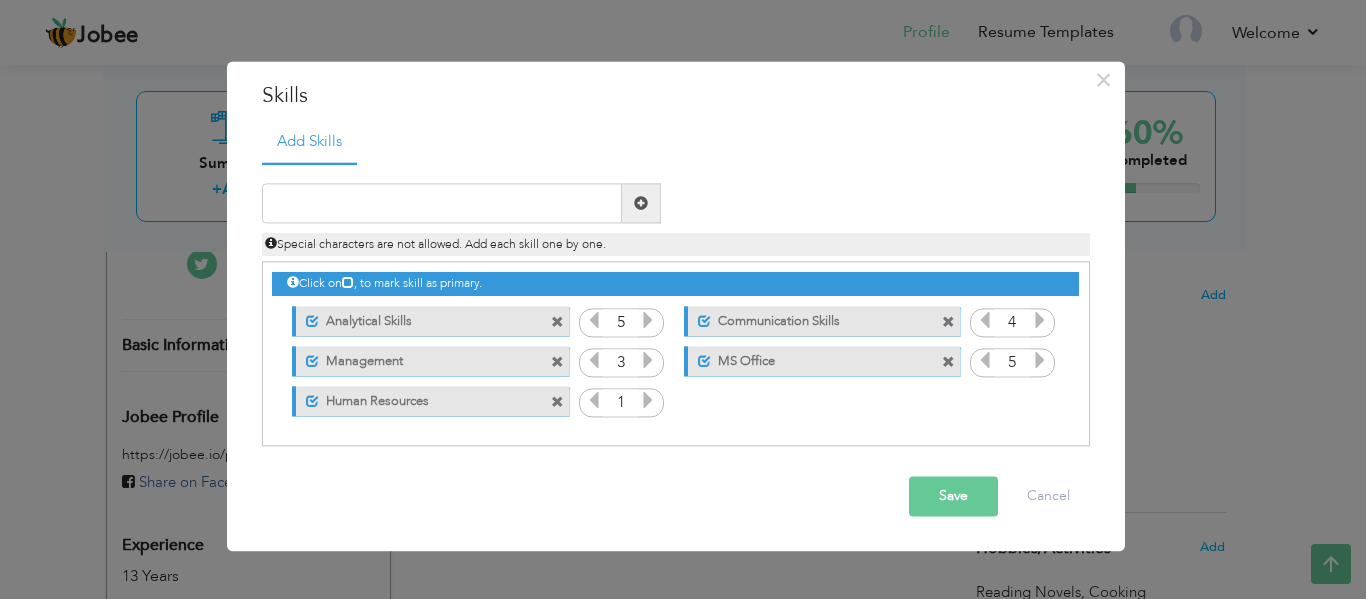 click at bounding box center (648, 401) 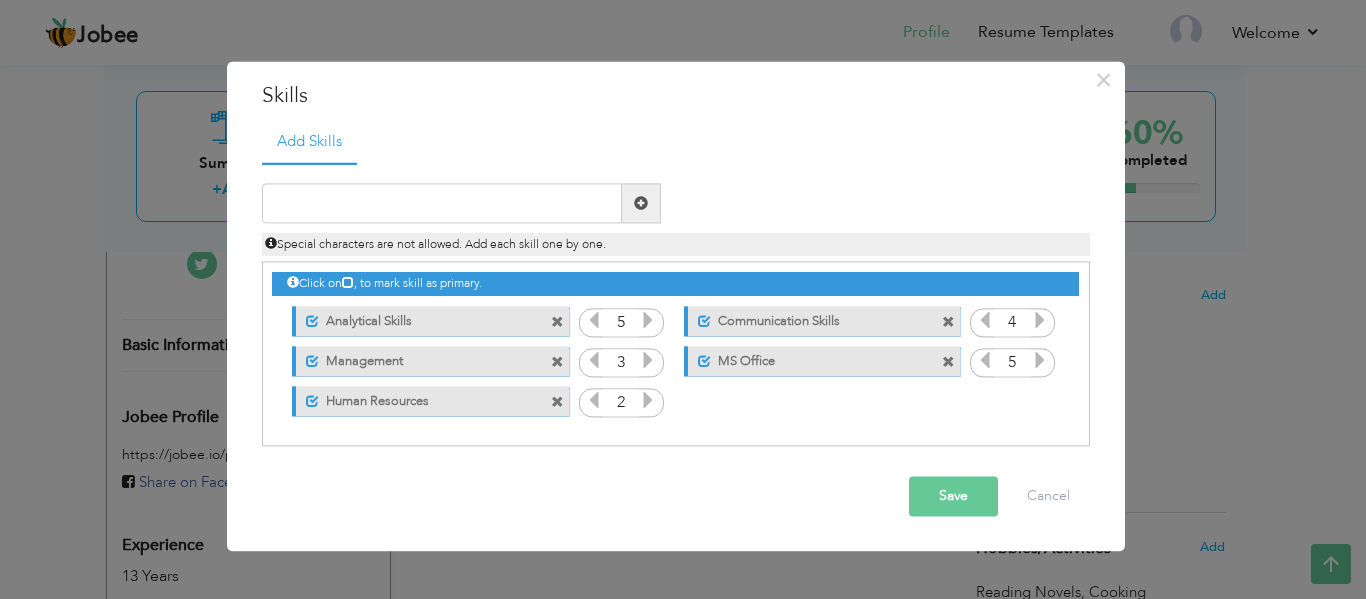 click at bounding box center (648, 401) 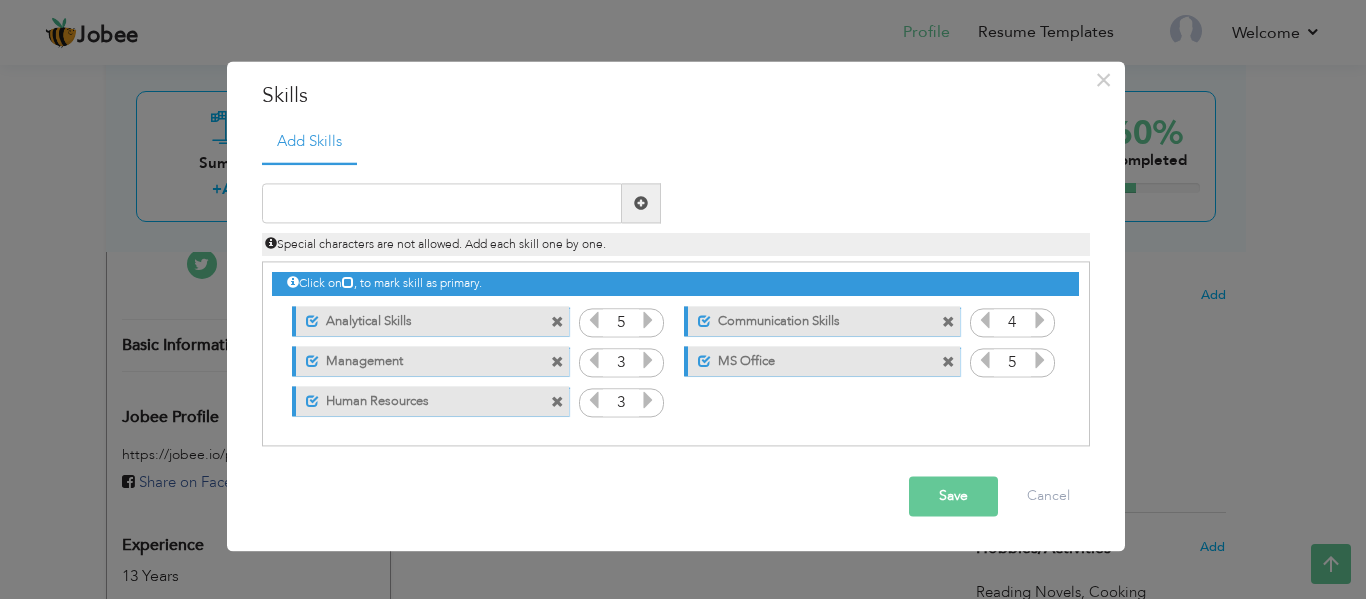 click on "Save" at bounding box center (953, 497) 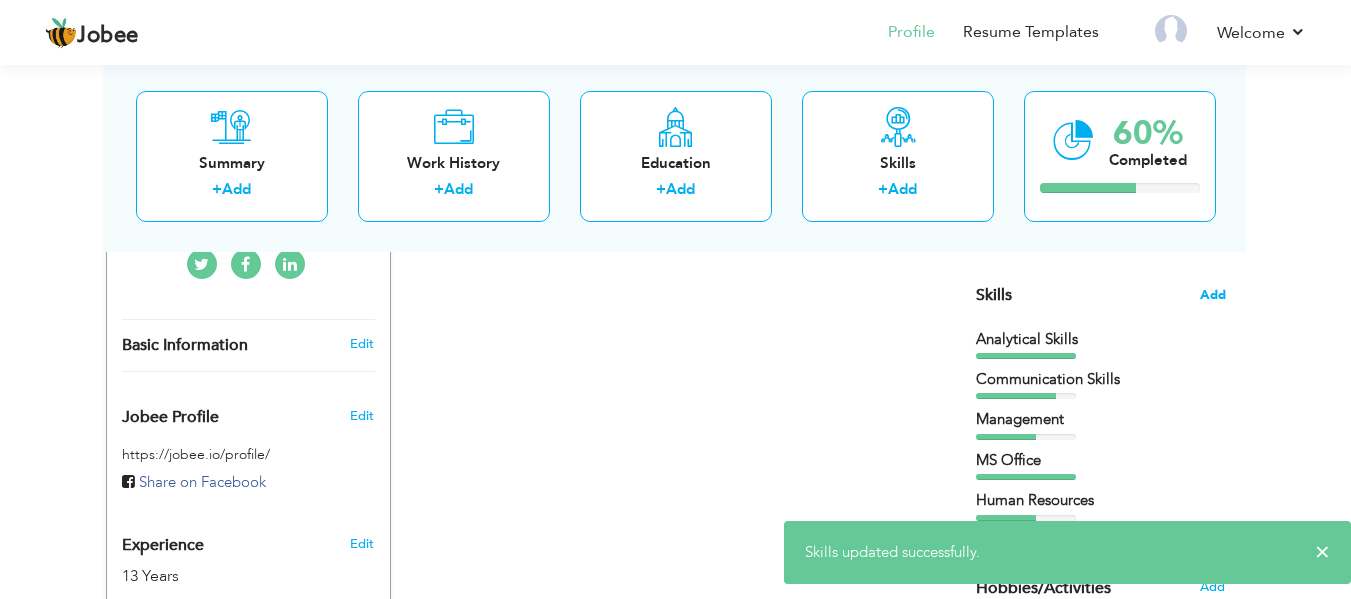click on "Add" at bounding box center (1213, 295) 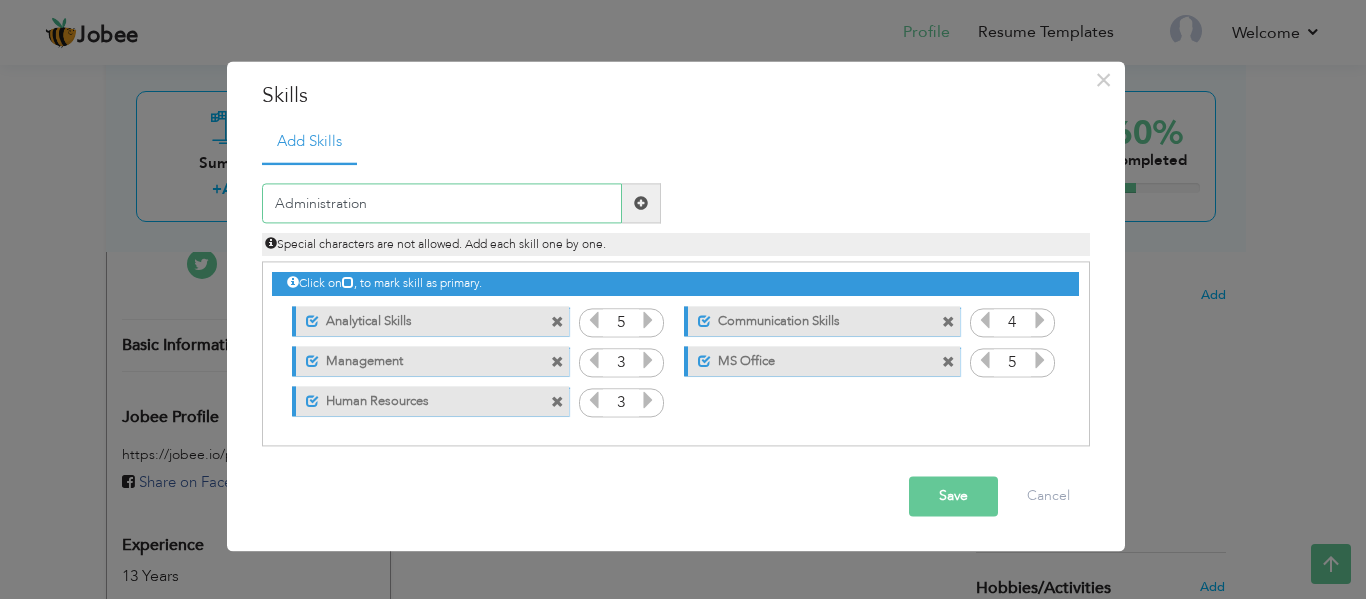 type on "Administration" 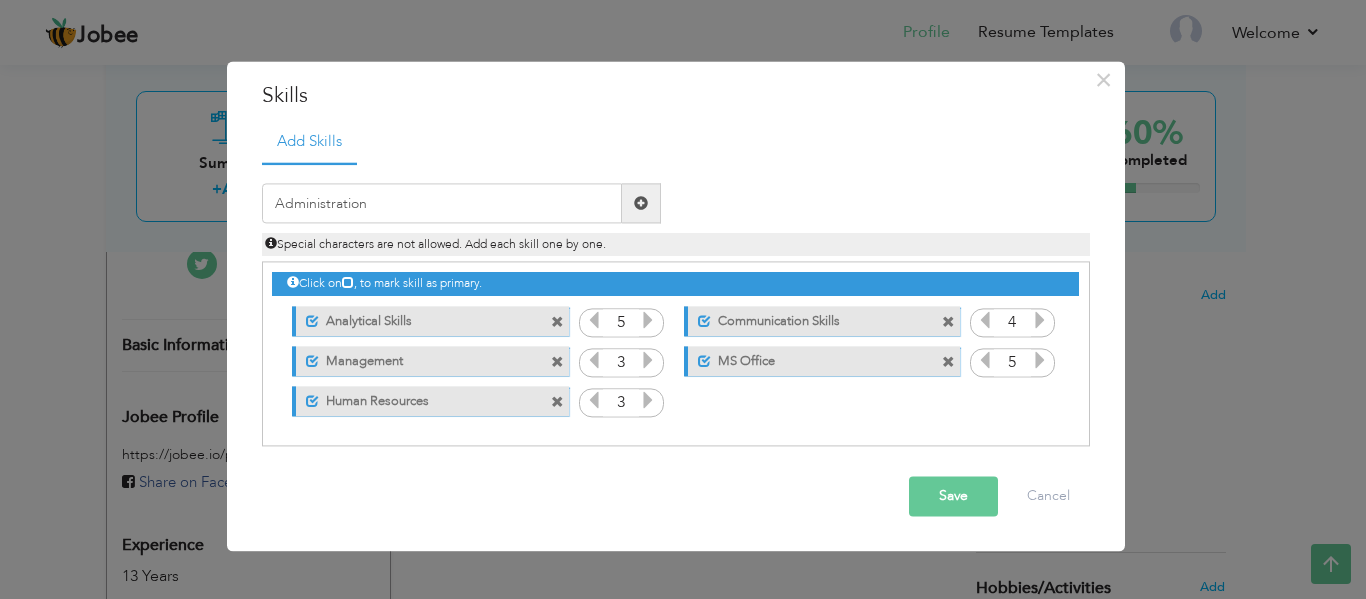 click at bounding box center [641, 204] 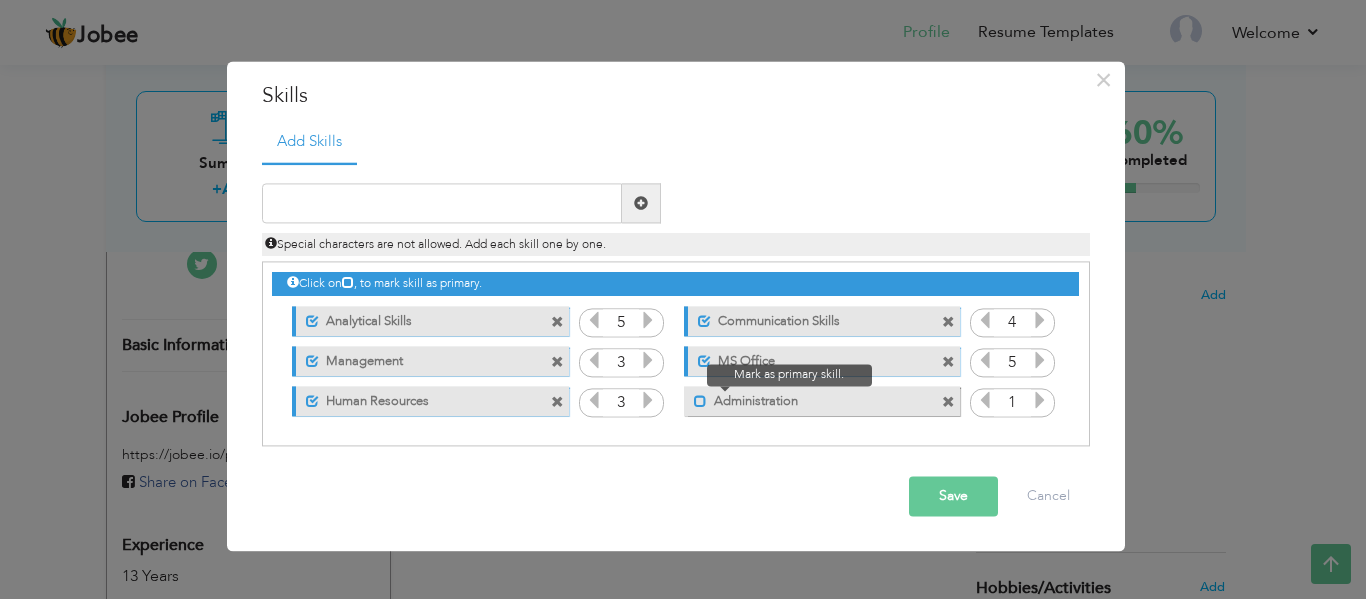 click at bounding box center [700, 401] 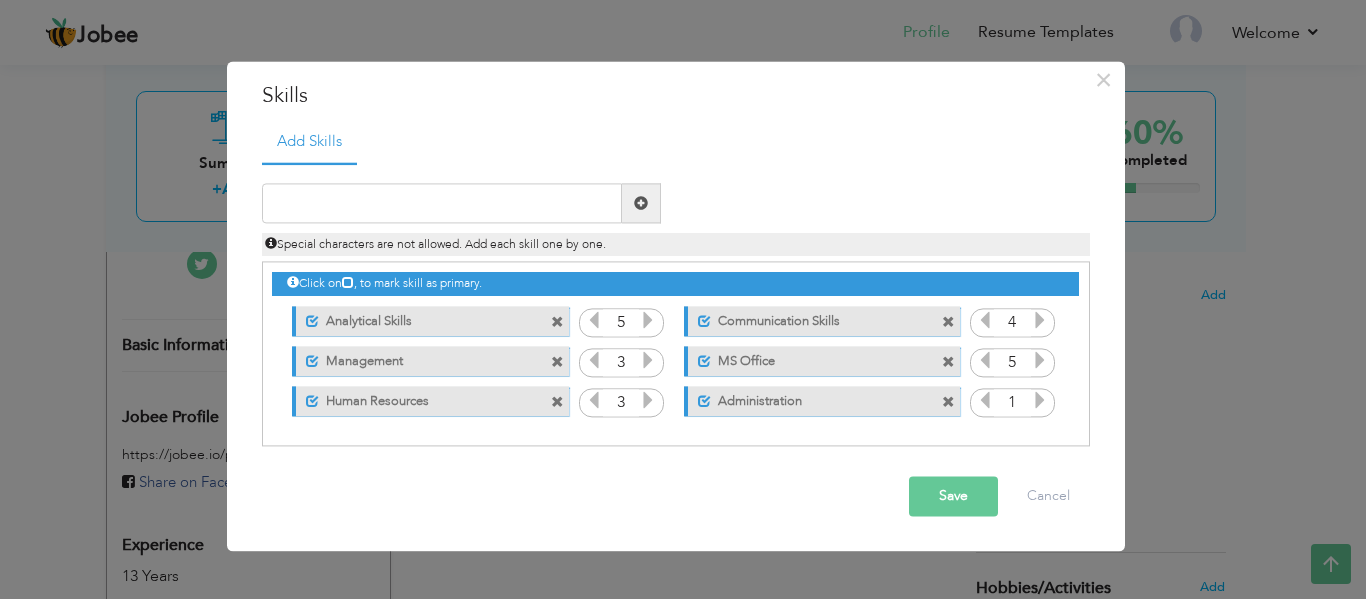 click at bounding box center (1040, 401) 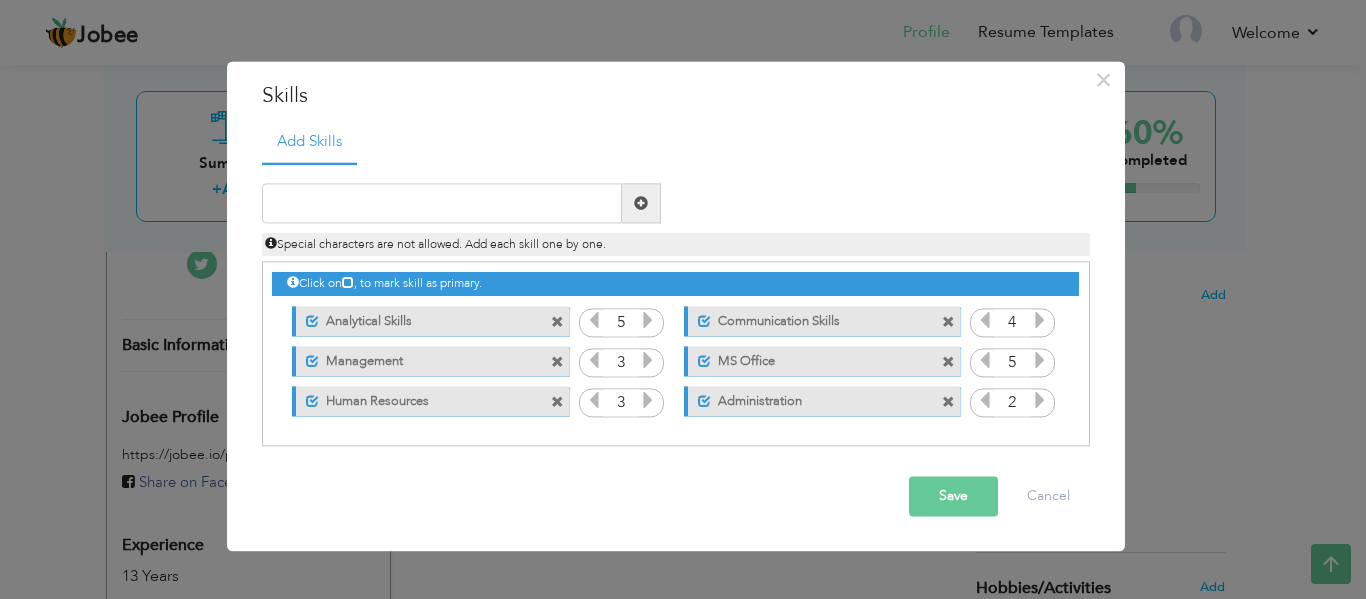 click at bounding box center (1040, 401) 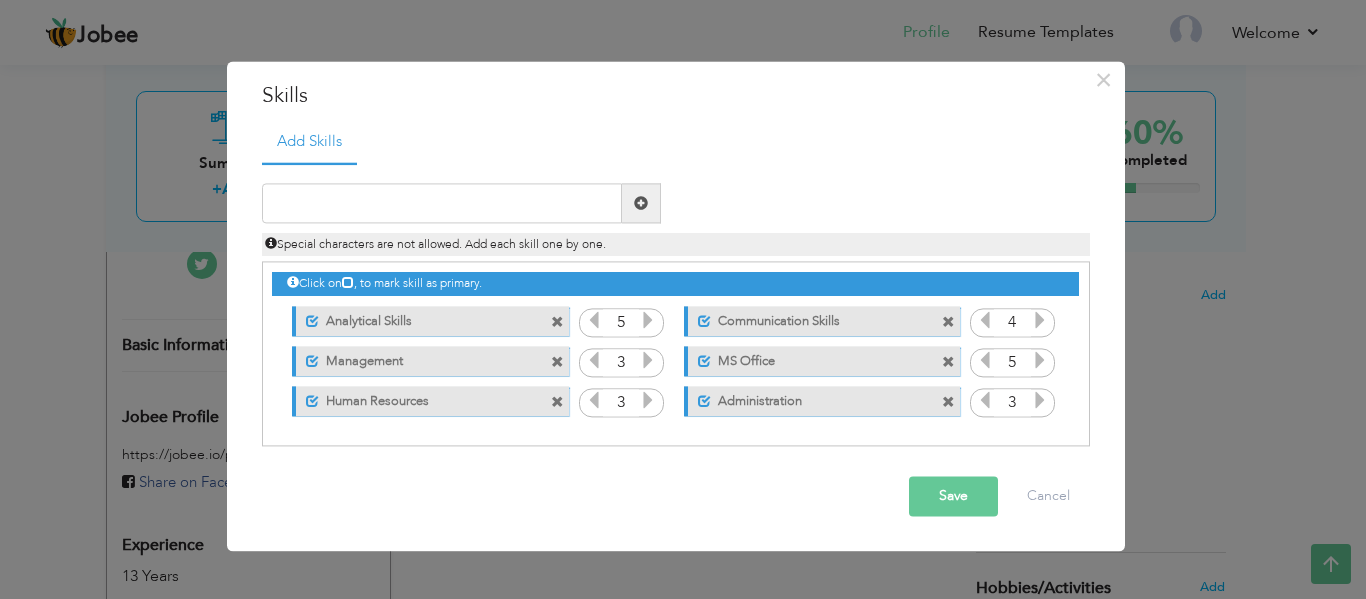 click at bounding box center (1040, 401) 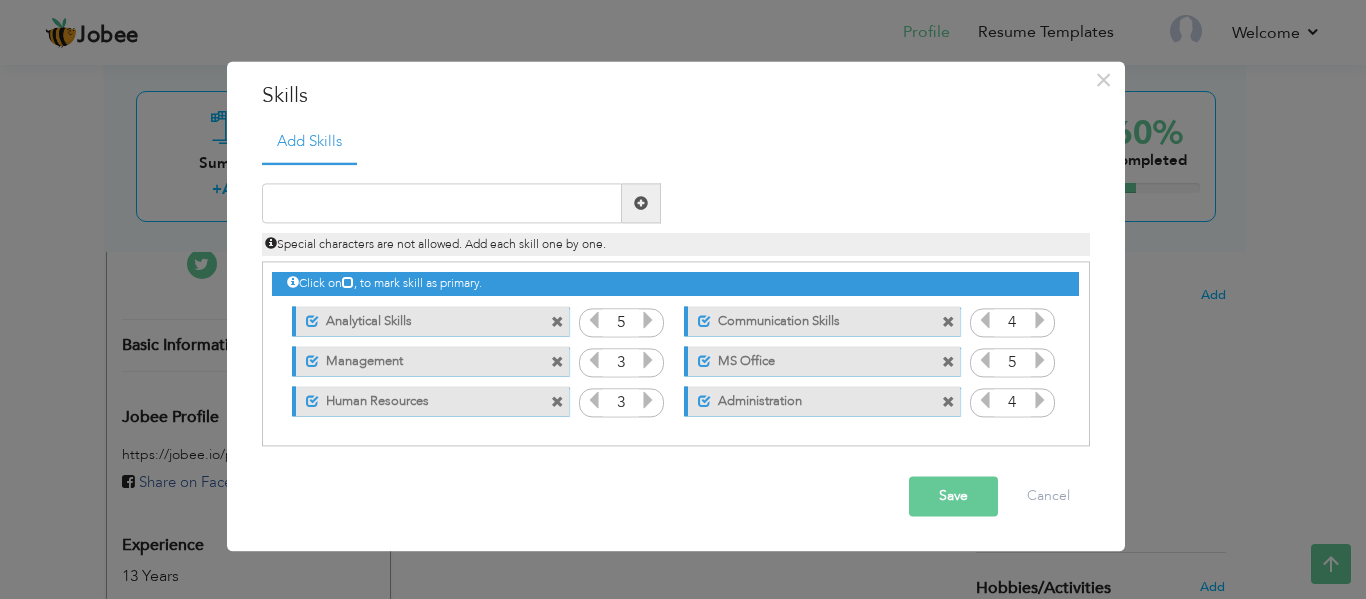 click on "Save" at bounding box center [953, 497] 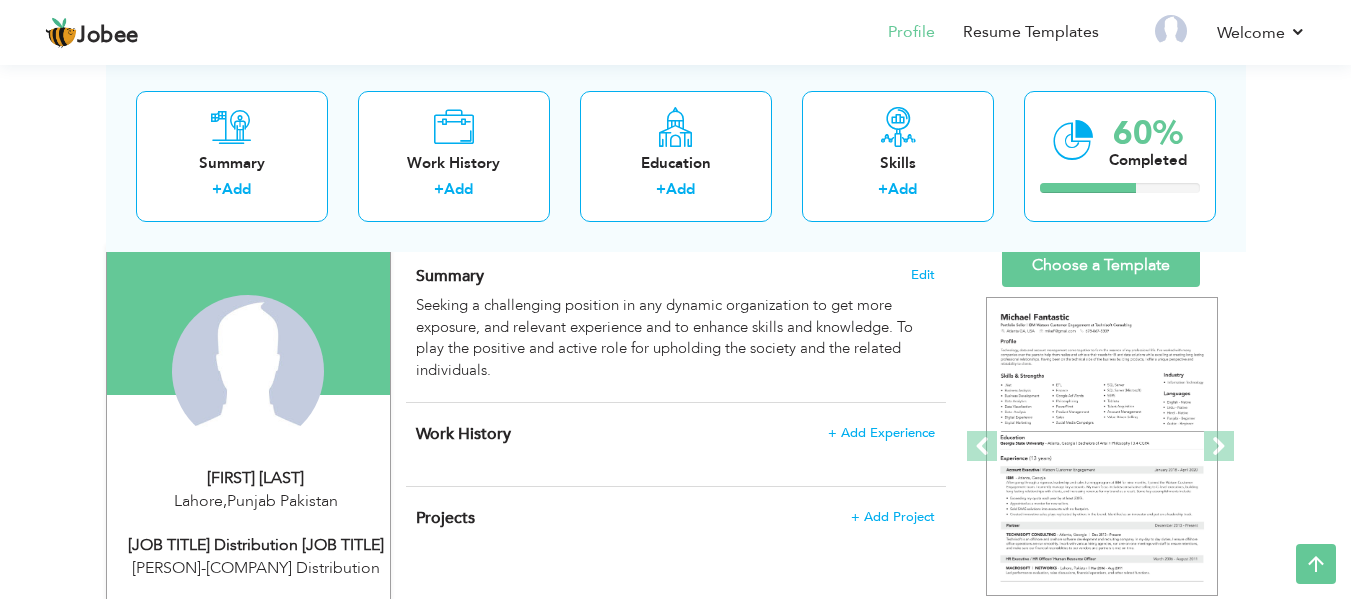 scroll, scrollTop: 0, scrollLeft: 0, axis: both 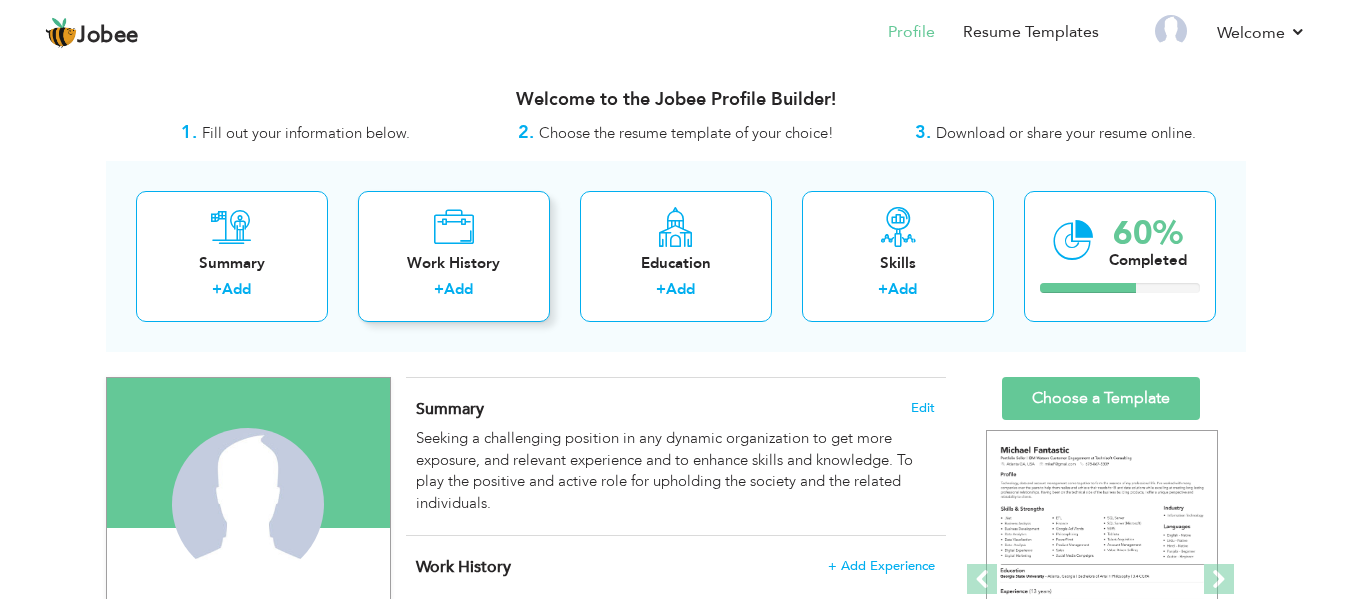click on "Work History" at bounding box center [454, 263] 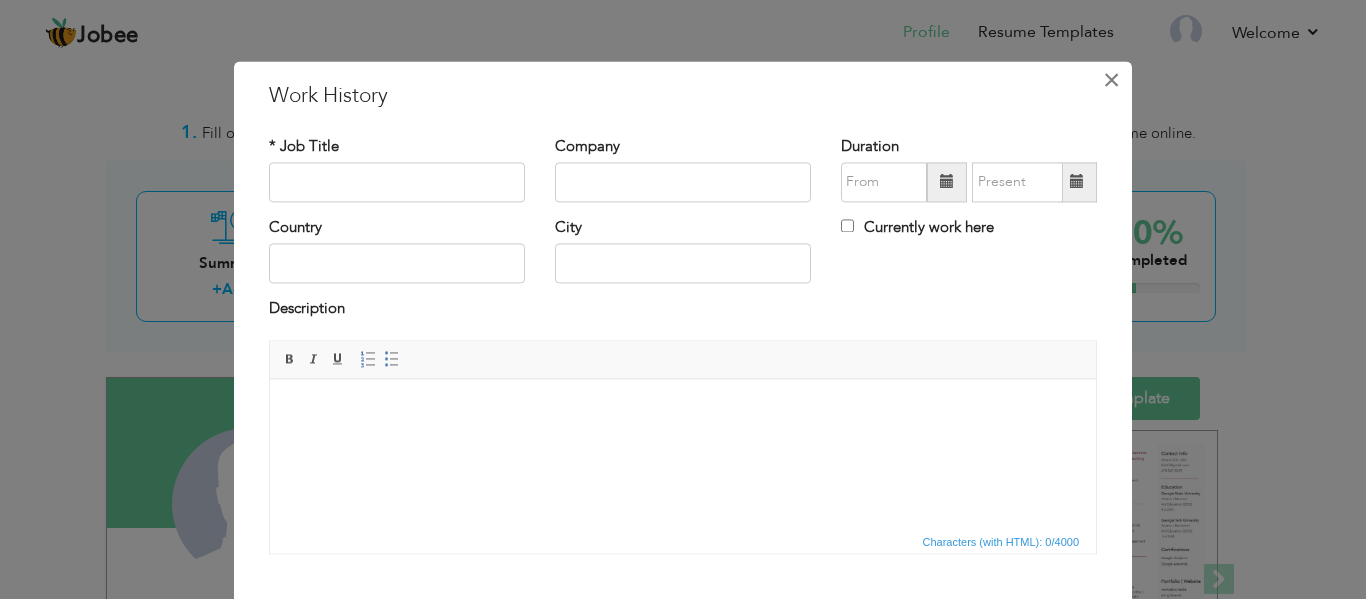 click on "×" at bounding box center [1111, 80] 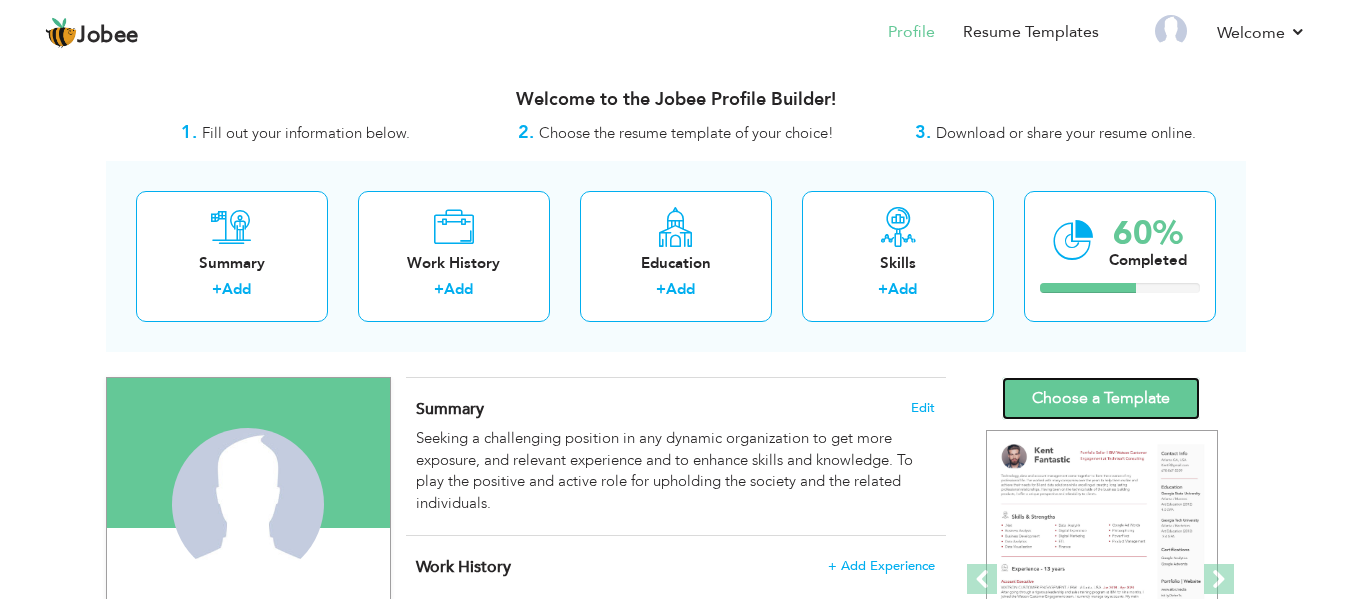 click on "Choose a Template" at bounding box center [1101, 398] 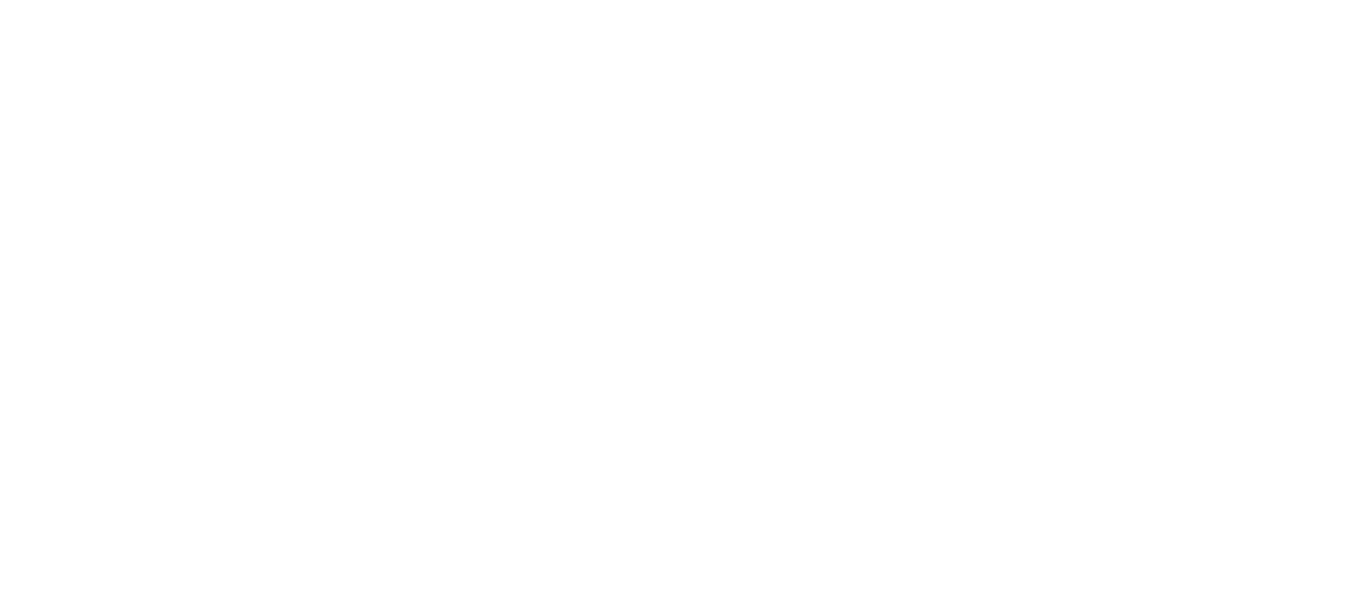 scroll, scrollTop: 0, scrollLeft: 0, axis: both 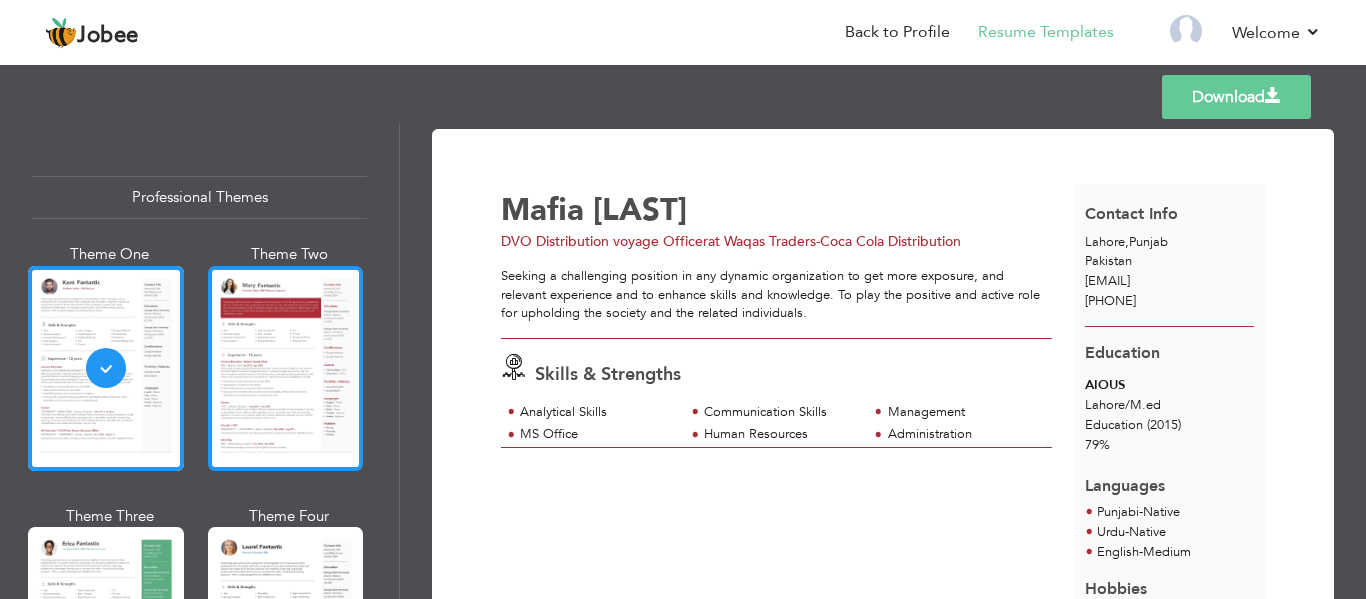 click at bounding box center (286, 368) 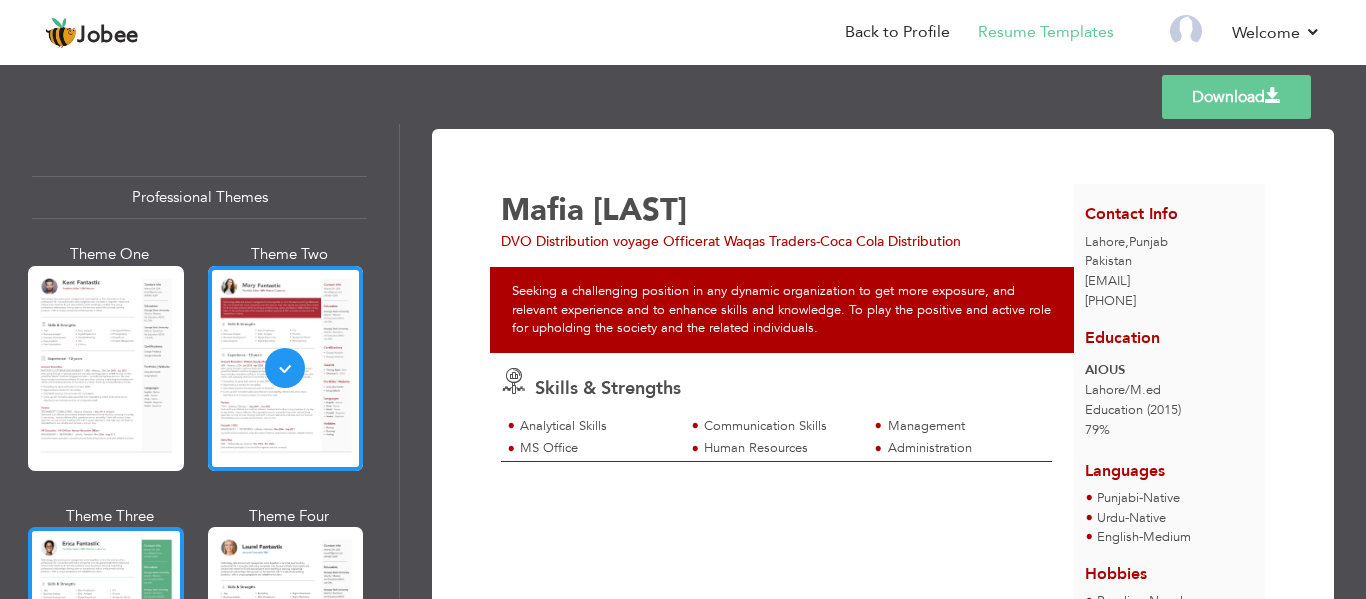 click at bounding box center [106, 629] 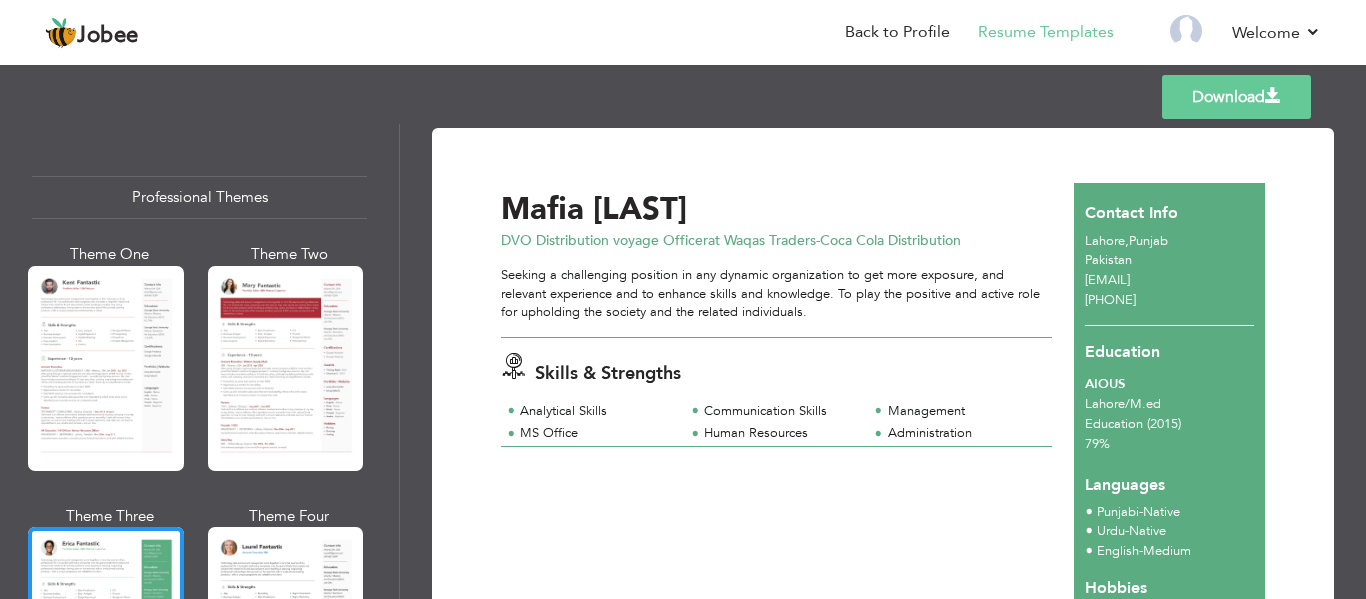 scroll, scrollTop: 0, scrollLeft: 0, axis: both 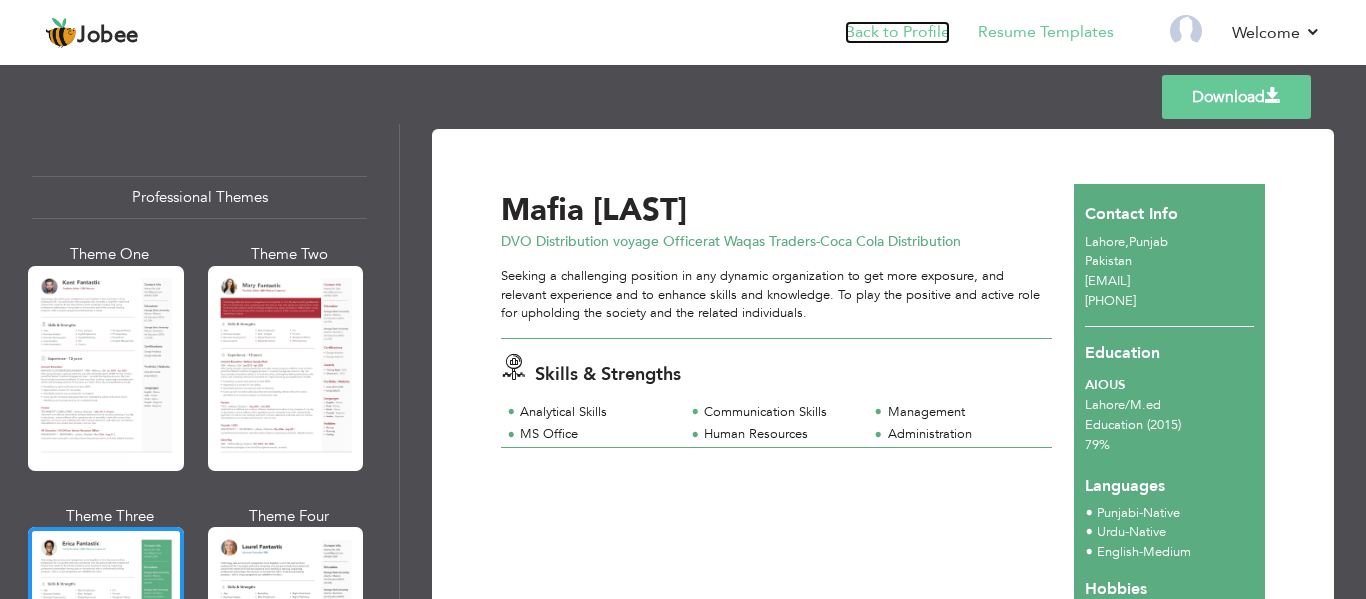 click on "Back to Profile" at bounding box center (897, 32) 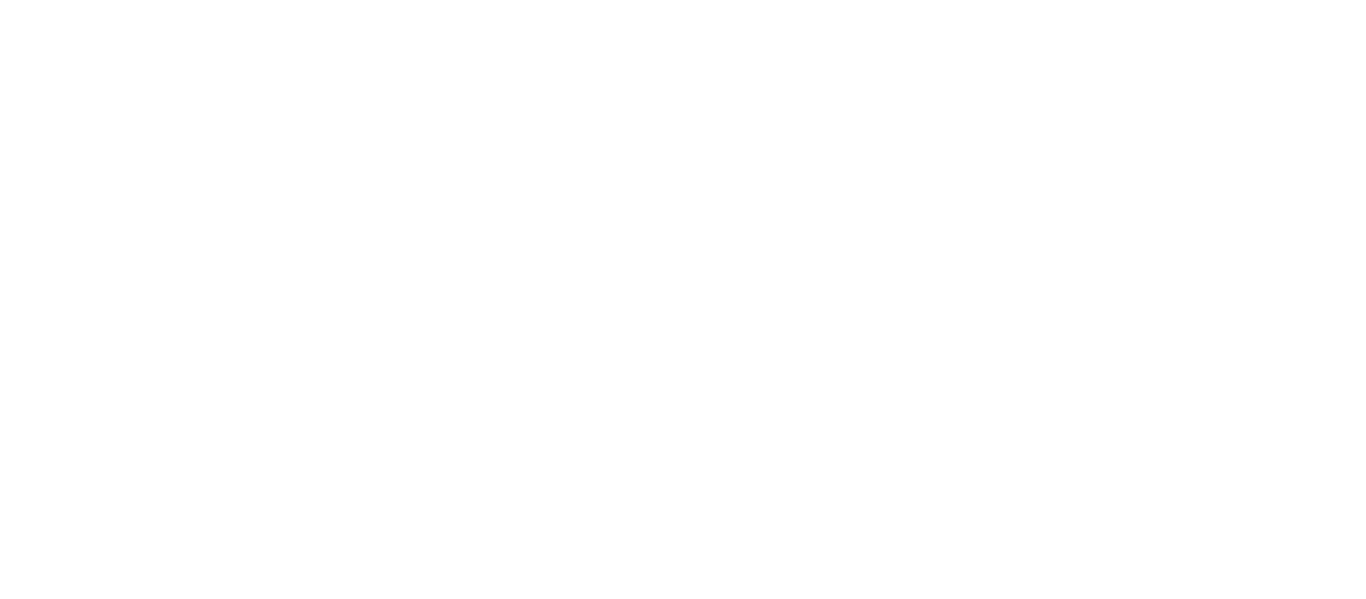 scroll, scrollTop: 0, scrollLeft: 0, axis: both 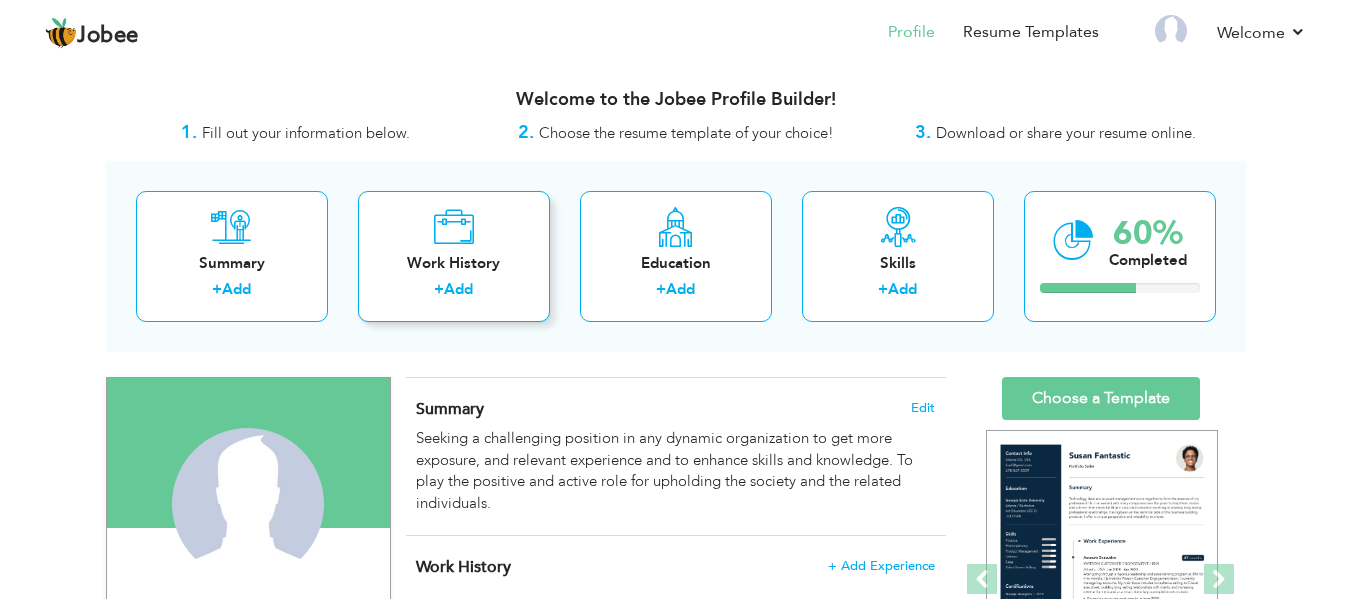 click on "Work History" at bounding box center [454, 263] 